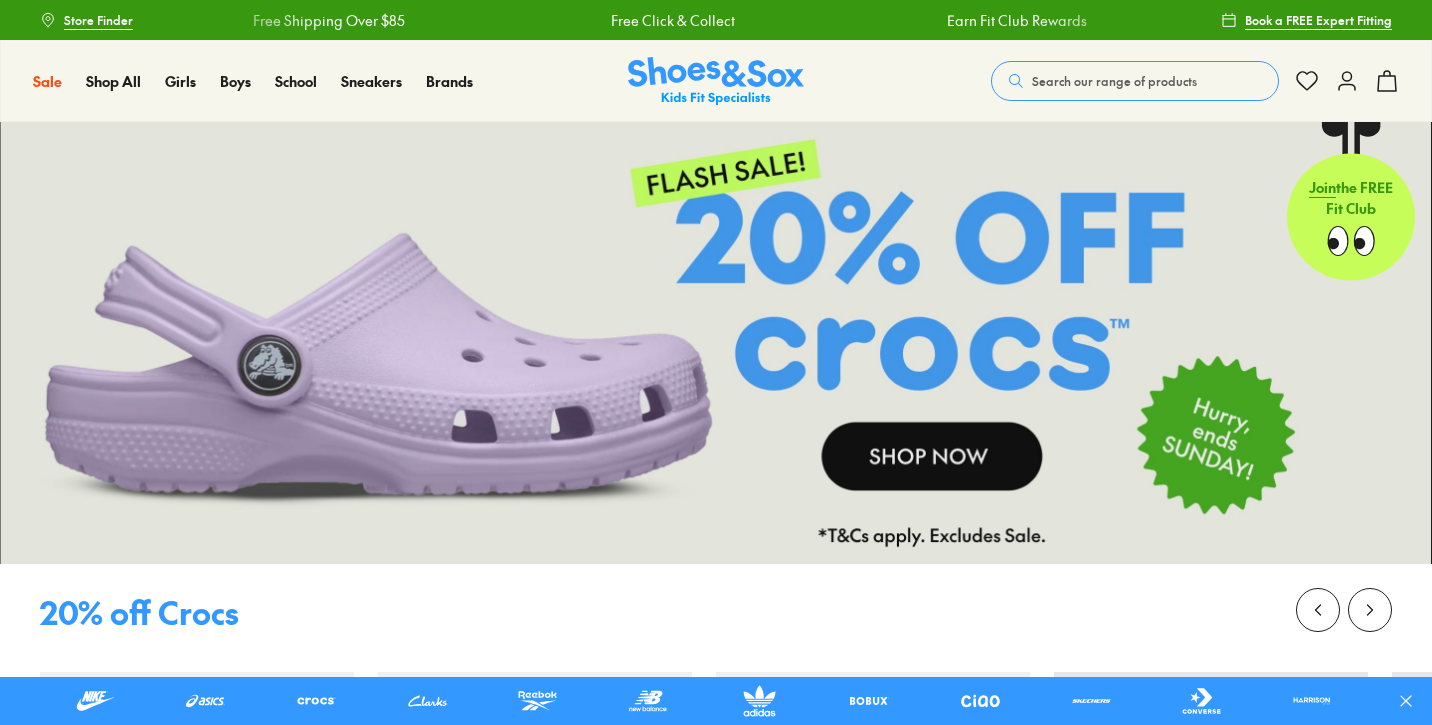 scroll, scrollTop: 193, scrollLeft: 0, axis: vertical 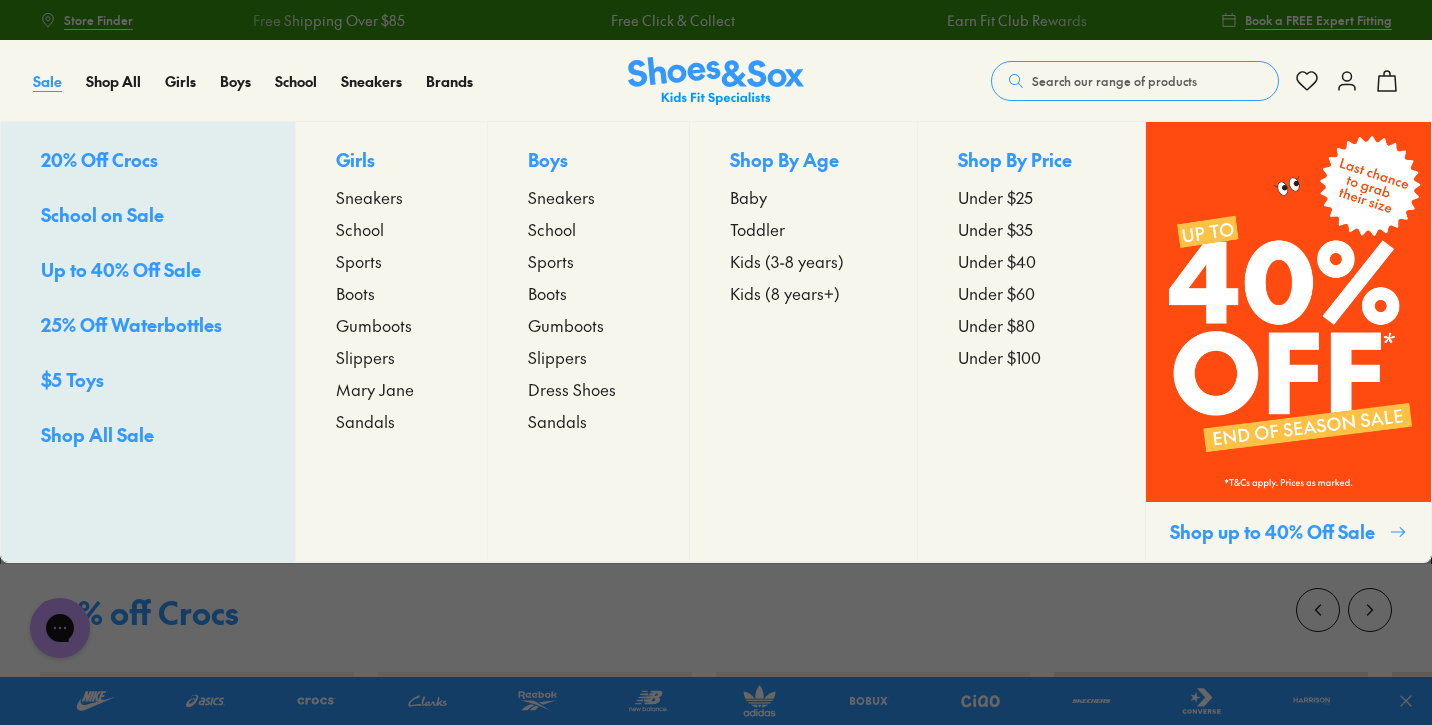 click on "Sale" at bounding box center [47, 81] 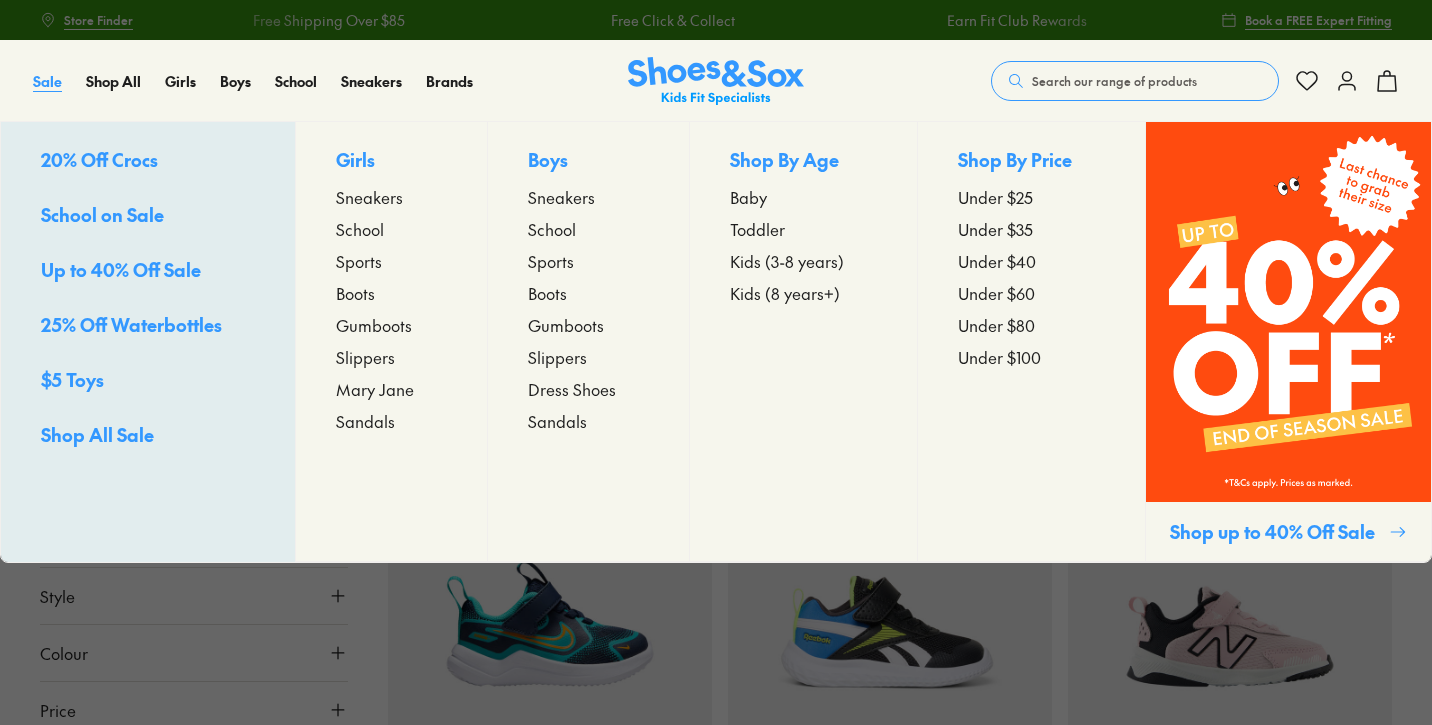 scroll, scrollTop: 0, scrollLeft: 0, axis: both 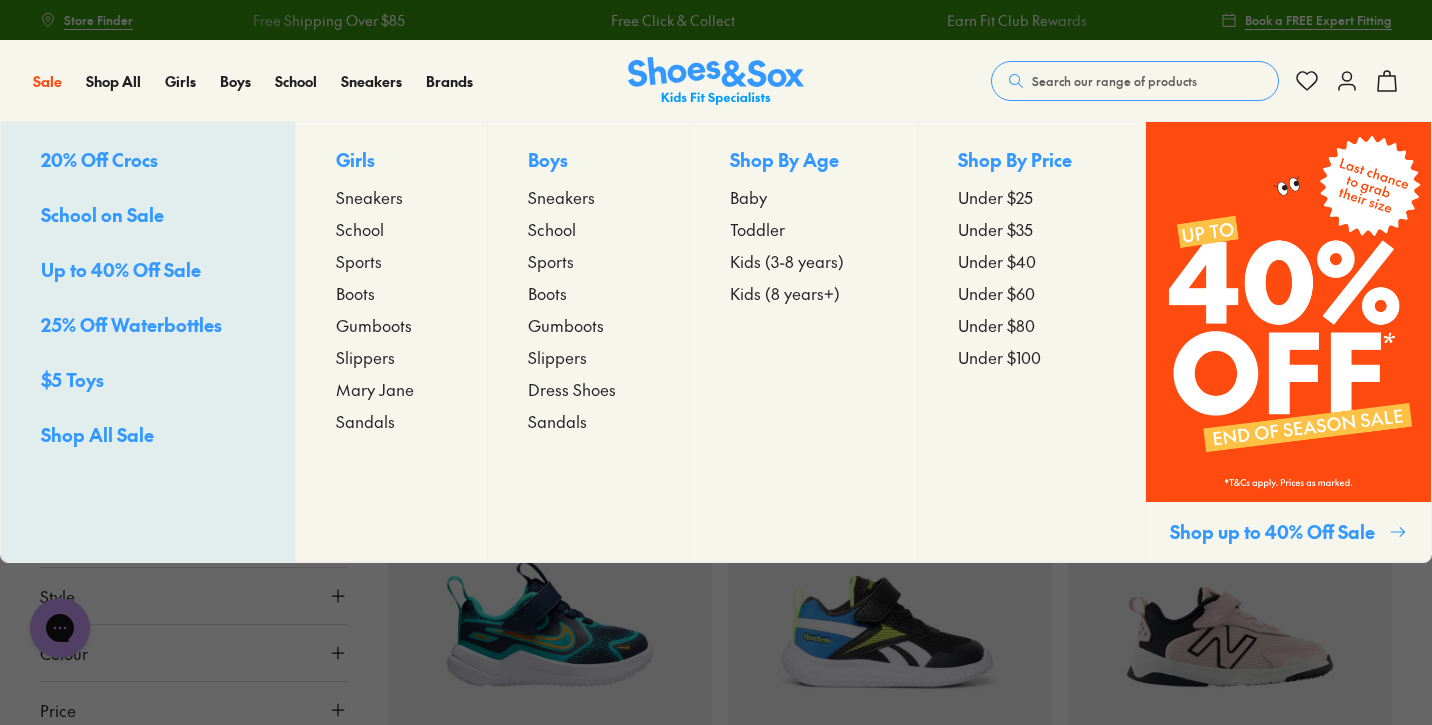 click on "Sandals" at bounding box center [365, 421] 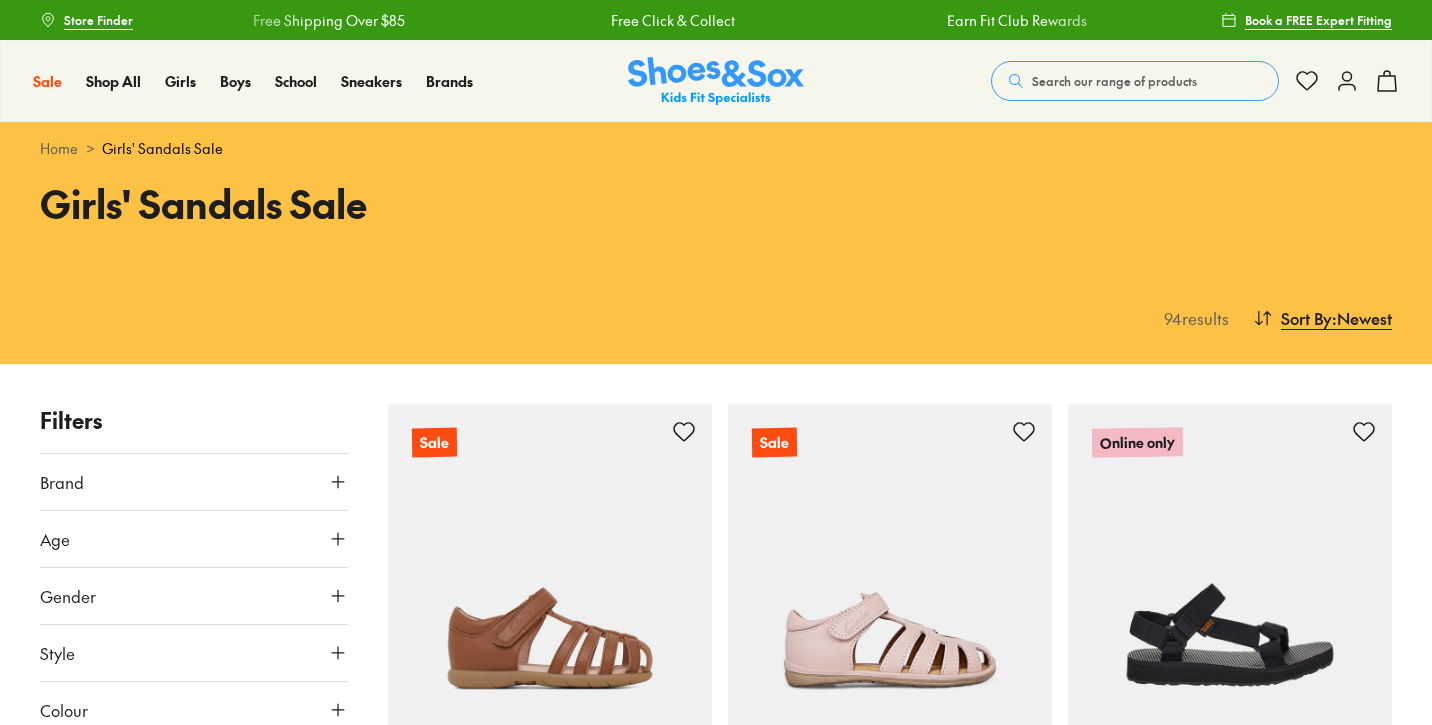 scroll, scrollTop: 0, scrollLeft: 0, axis: both 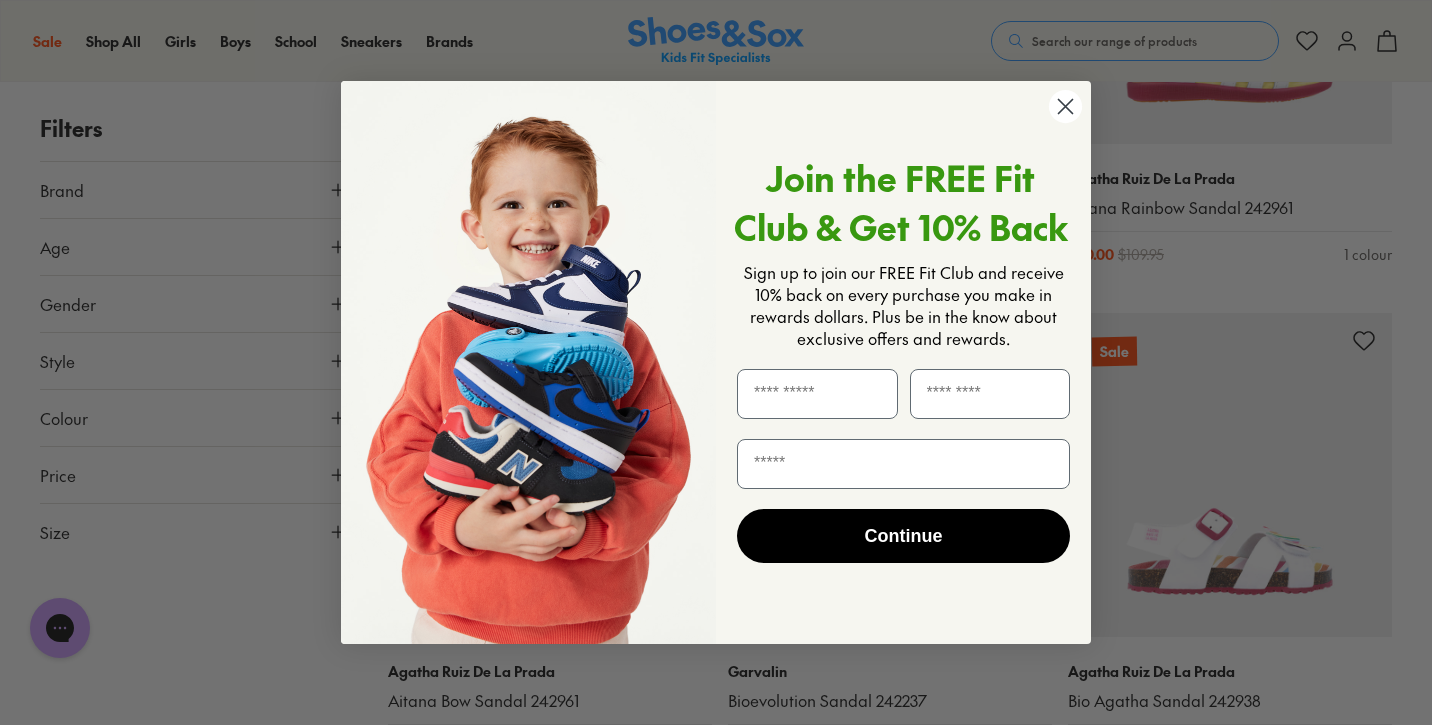 click 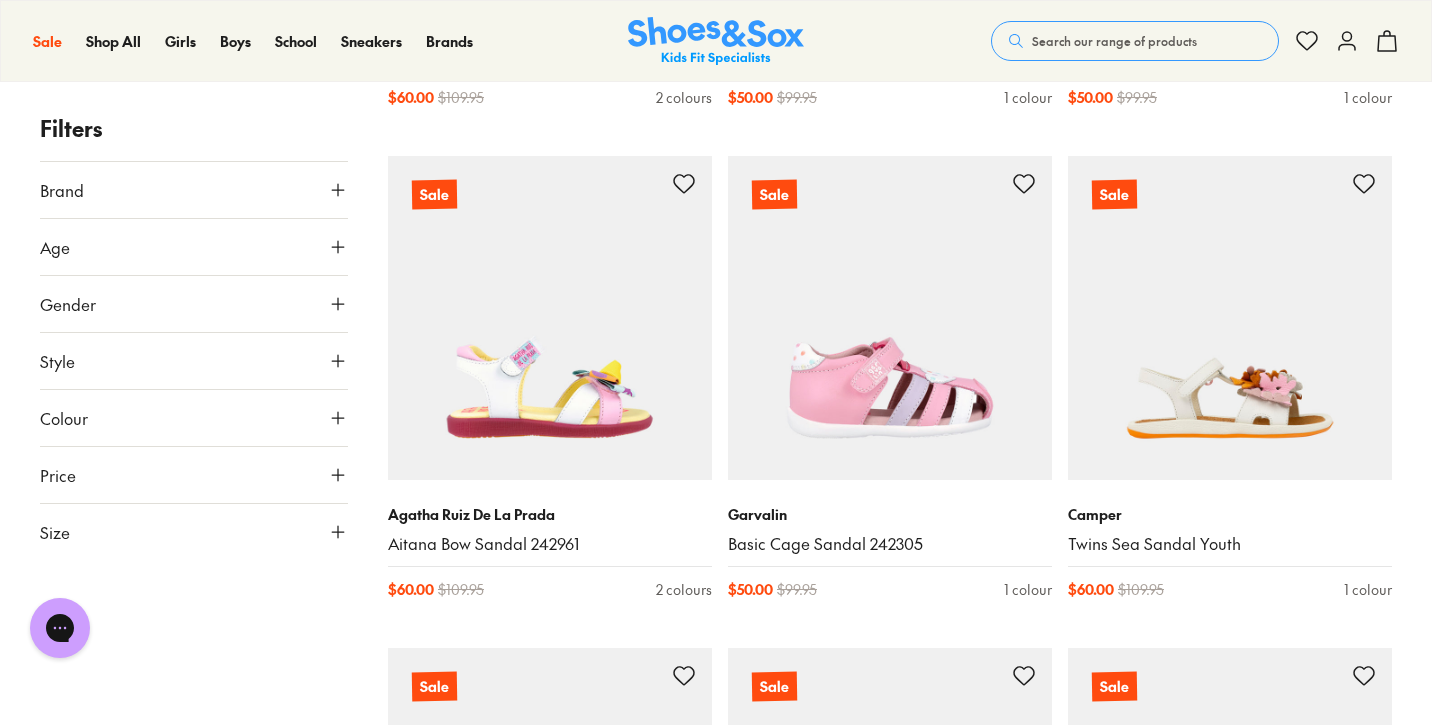 scroll, scrollTop: 3210, scrollLeft: 0, axis: vertical 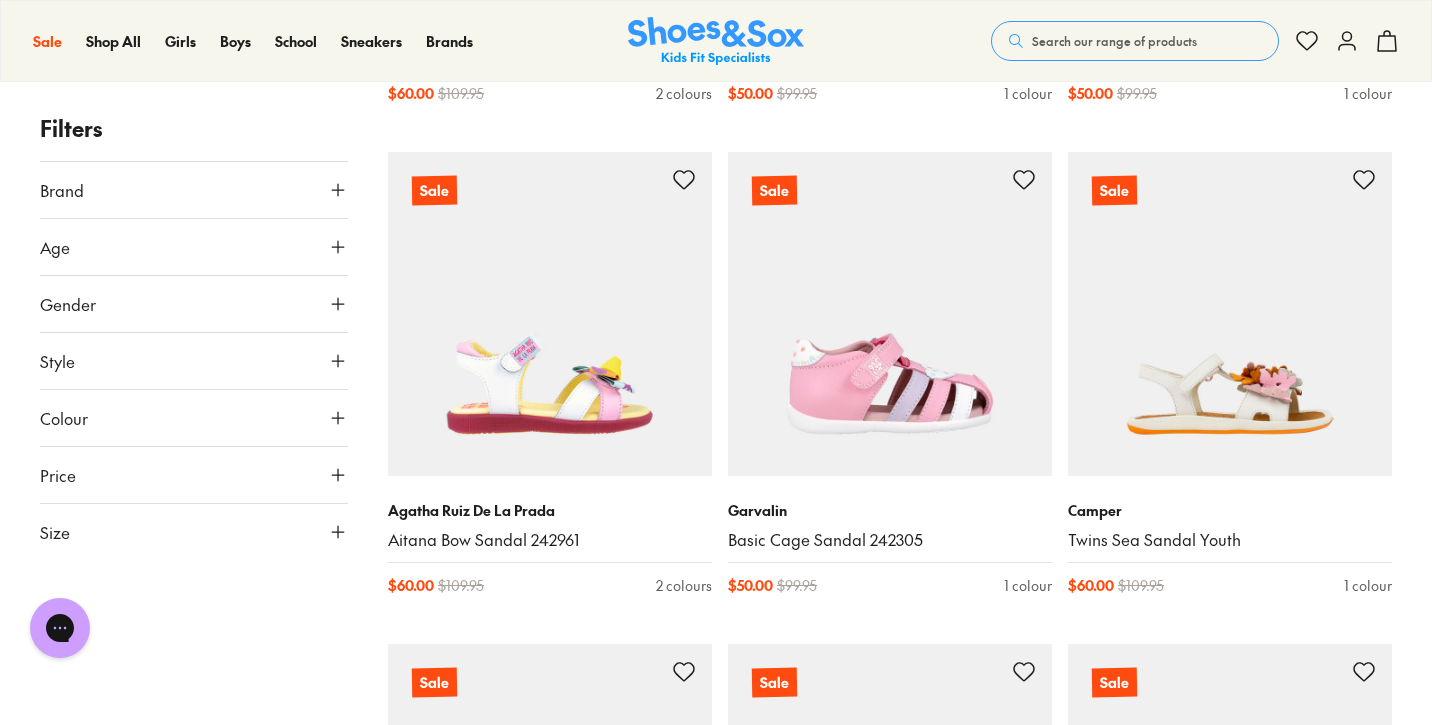 click on "Size" at bounding box center (194, 532) 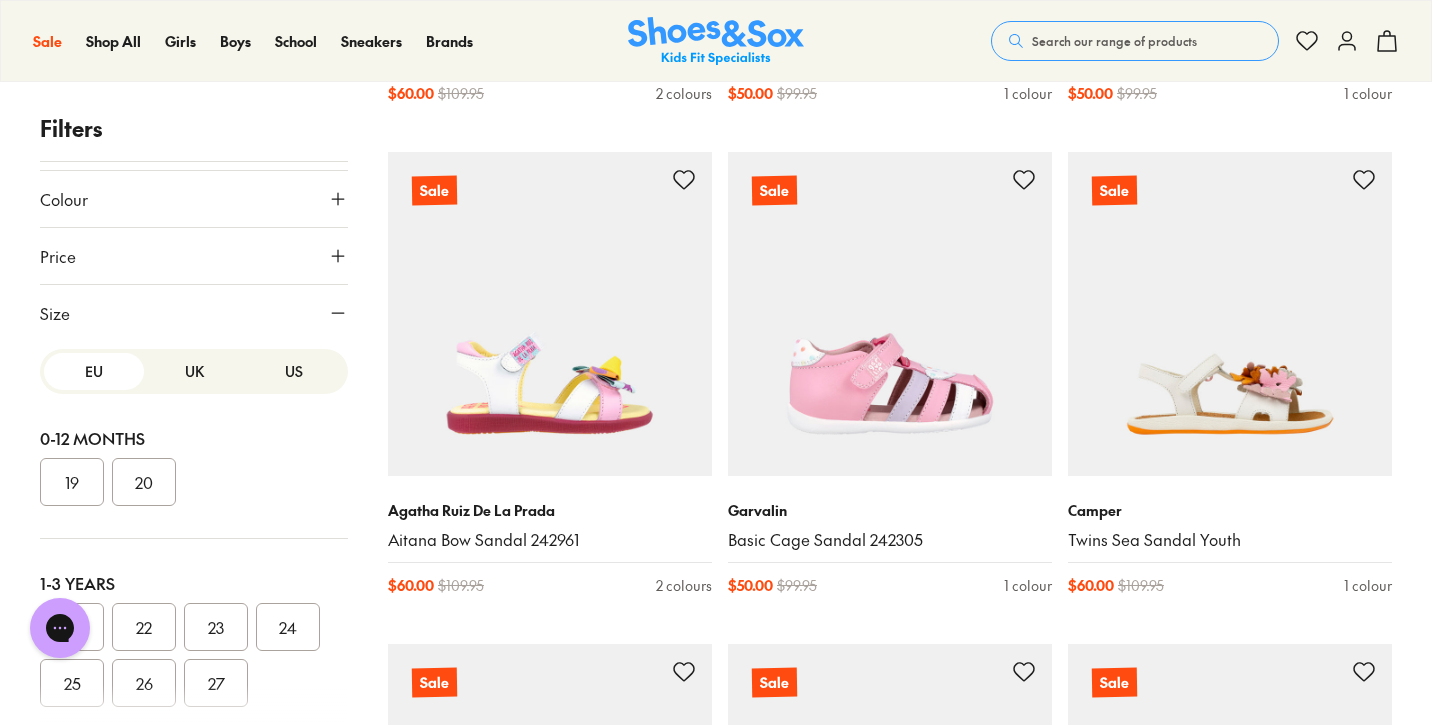scroll, scrollTop: 219, scrollLeft: 0, axis: vertical 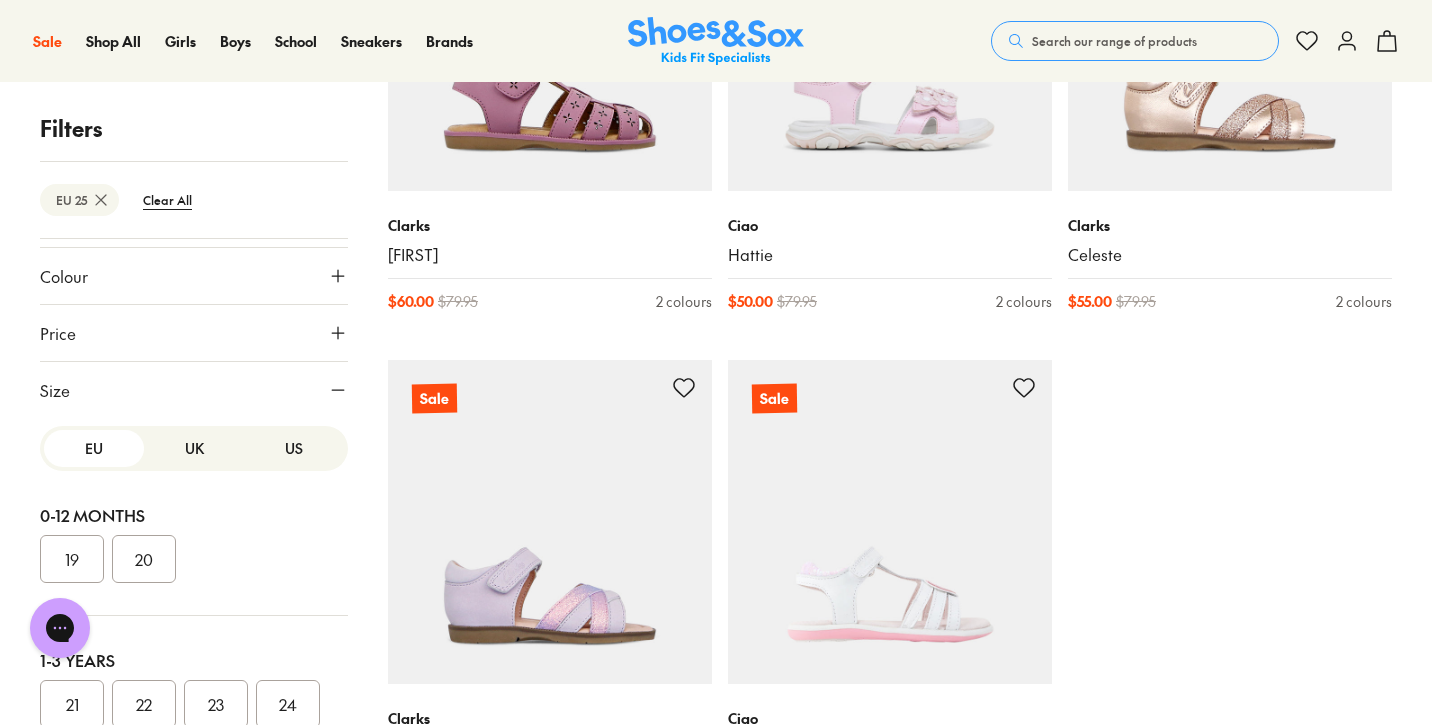 click on "Search our range of products" at bounding box center [1135, 41] 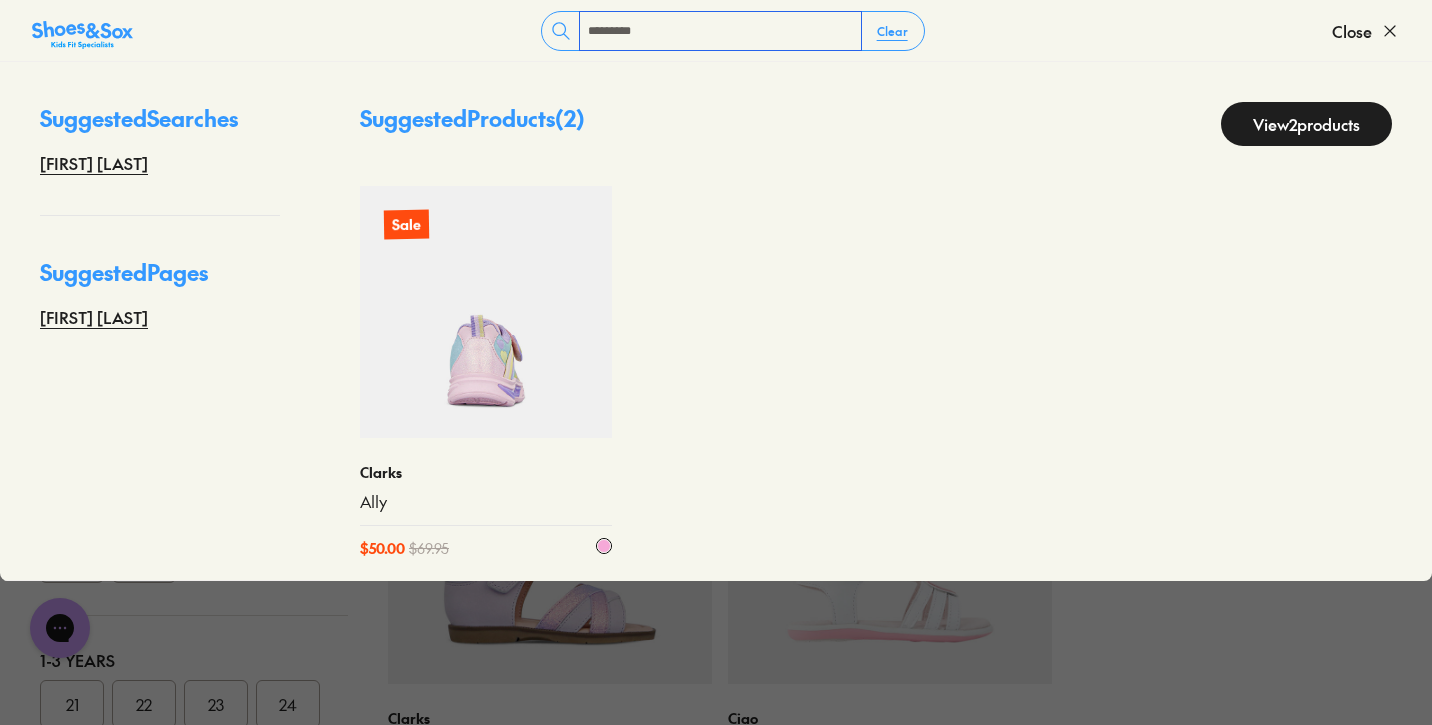type on "*********" 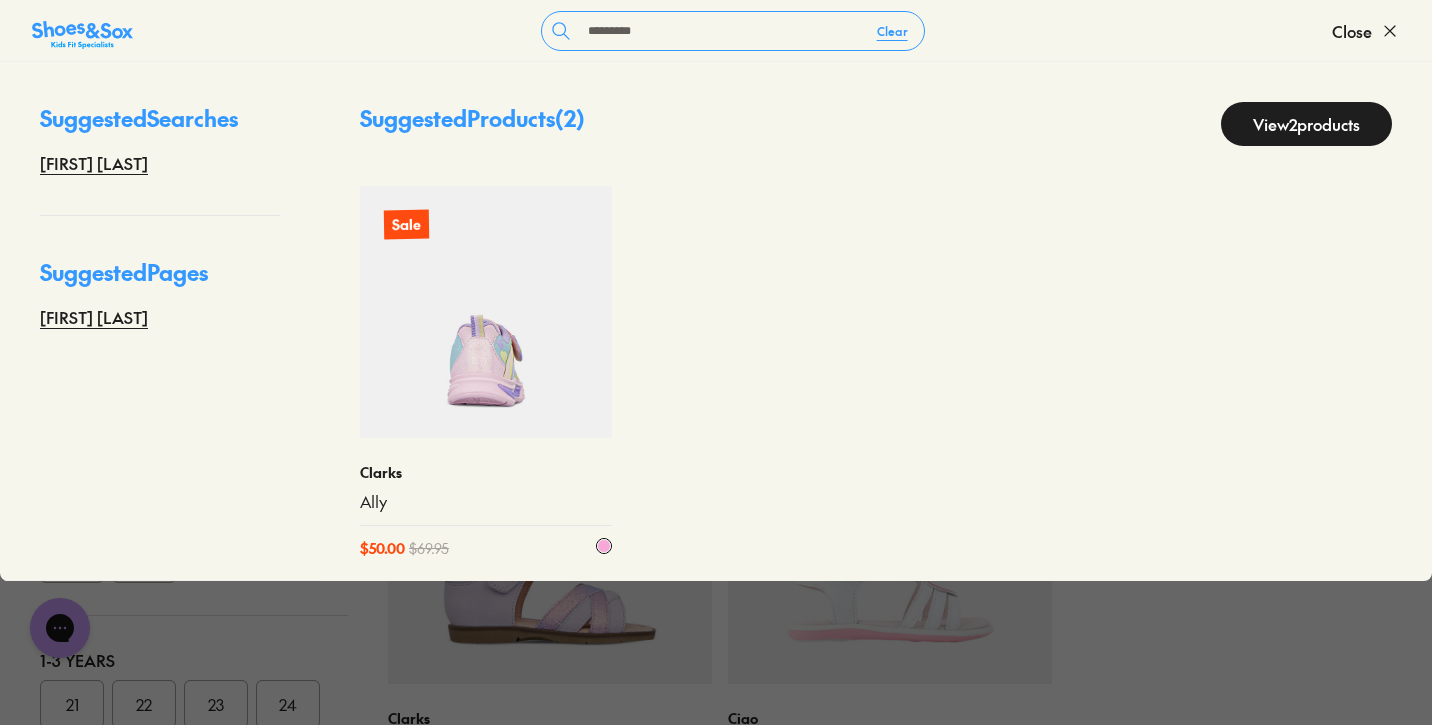 click at bounding box center [486, 312] 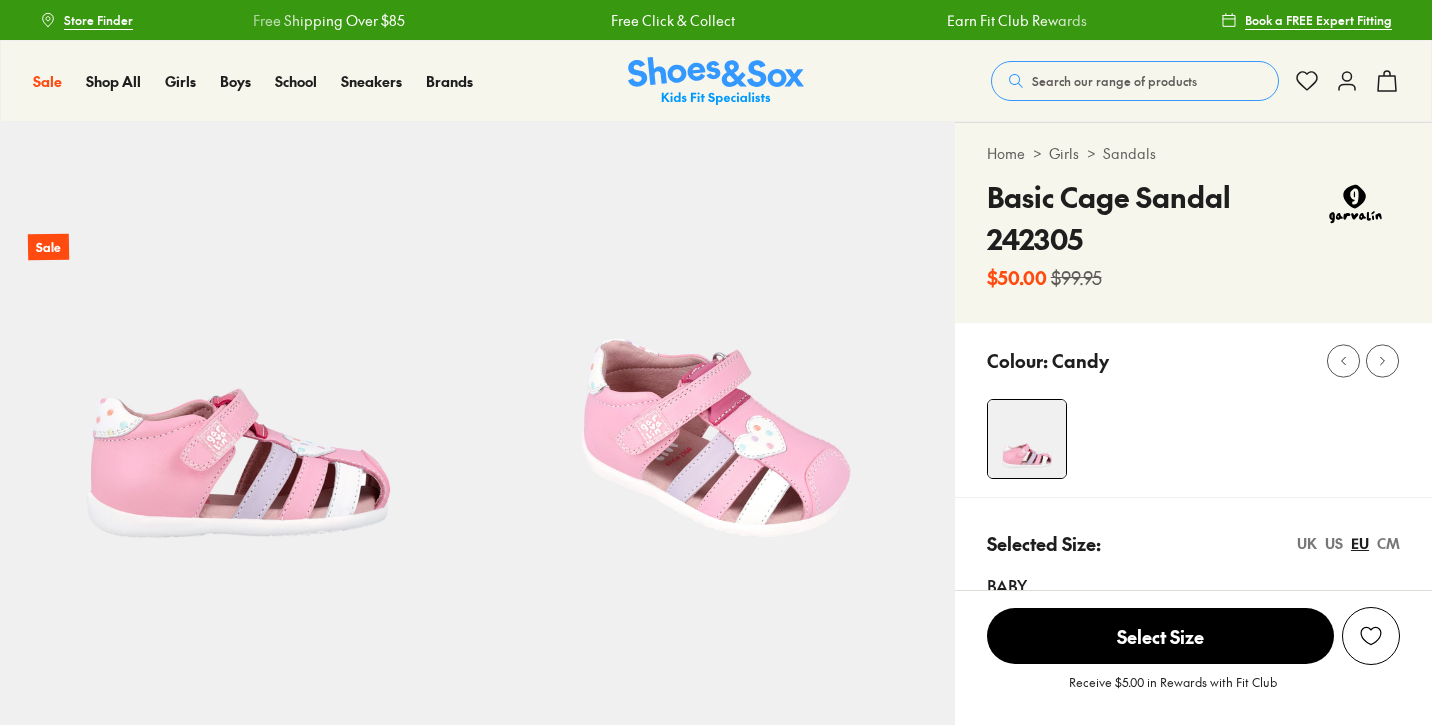 select on "*" 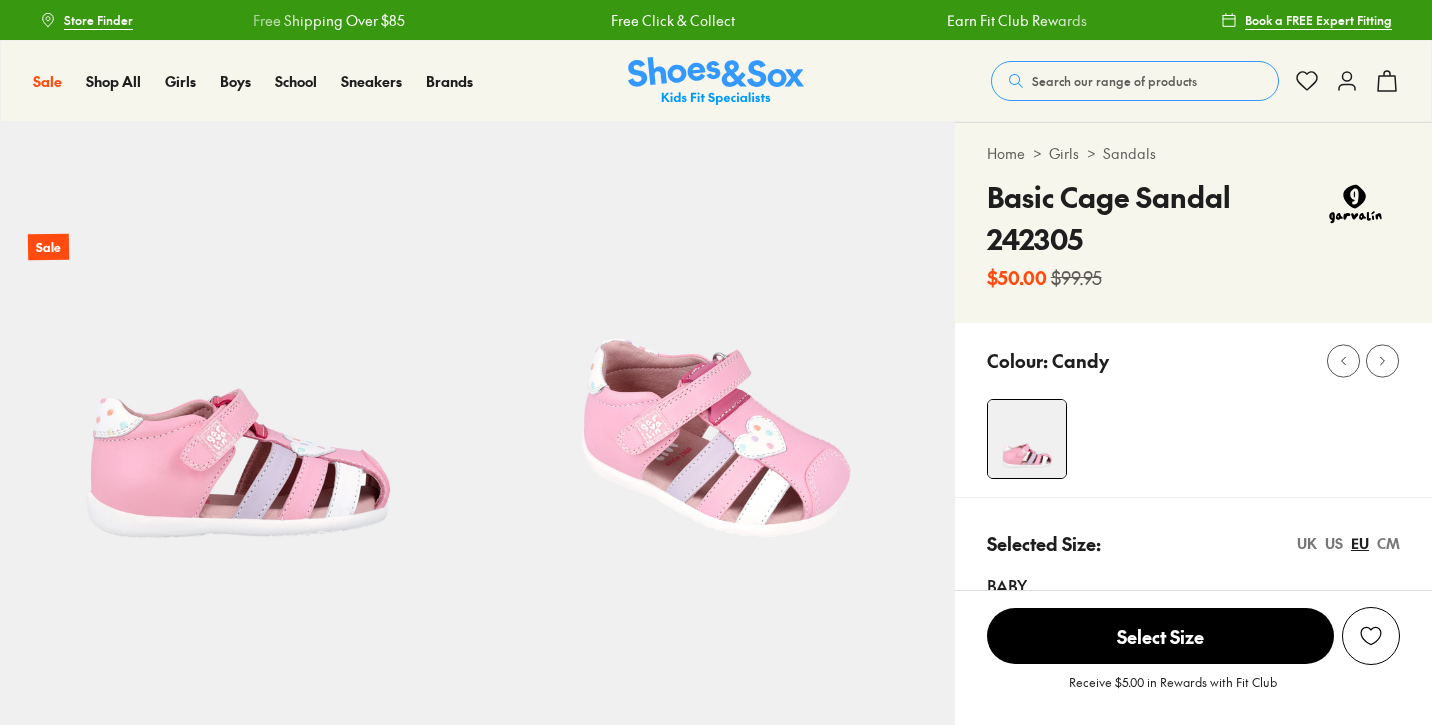 scroll, scrollTop: 0, scrollLeft: 0, axis: both 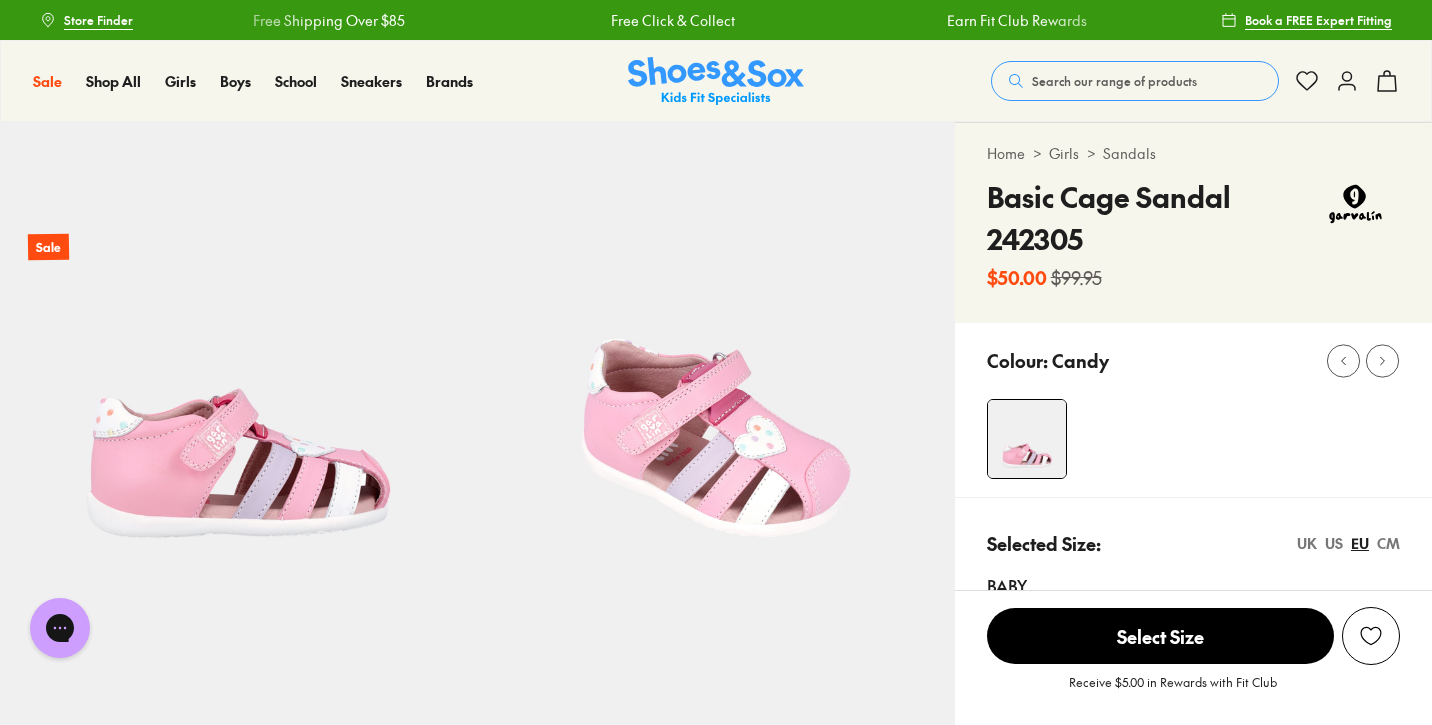 click 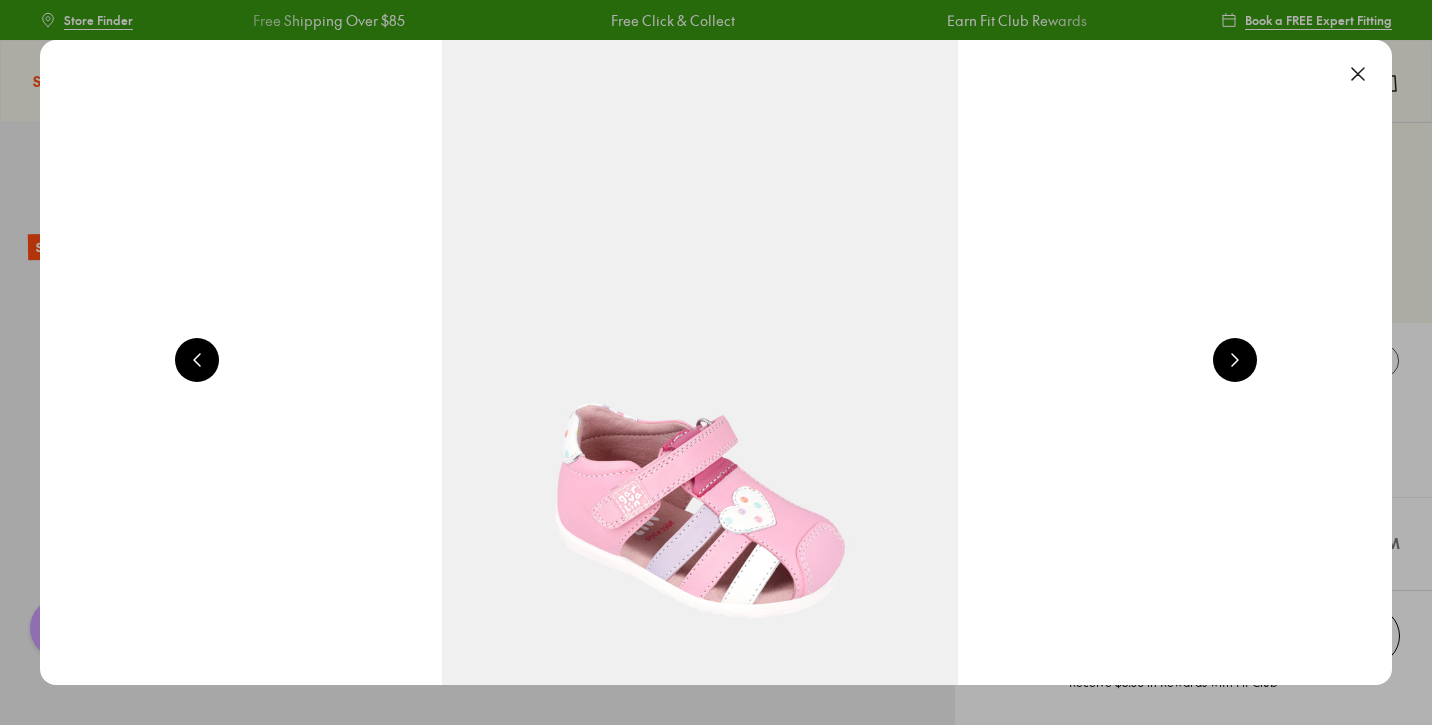 click at bounding box center (1235, 360) 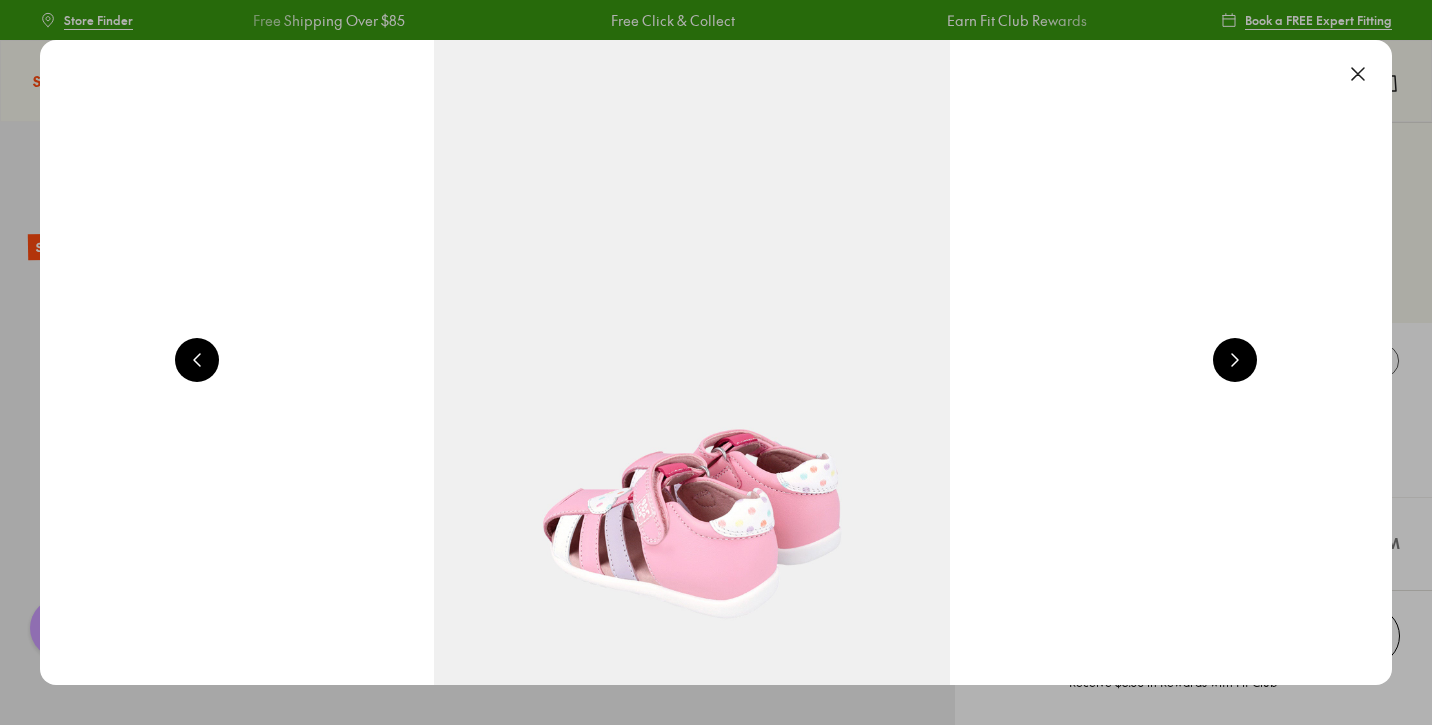 click at bounding box center (1235, 360) 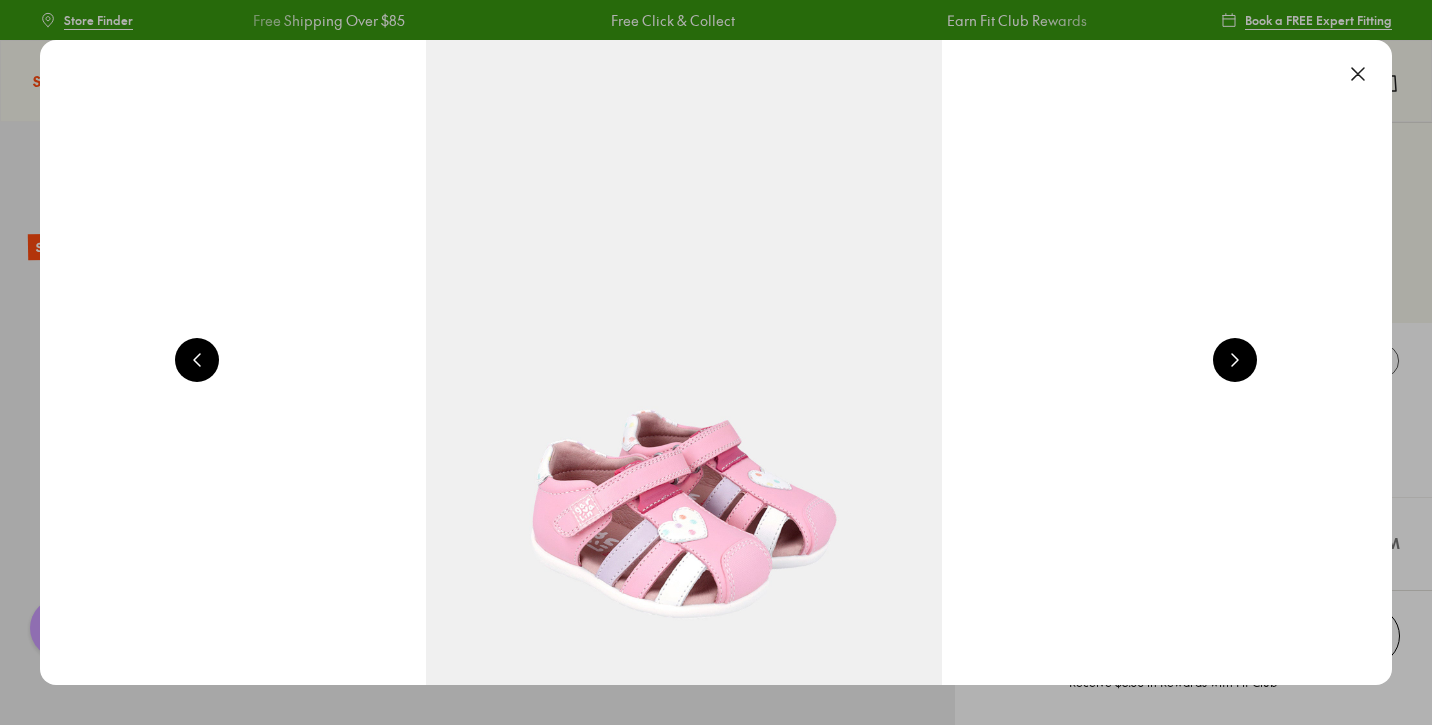 click at bounding box center (1235, 360) 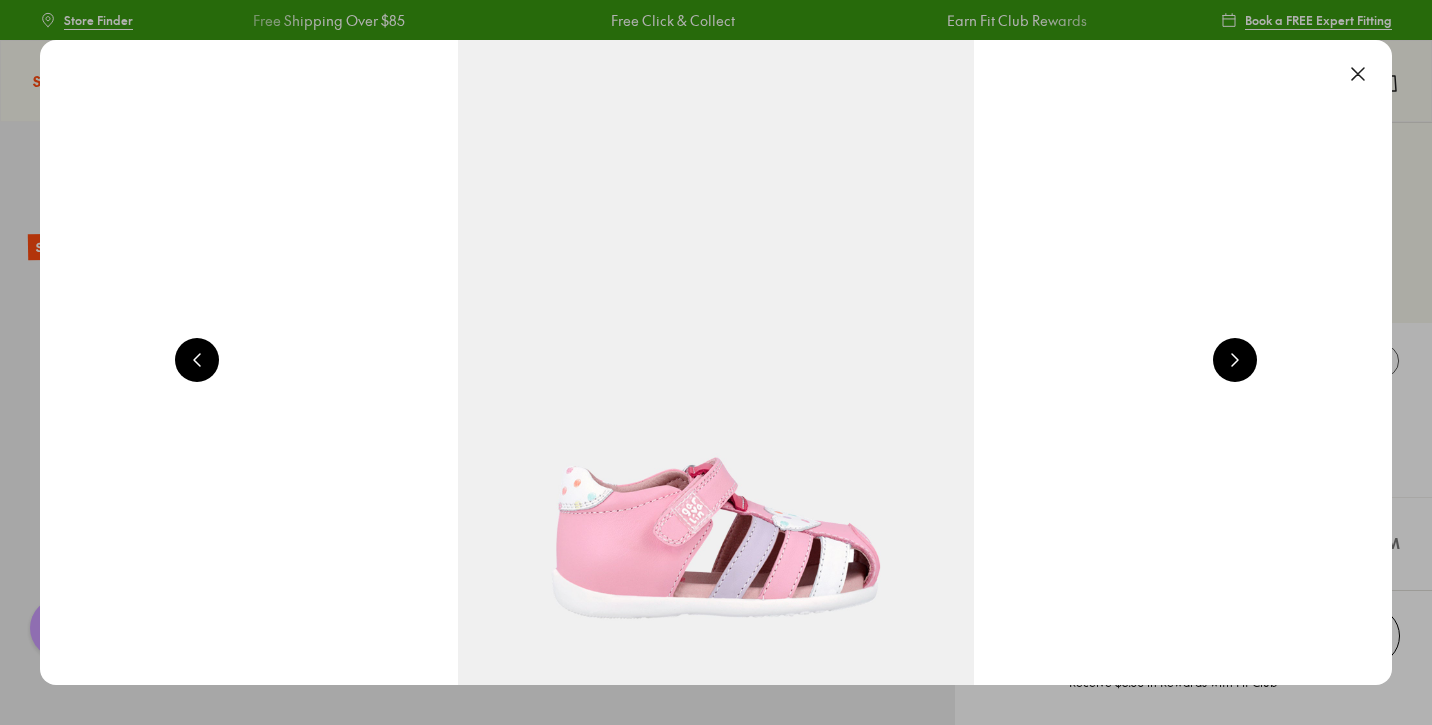 click at bounding box center (1235, 360) 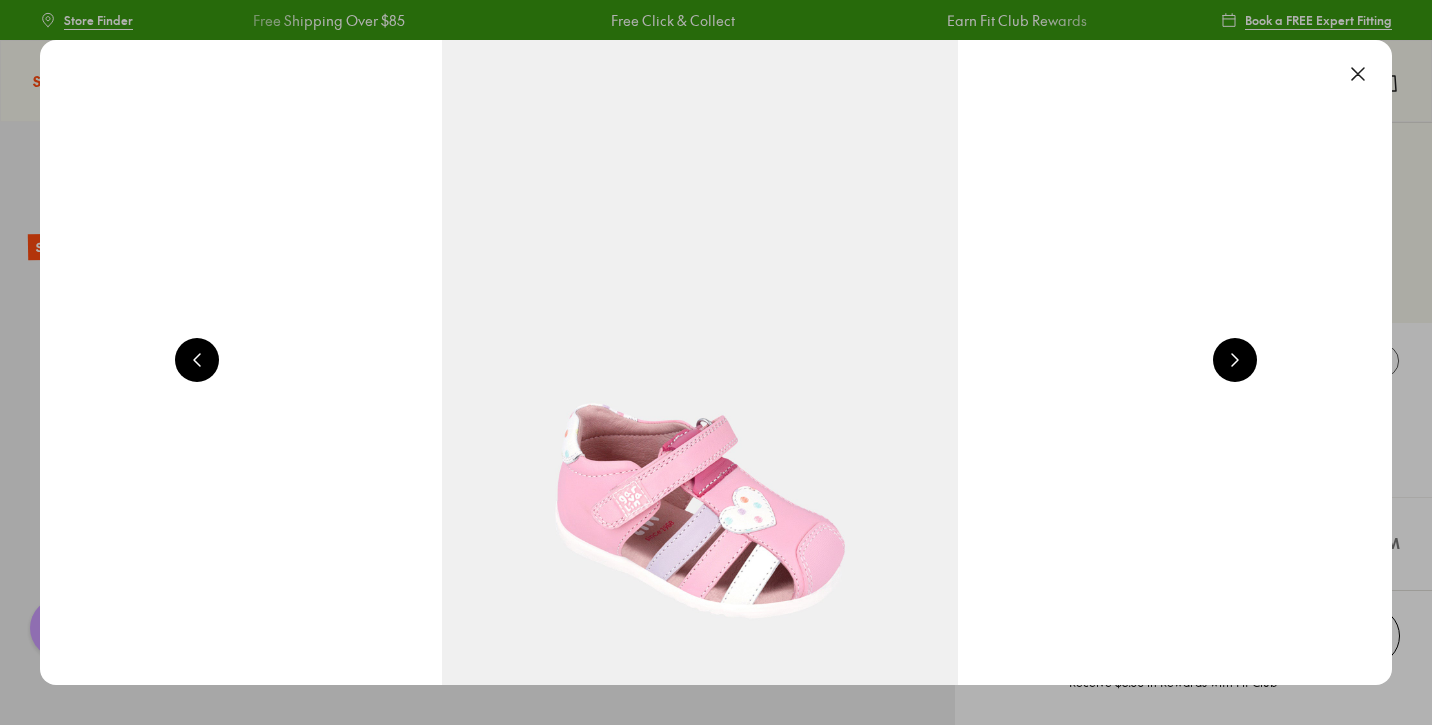 click at bounding box center (1235, 360) 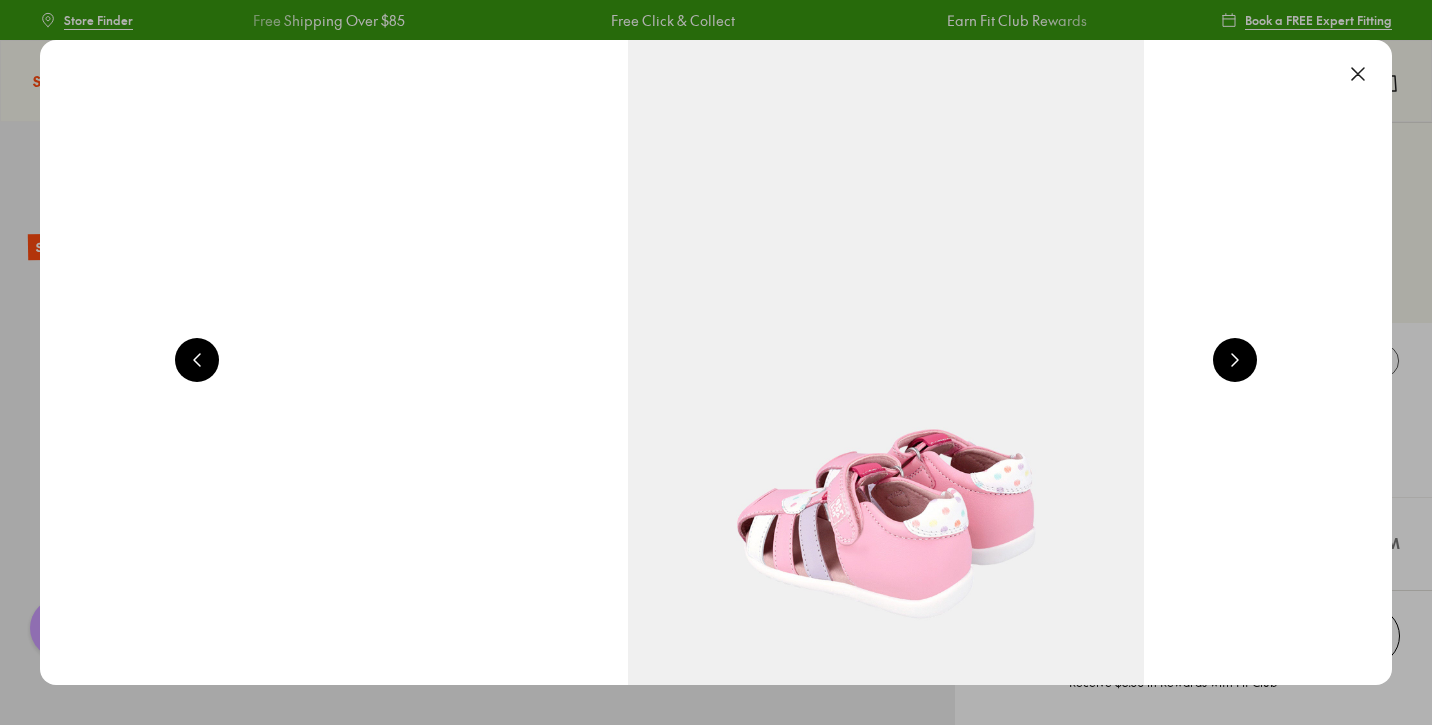 scroll, scrollTop: 0, scrollLeft: 4080, axis: horizontal 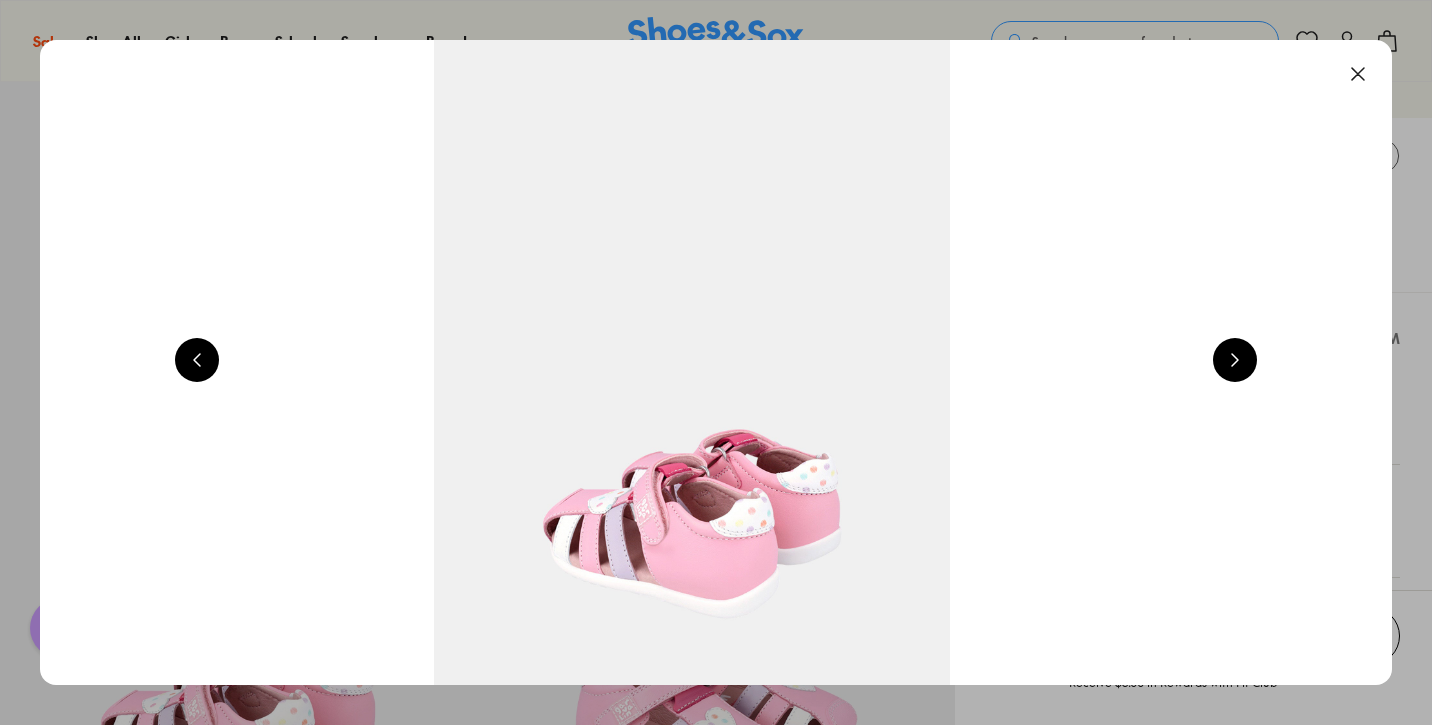 click at bounding box center (1358, 74) 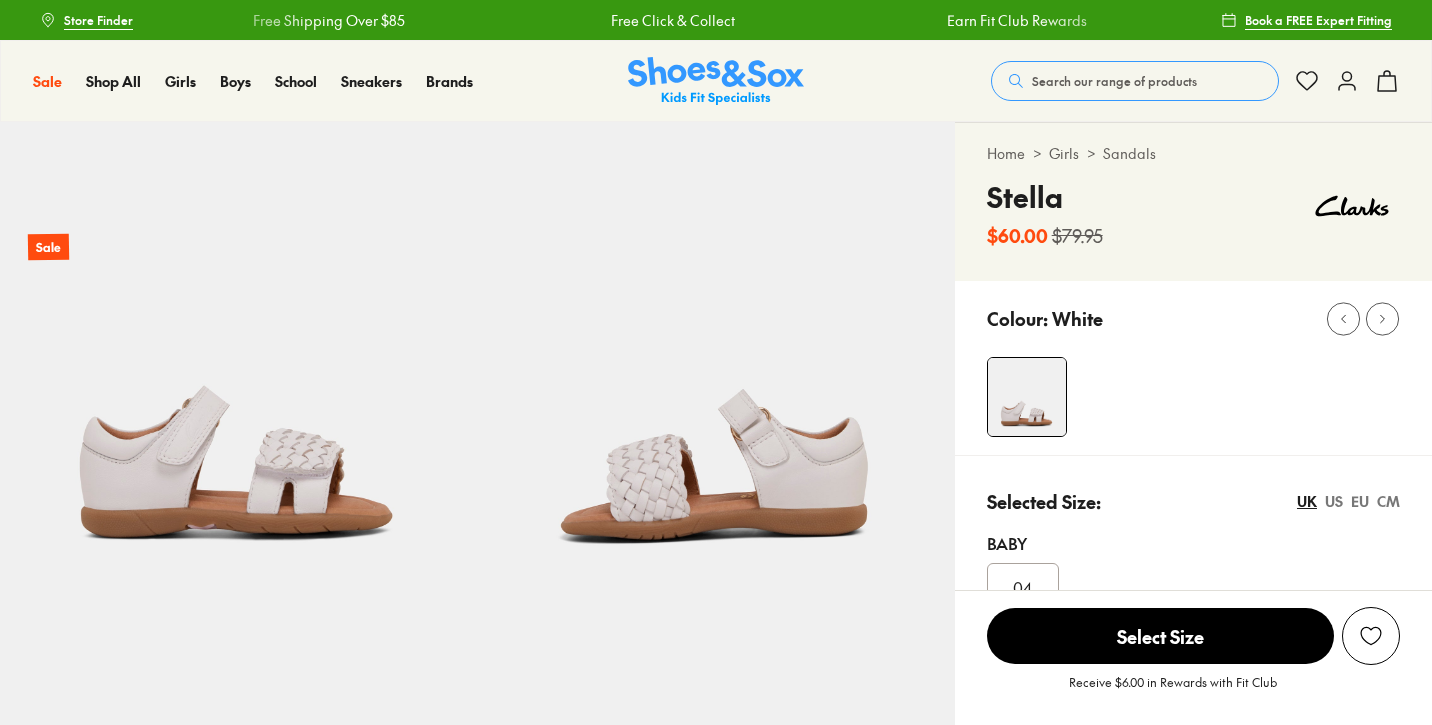 scroll, scrollTop: 0, scrollLeft: 0, axis: both 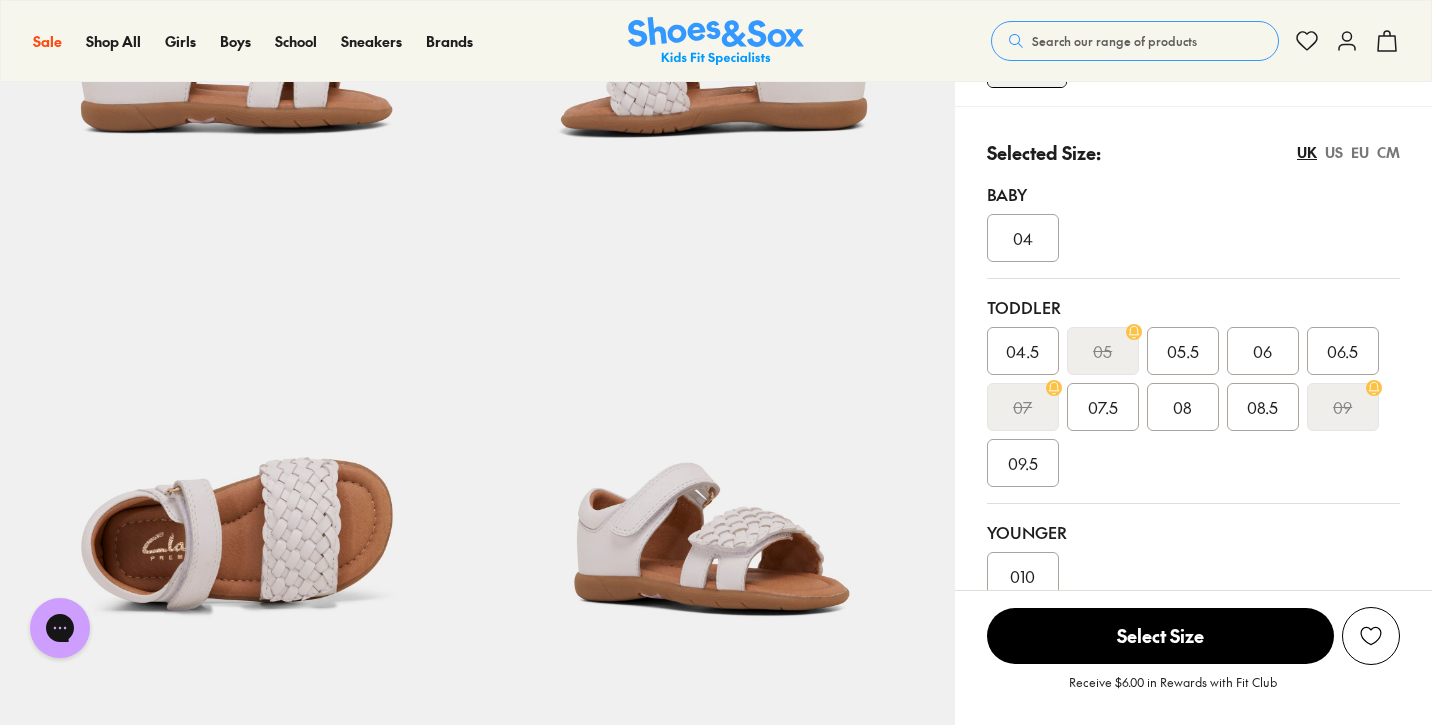 click 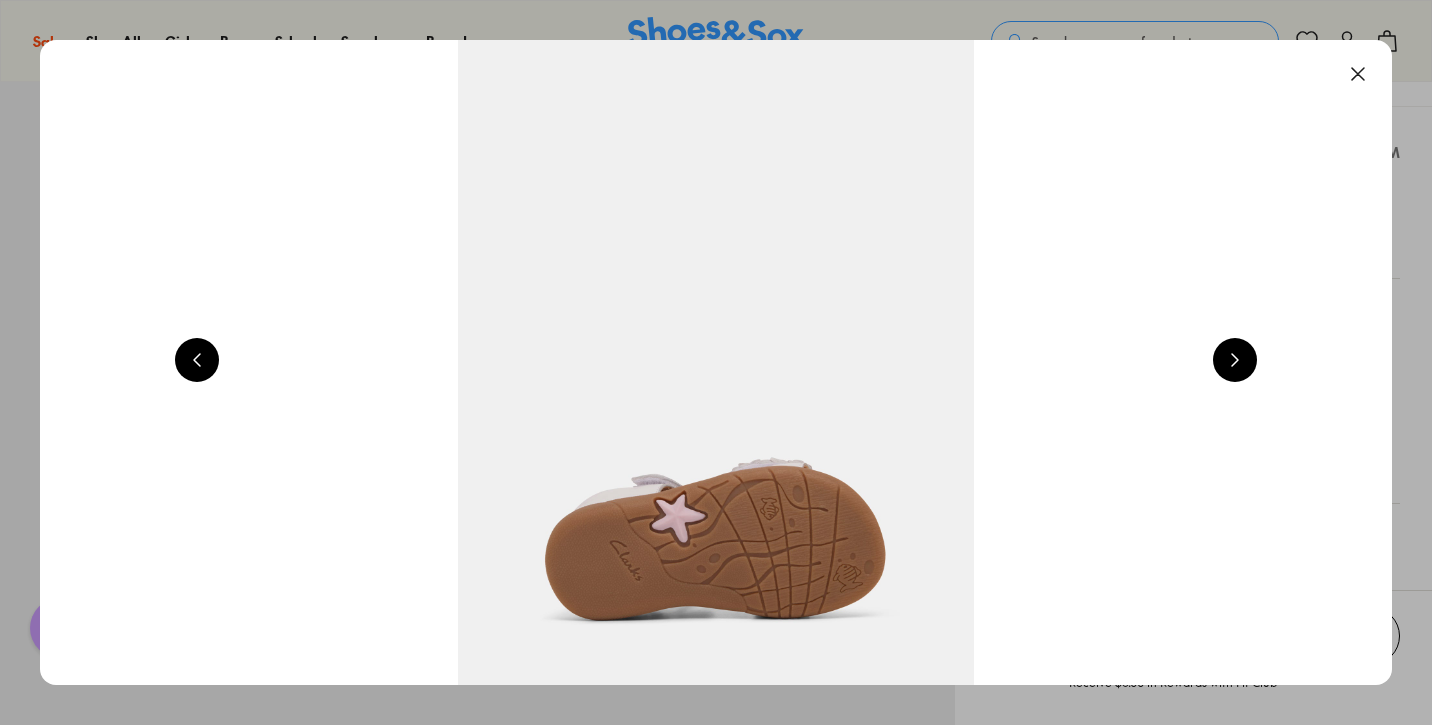 scroll, scrollTop: 0, scrollLeft: 5440, axis: horizontal 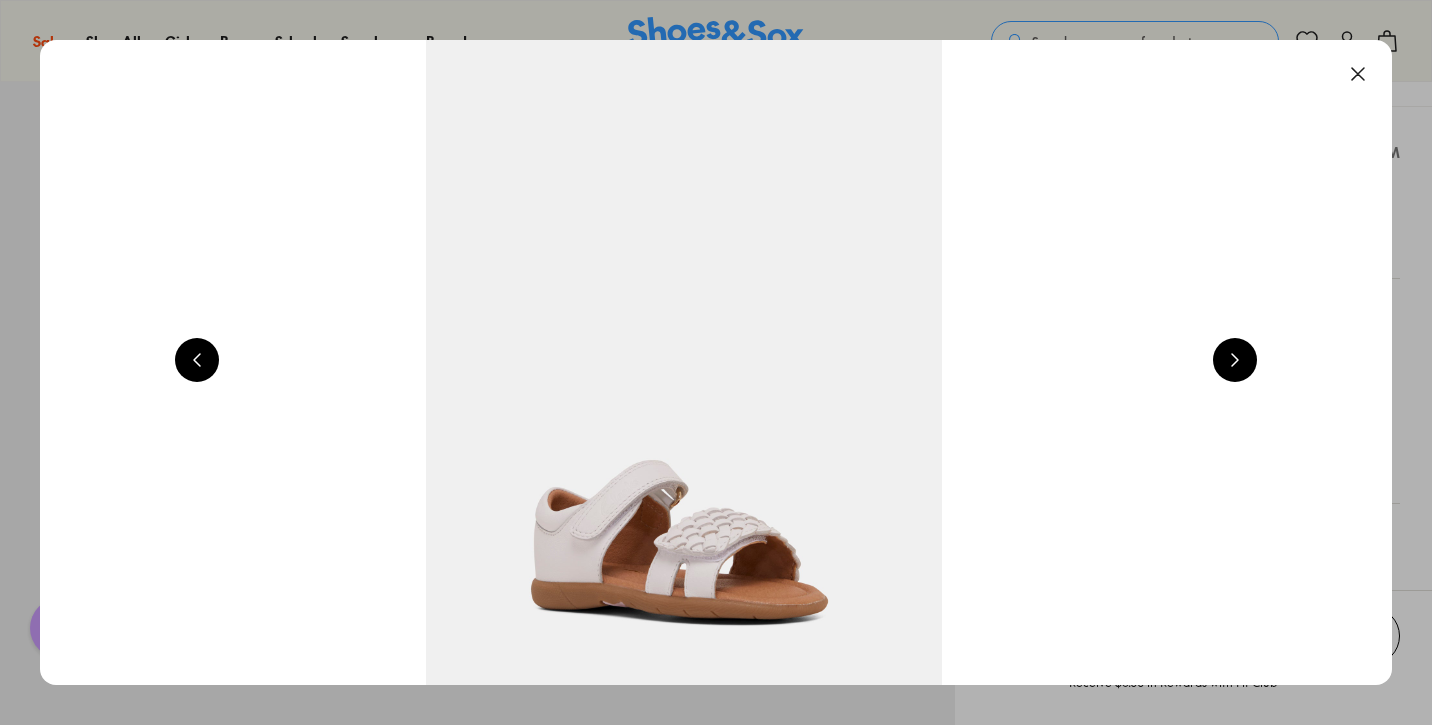 click at bounding box center (1235, 360) 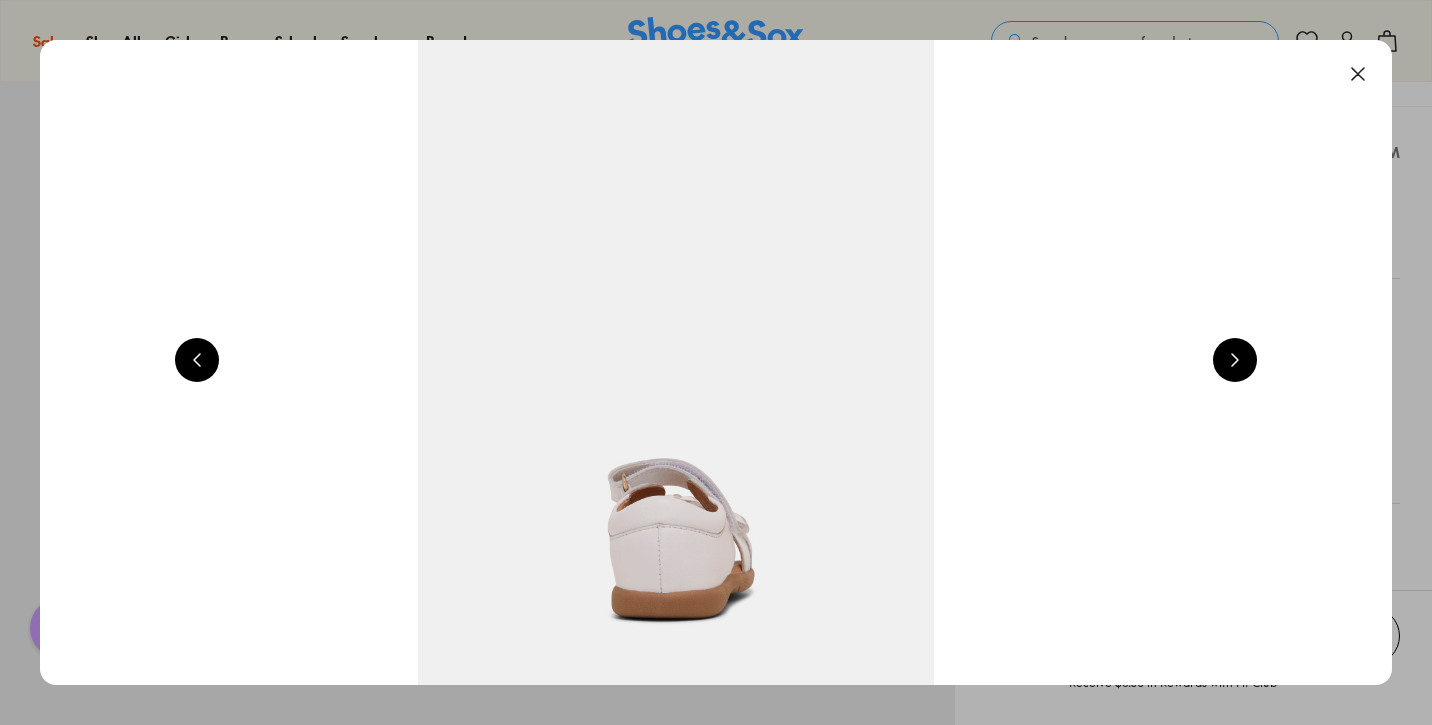 click at bounding box center [1235, 360] 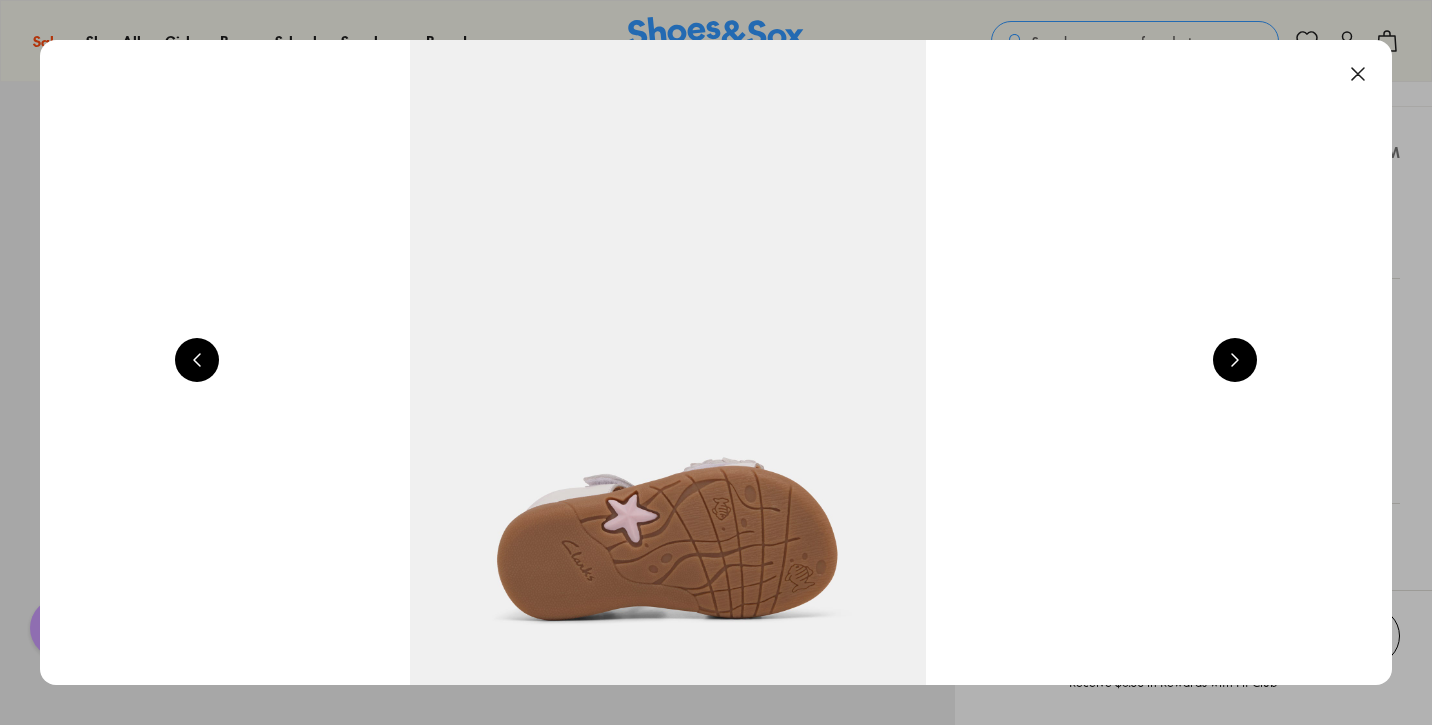 click at bounding box center [1235, 360] 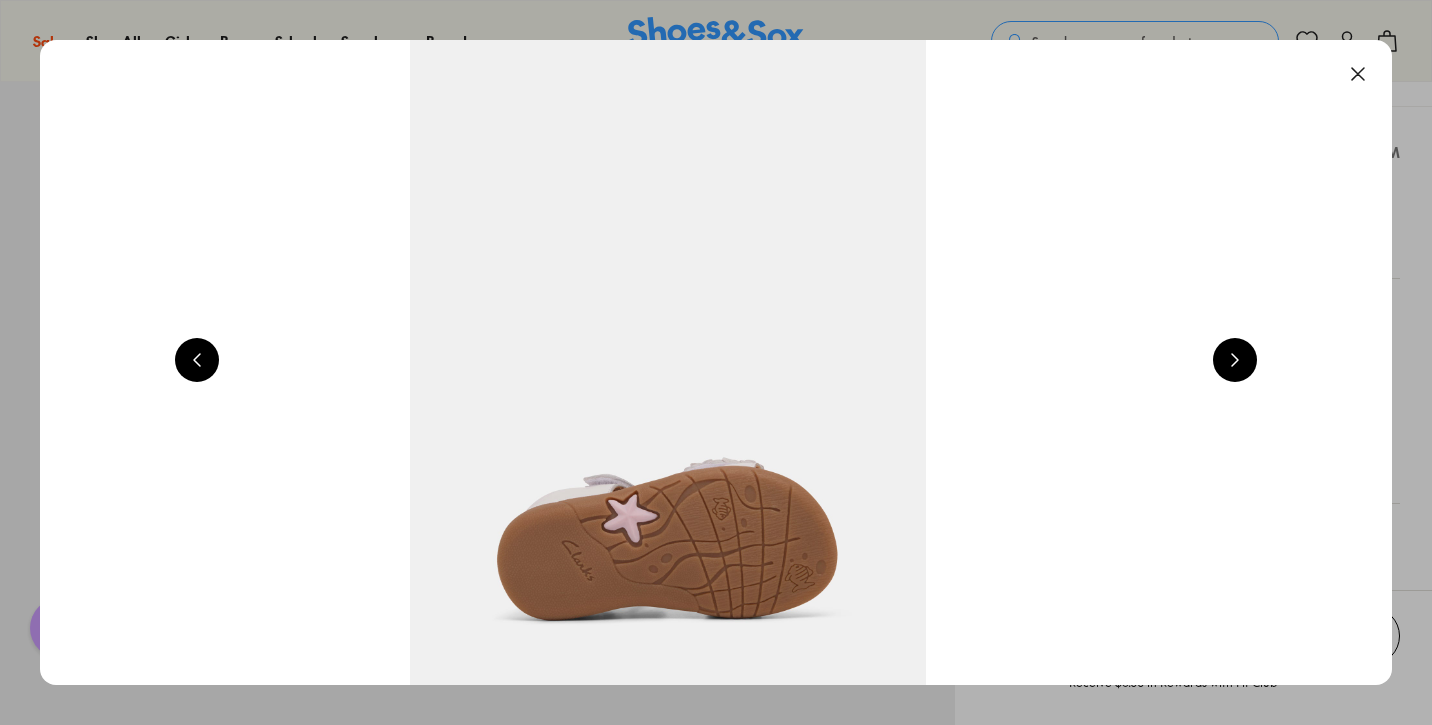 scroll, scrollTop: 0, scrollLeft: 9520, axis: horizontal 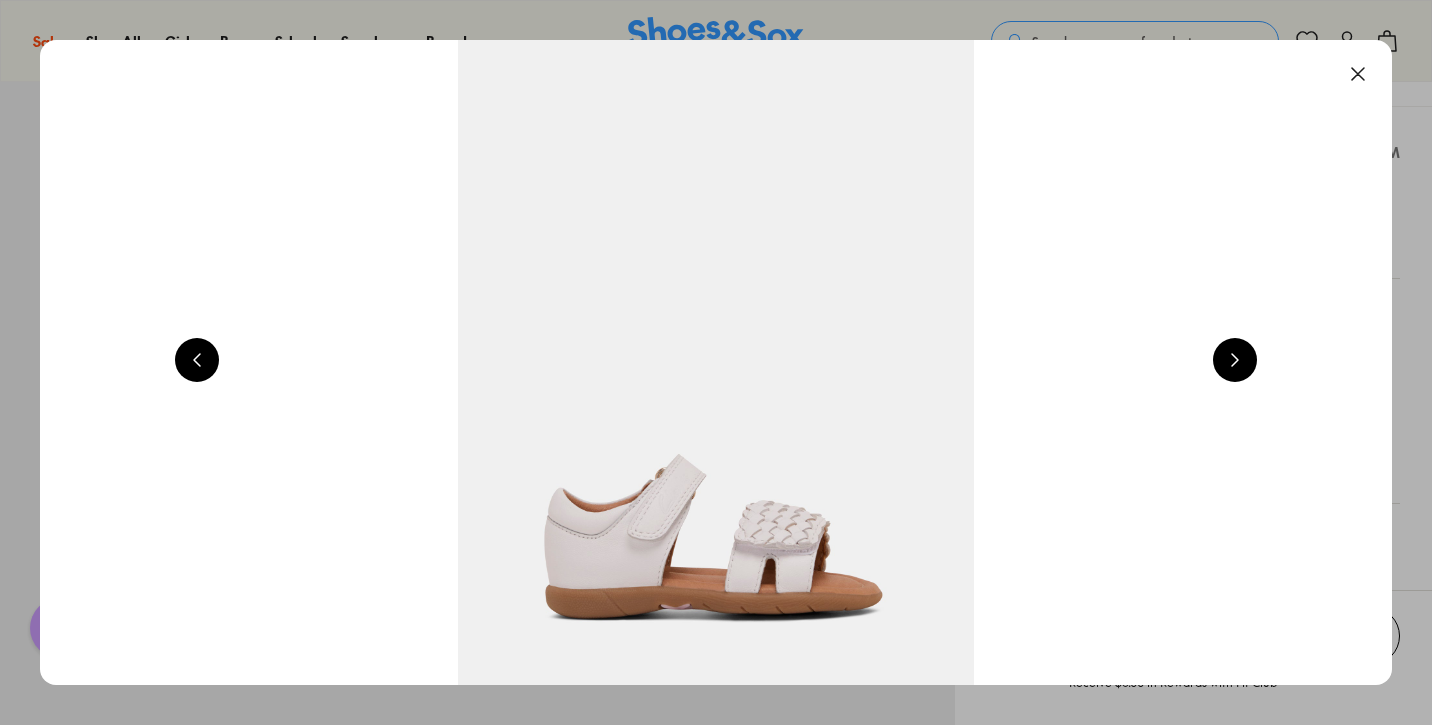 click at bounding box center [1235, 360] 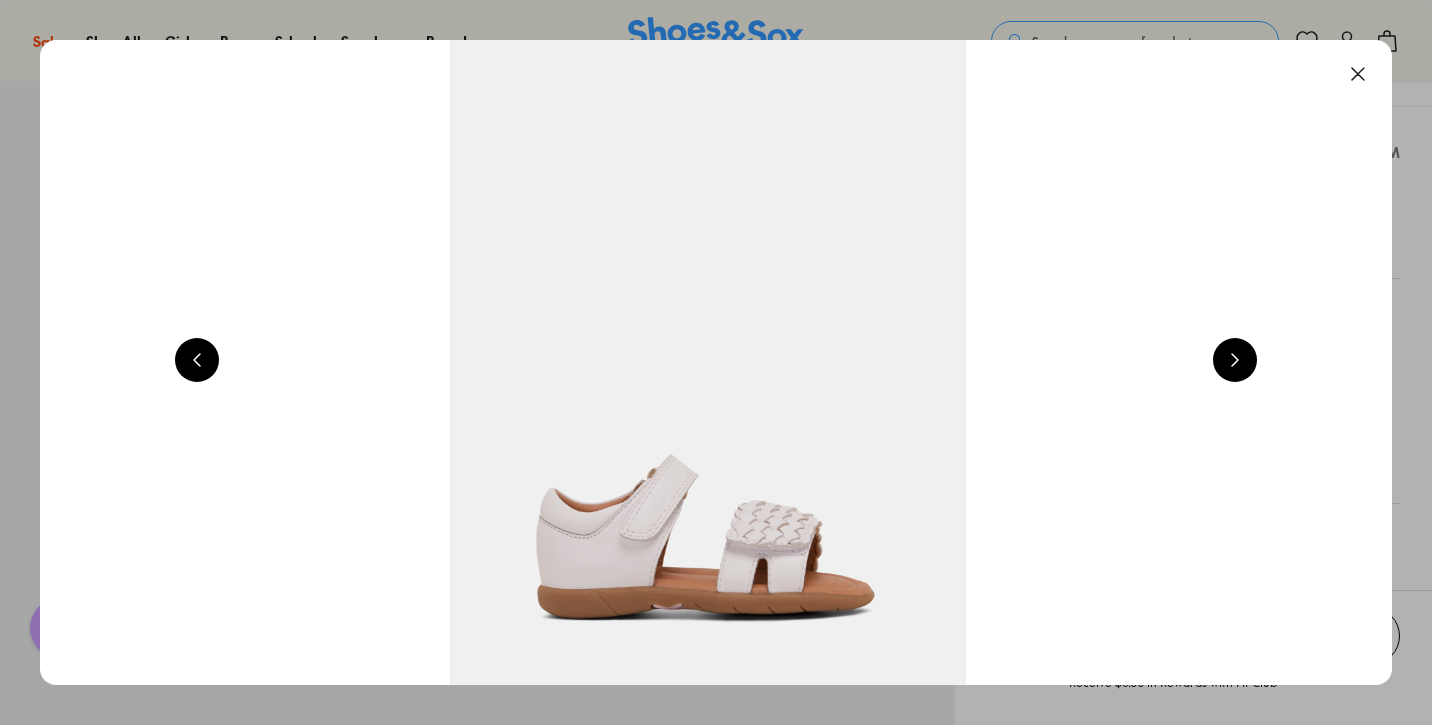click at bounding box center [1235, 360] 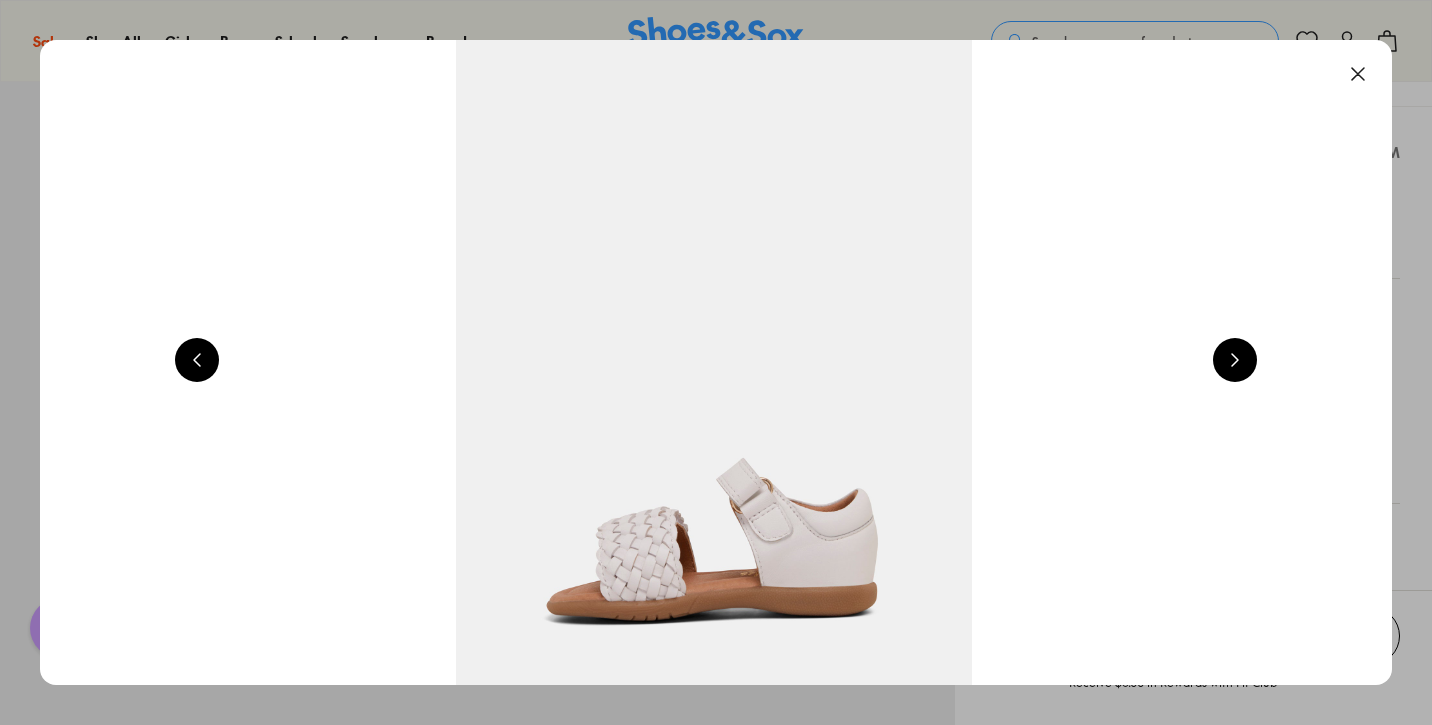 scroll, scrollTop: 0, scrollLeft: 2720, axis: horizontal 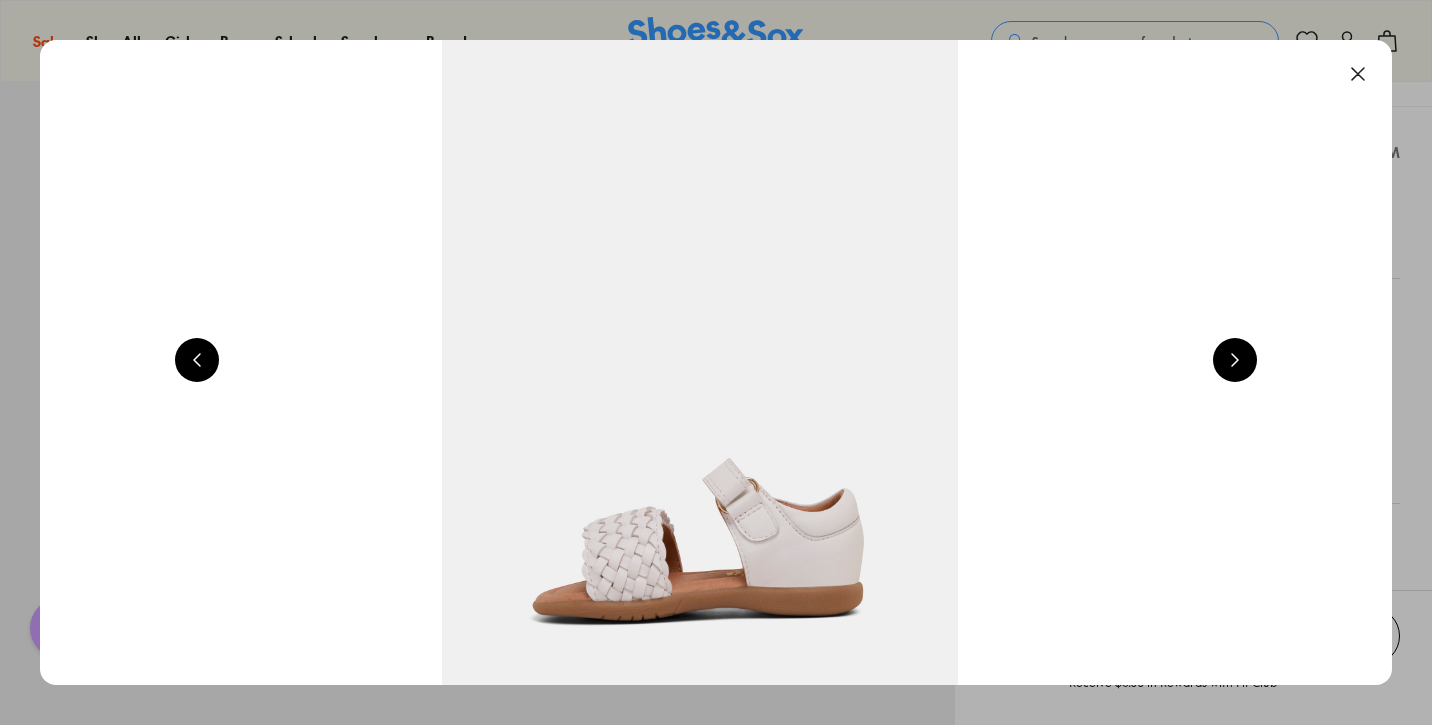 click at bounding box center [1235, 360] 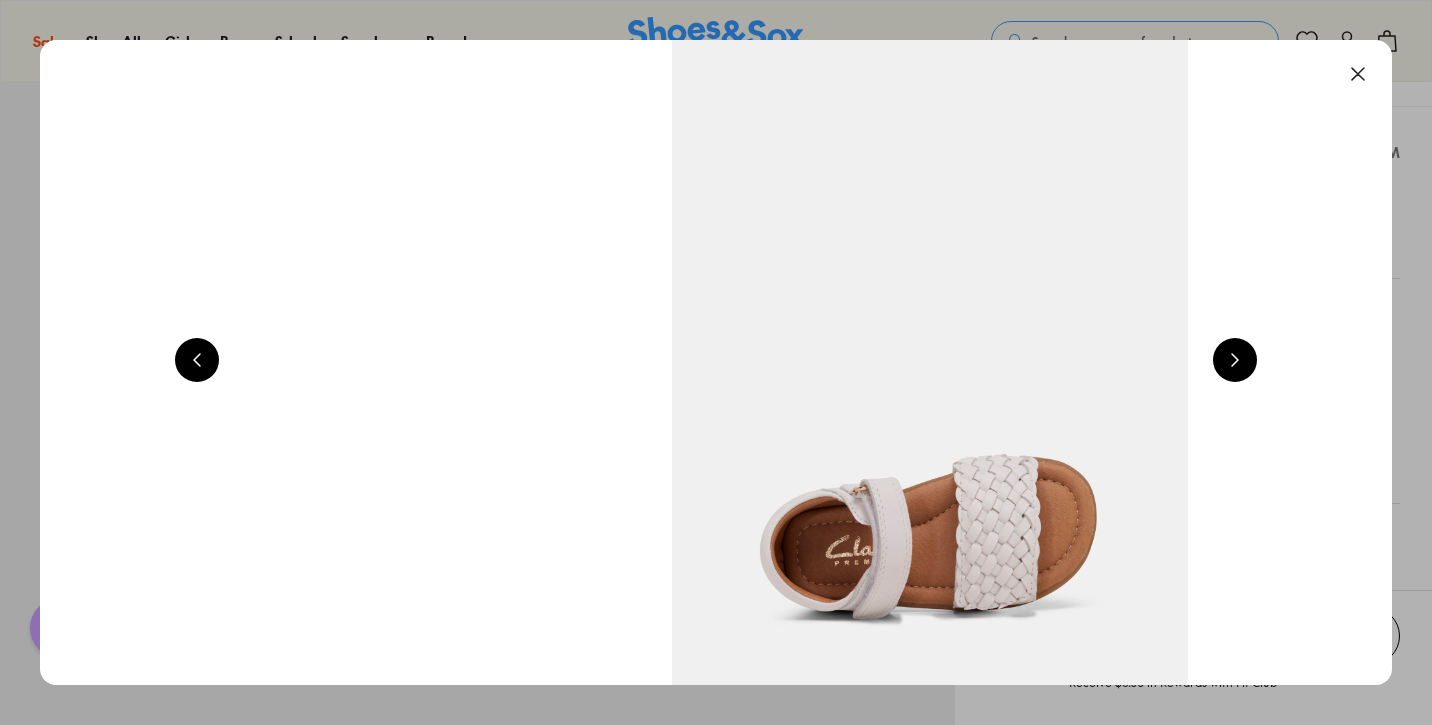 scroll, scrollTop: 0, scrollLeft: 4080, axis: horizontal 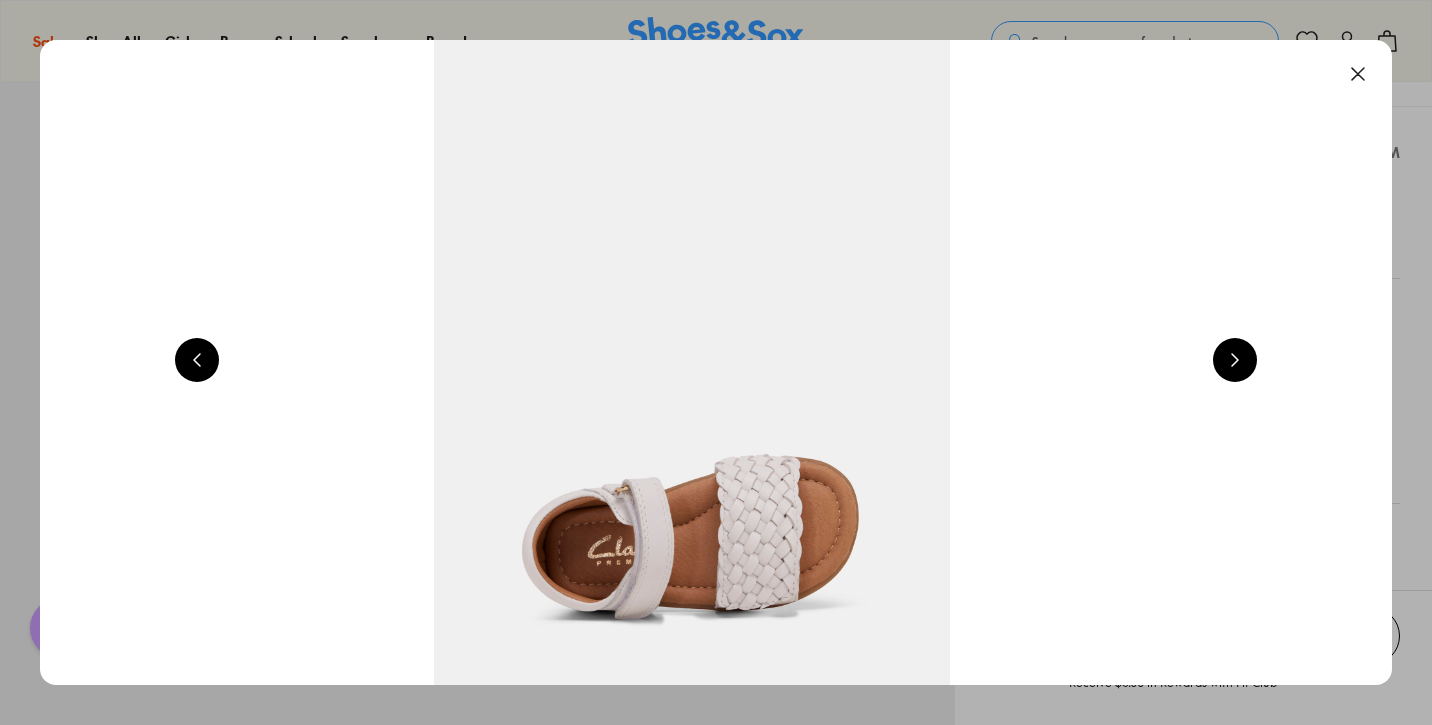 click at bounding box center [1235, 360] 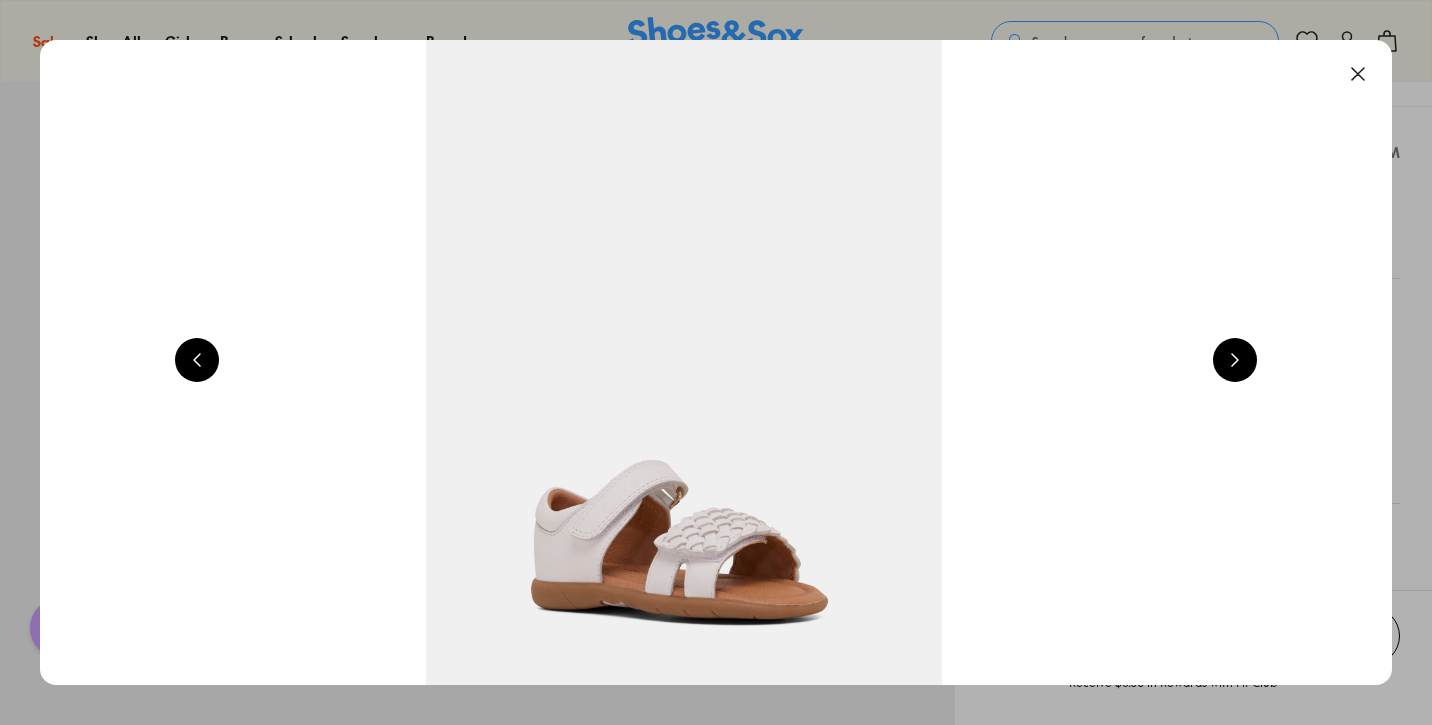 click at bounding box center (1235, 360) 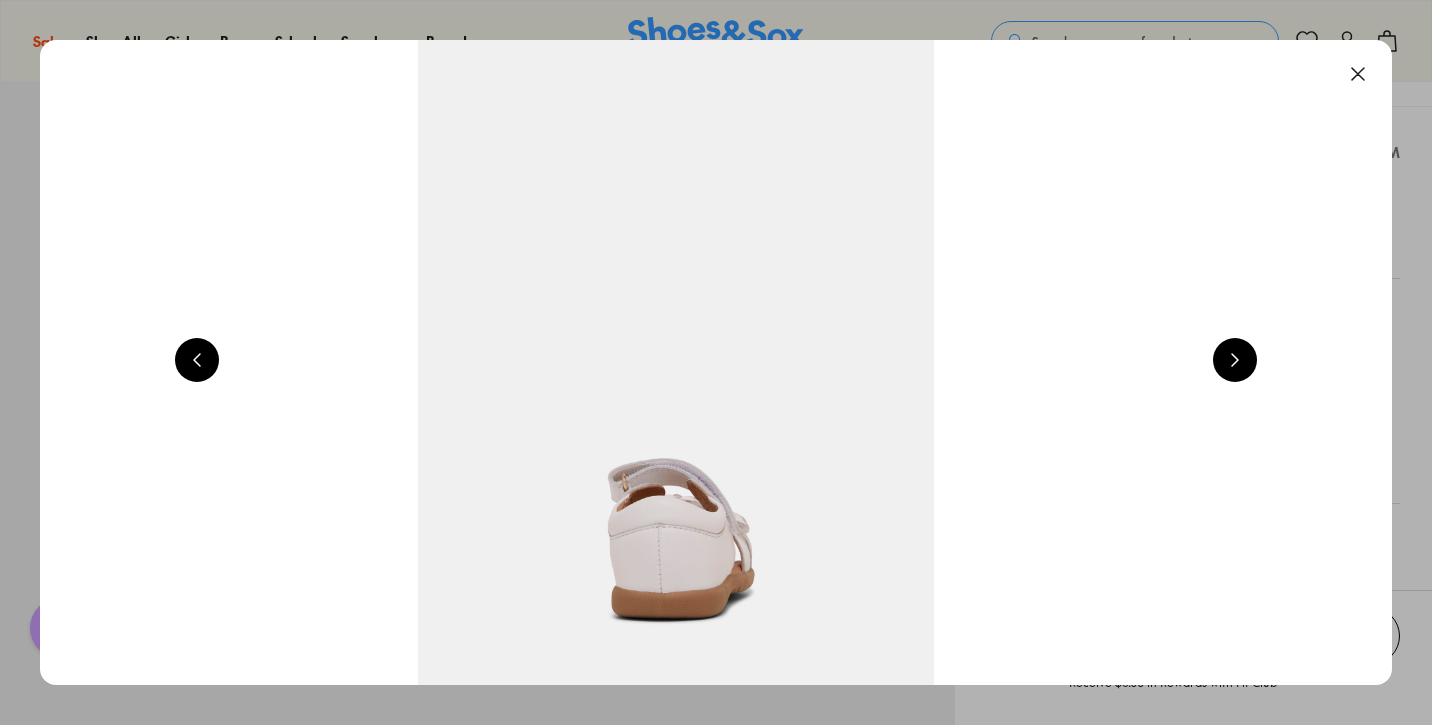 click at bounding box center [1358, 74] 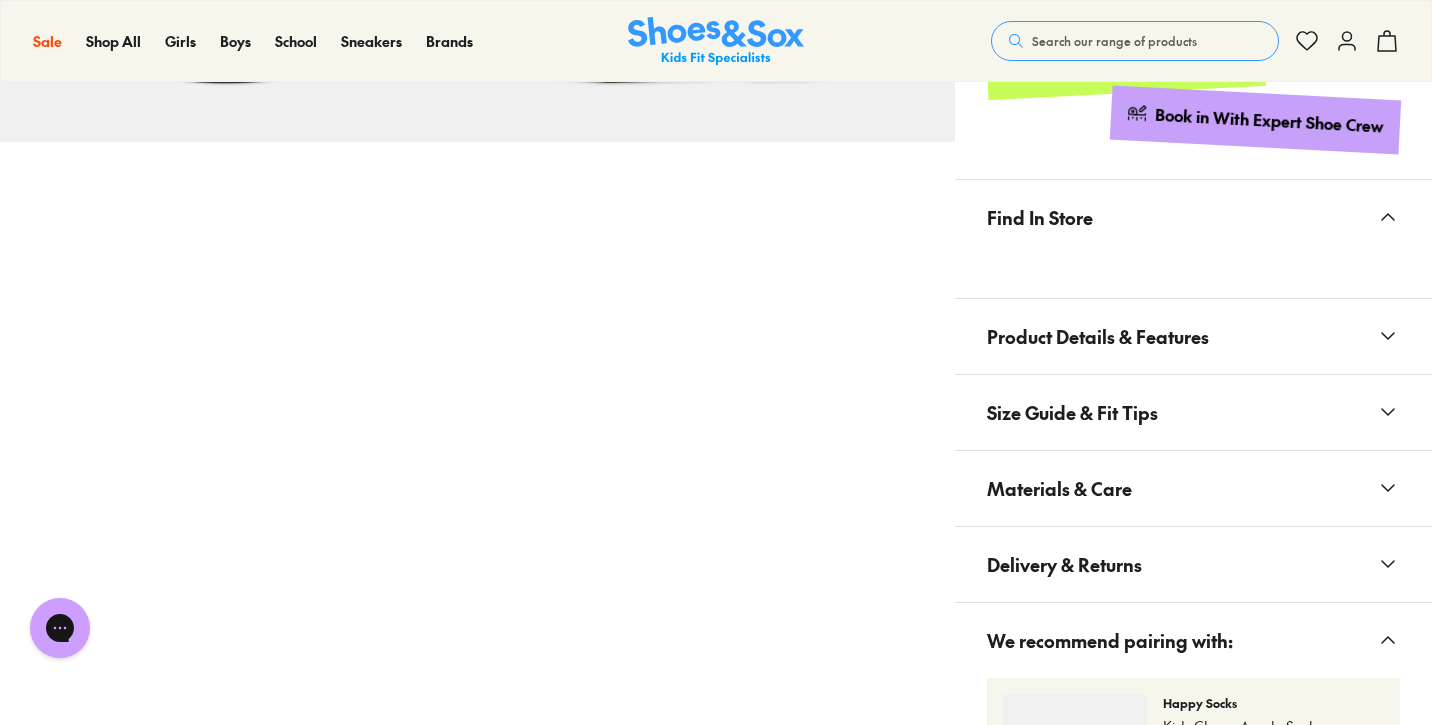 scroll, scrollTop: 1428, scrollLeft: 0, axis: vertical 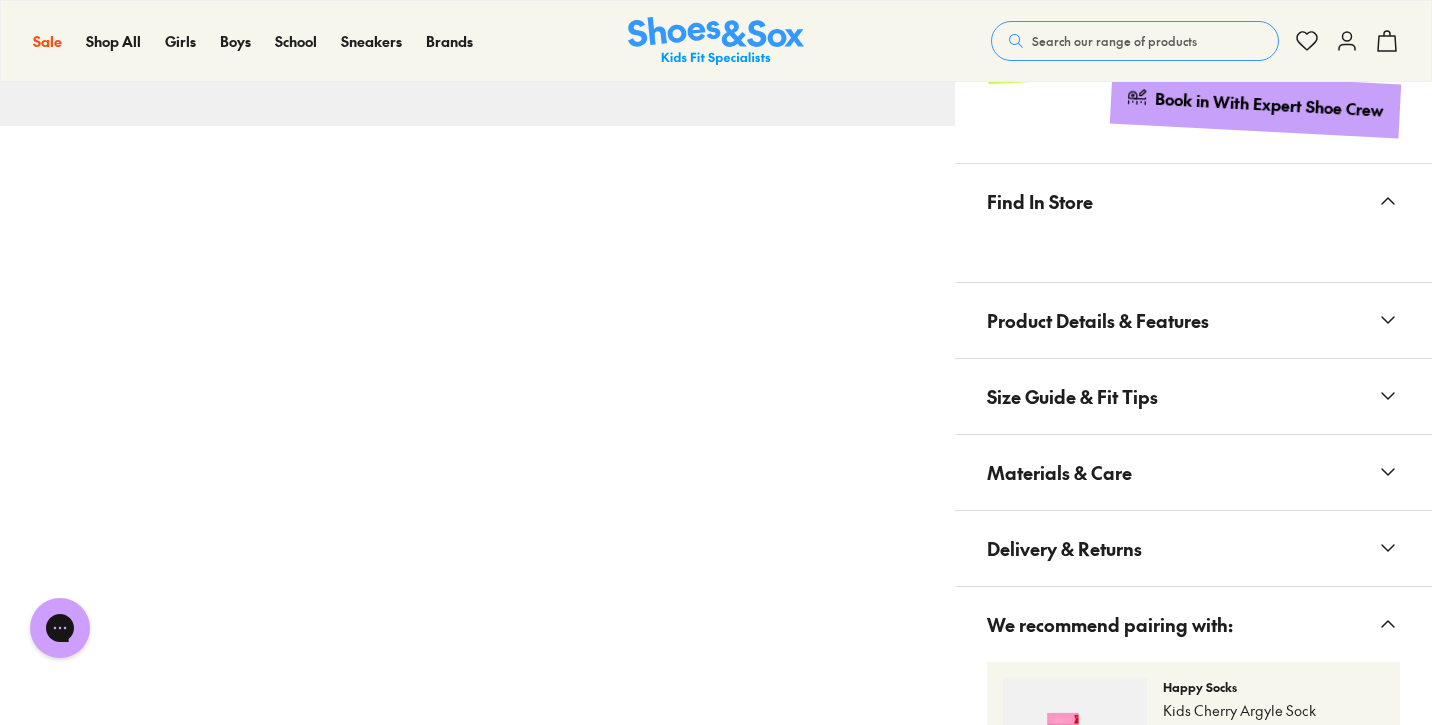 click on "Product Details & Features" at bounding box center (1098, 320) 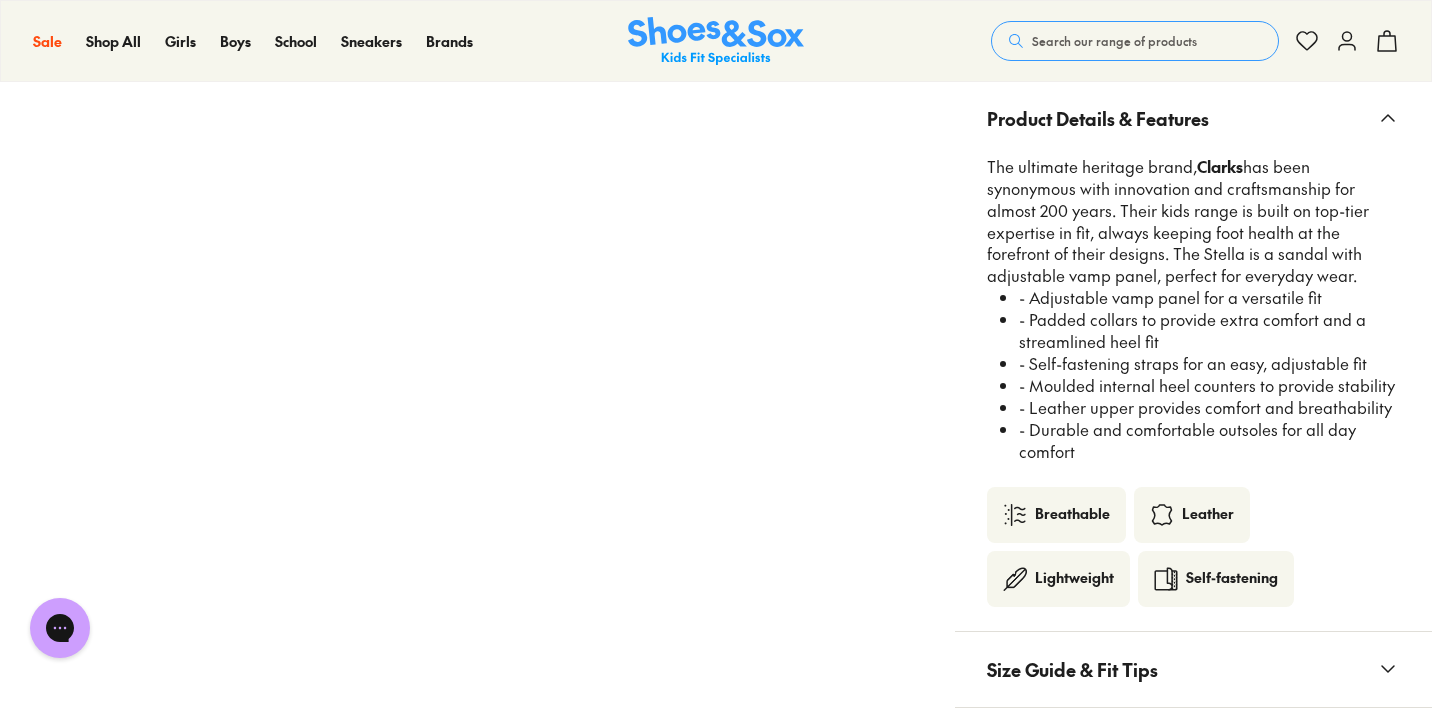 scroll, scrollTop: 1632, scrollLeft: 0, axis: vertical 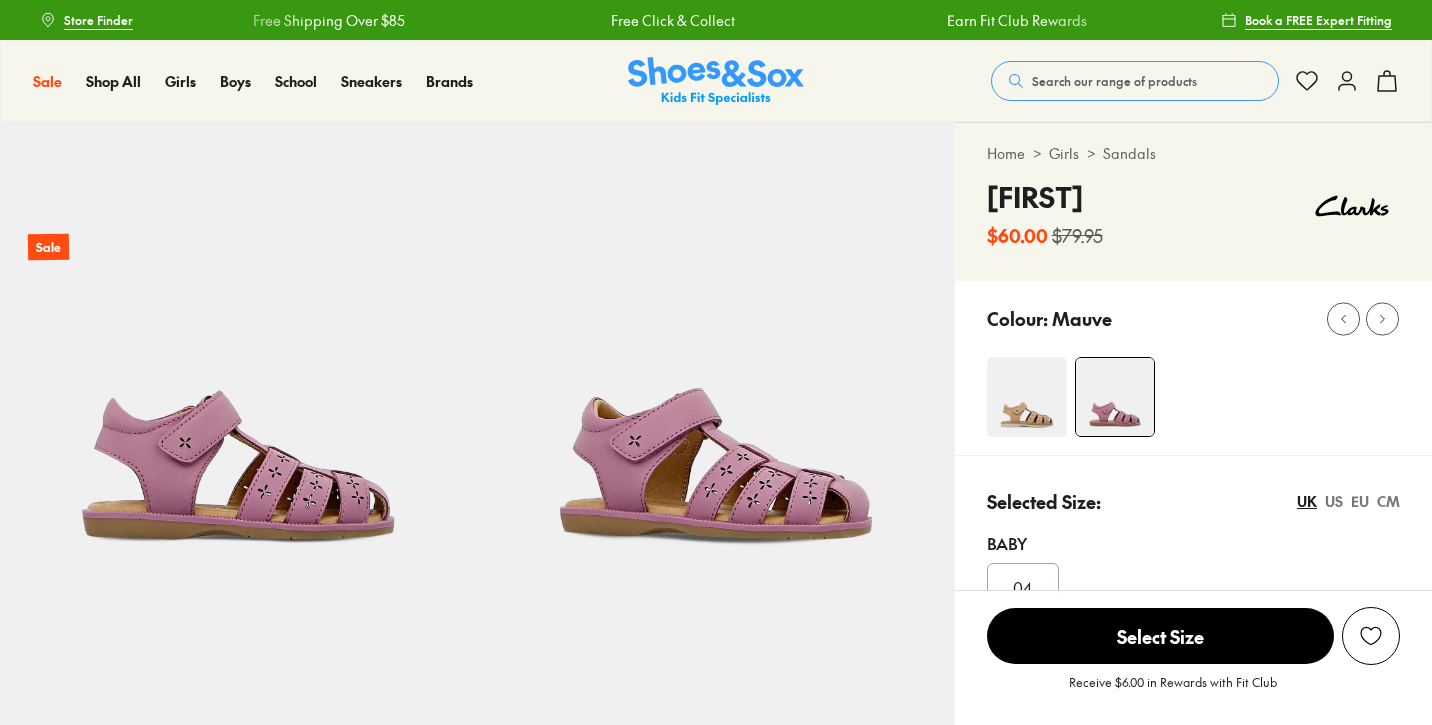 select on "*" 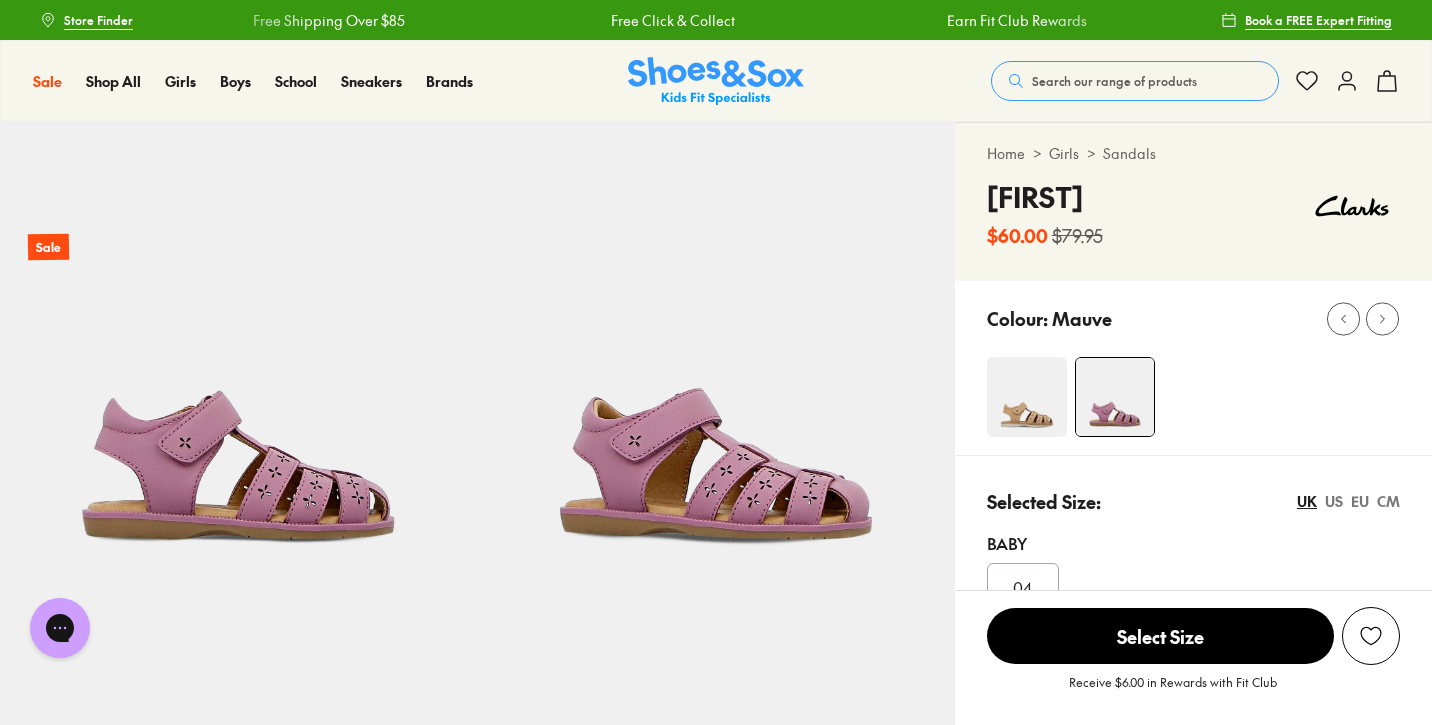 scroll, scrollTop: 0, scrollLeft: 0, axis: both 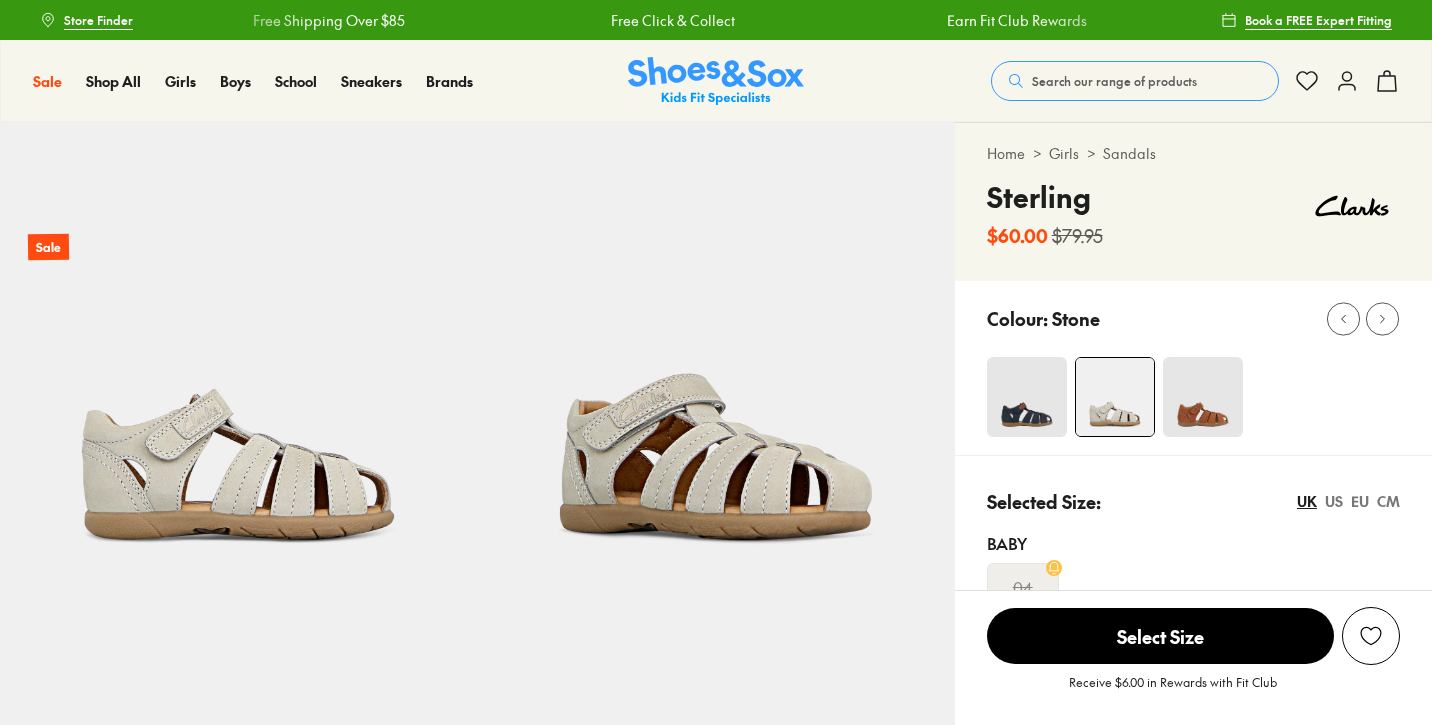 select on "*" 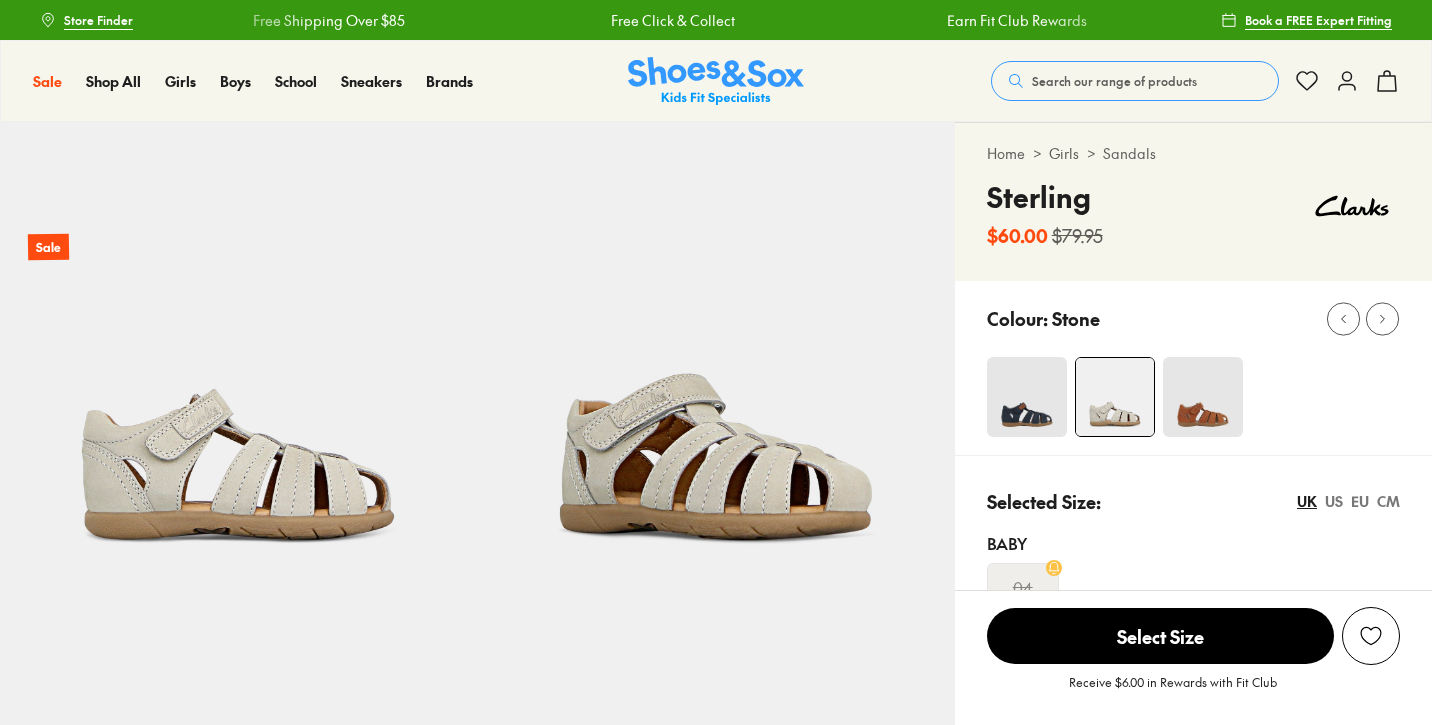 scroll, scrollTop: 0, scrollLeft: 0, axis: both 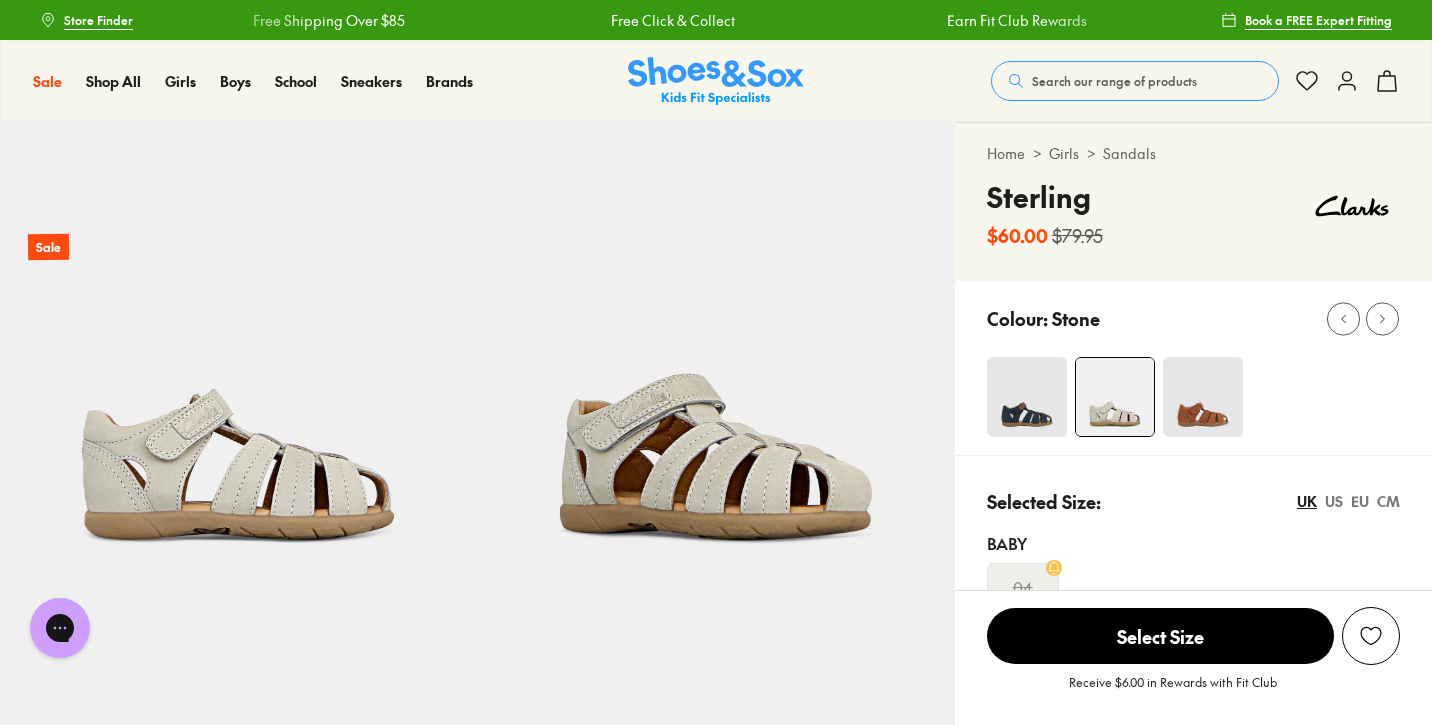 click 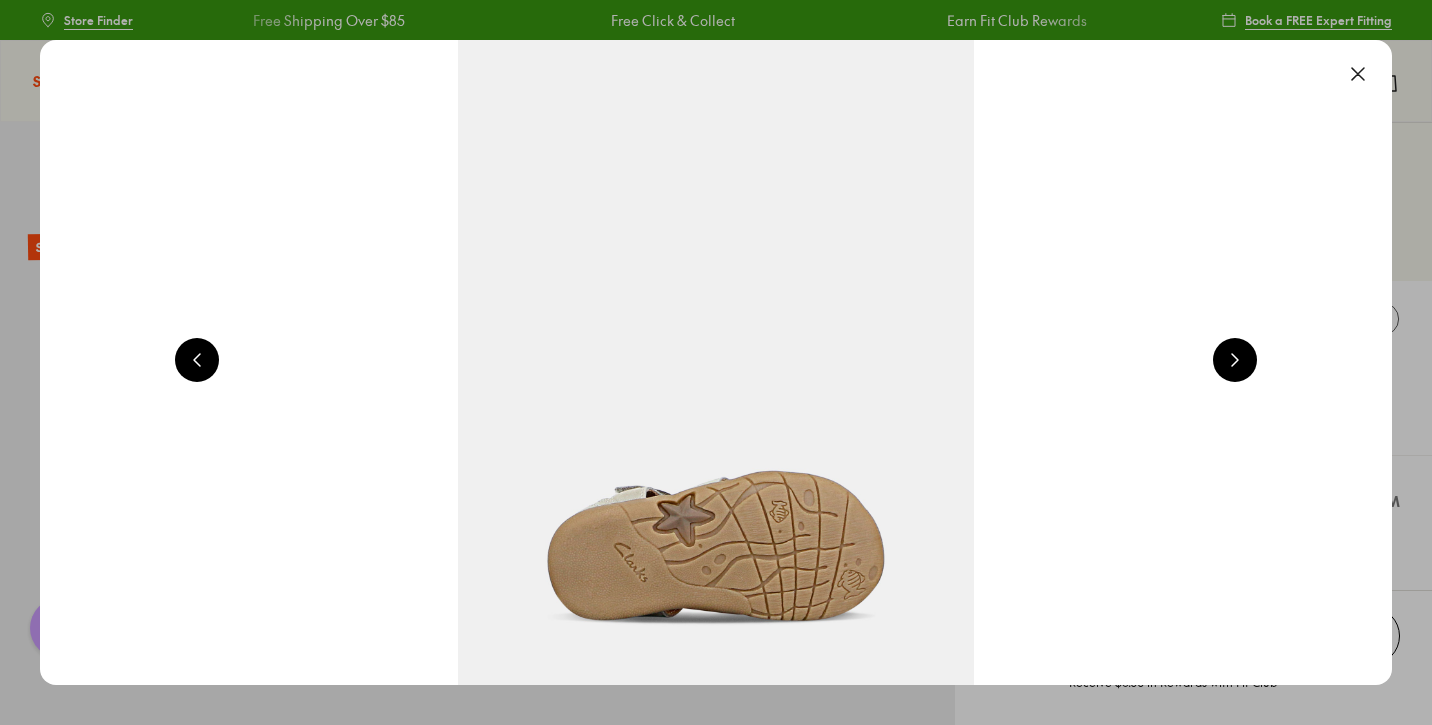 scroll, scrollTop: 0, scrollLeft: 2720, axis: horizontal 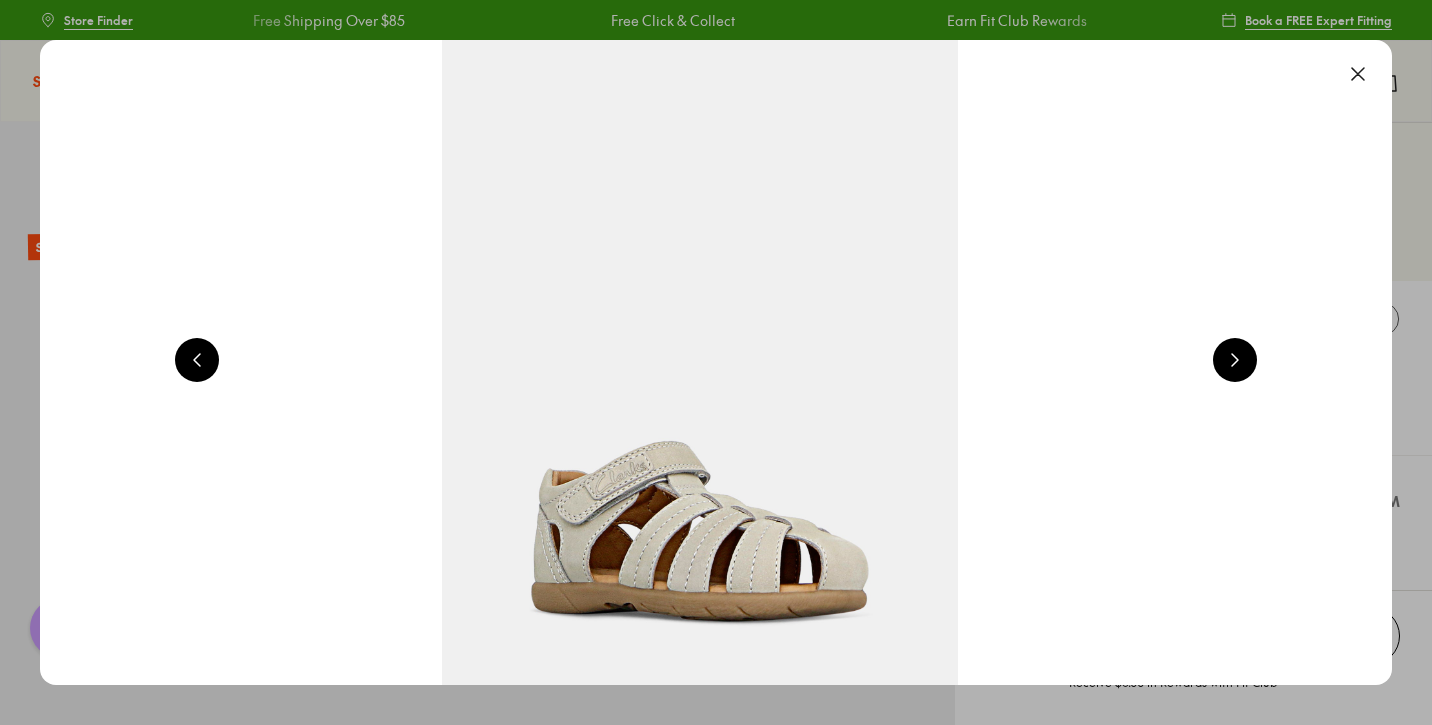 click at bounding box center (1235, 360) 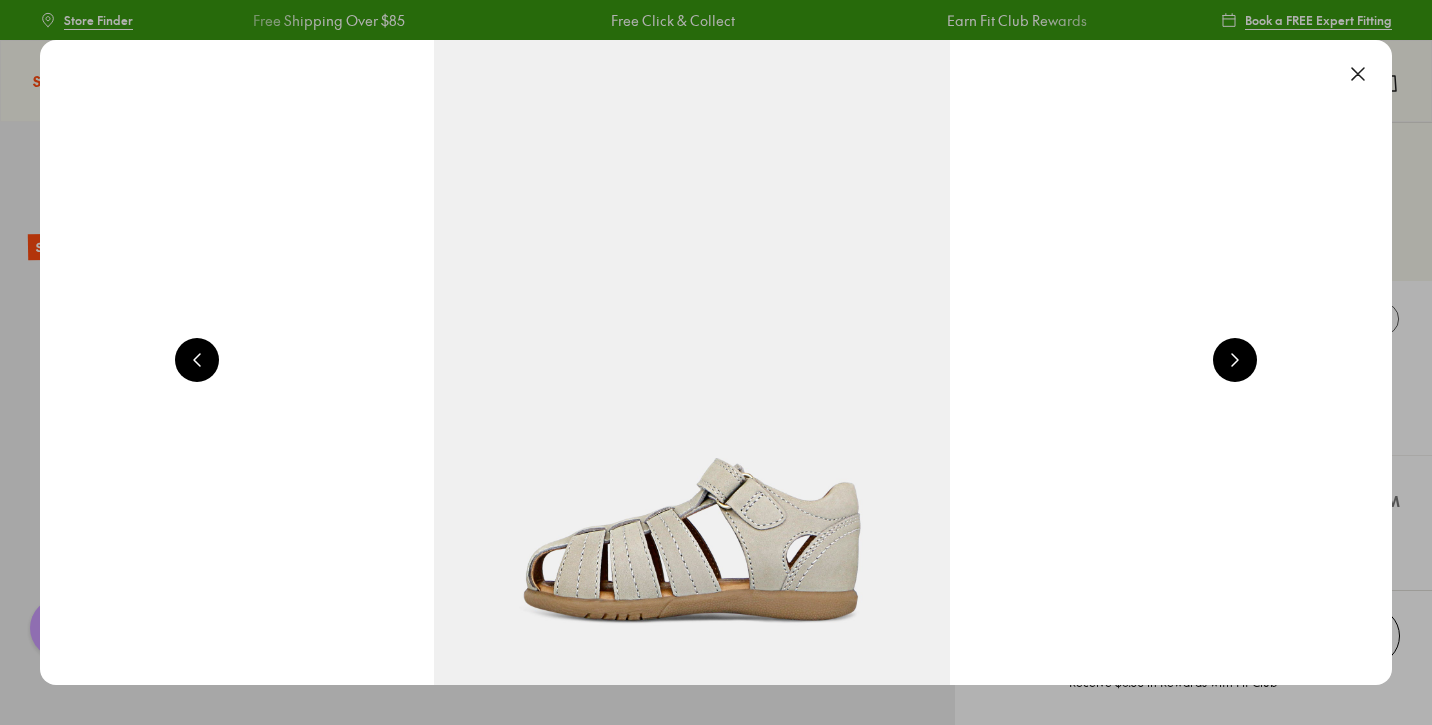 click at bounding box center [1235, 360] 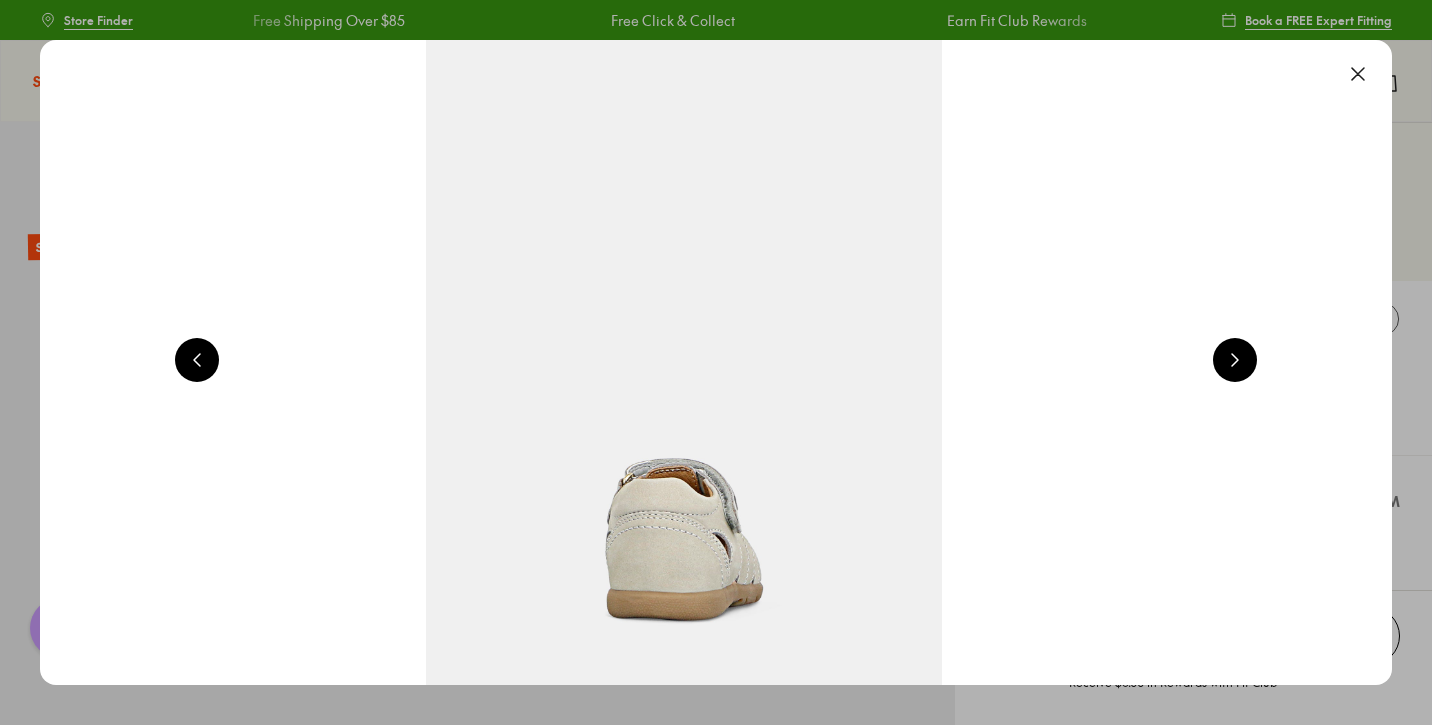 click at bounding box center (1235, 360) 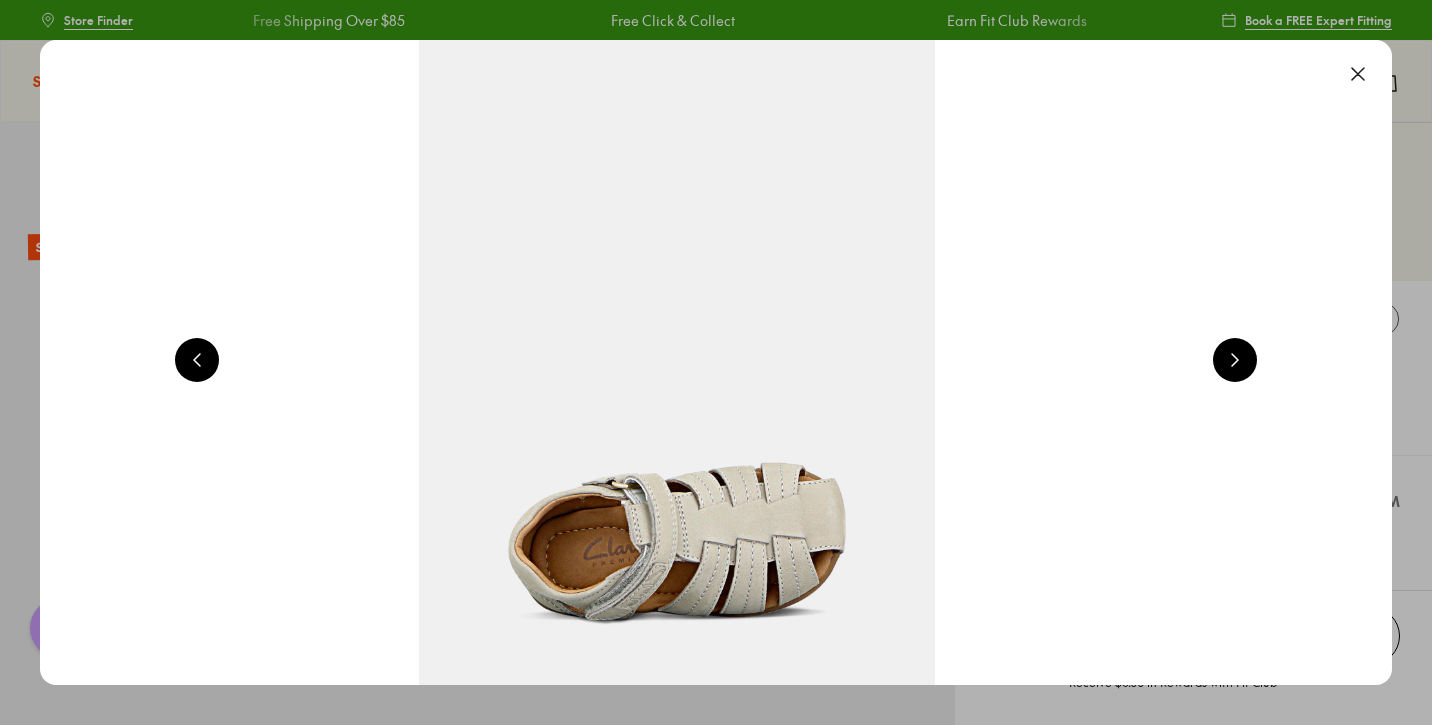 scroll, scrollTop: 0, scrollLeft: 6800, axis: horizontal 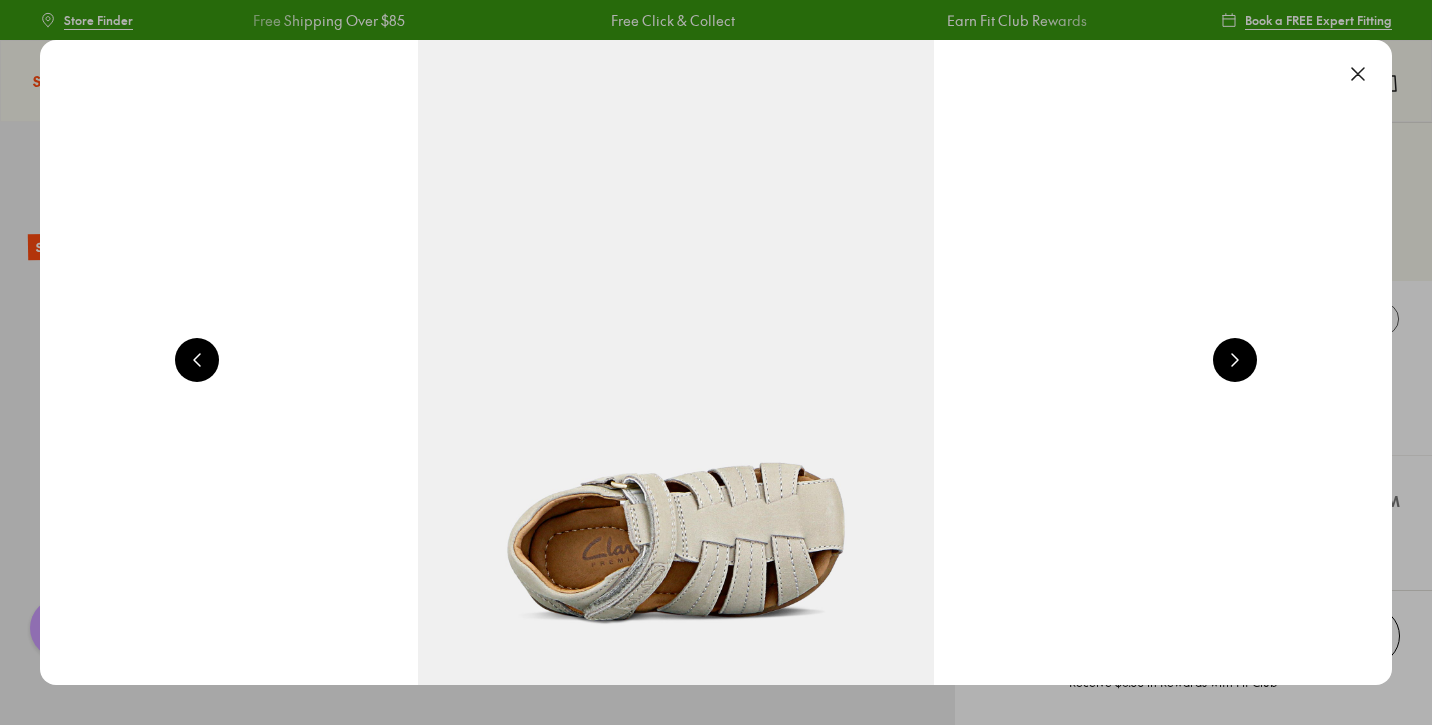 click at bounding box center [1235, 360] 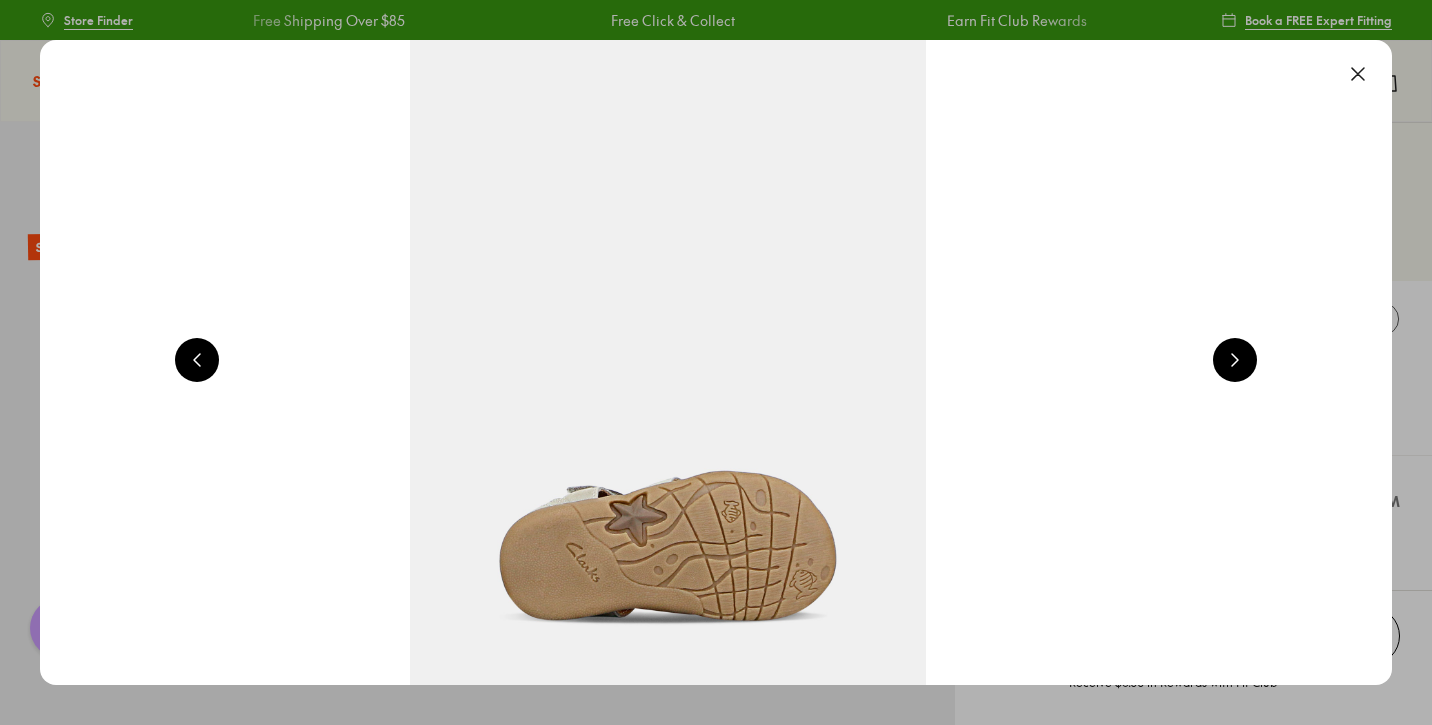 click at bounding box center (1235, 360) 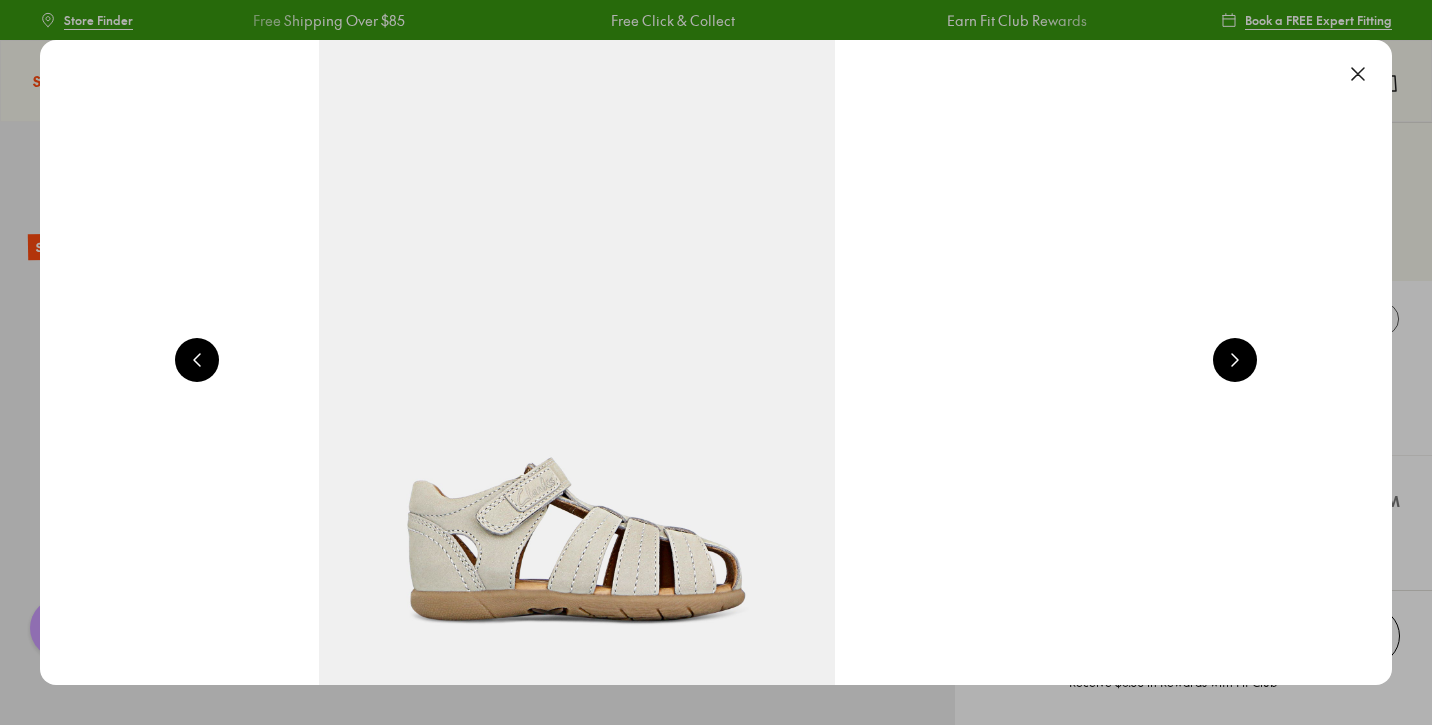 click at bounding box center (1235, 360) 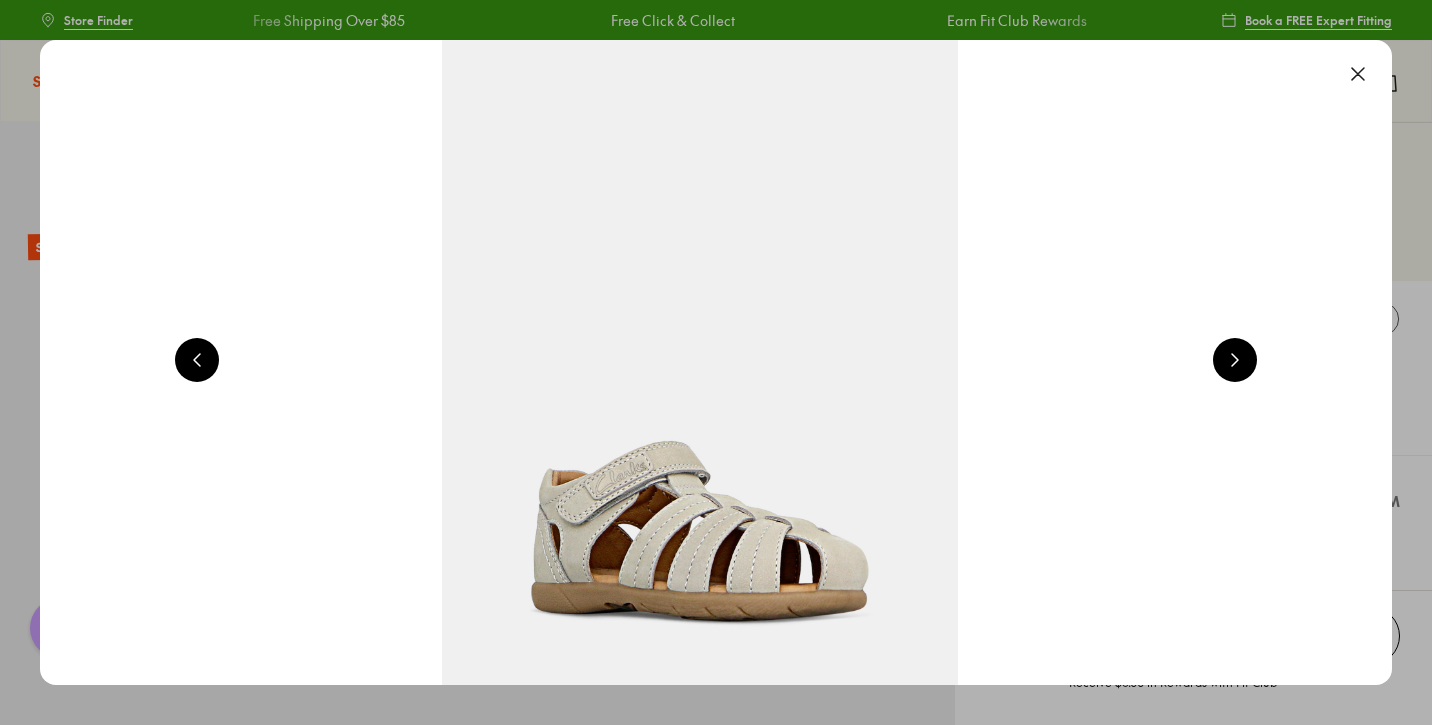 click at bounding box center [1235, 360] 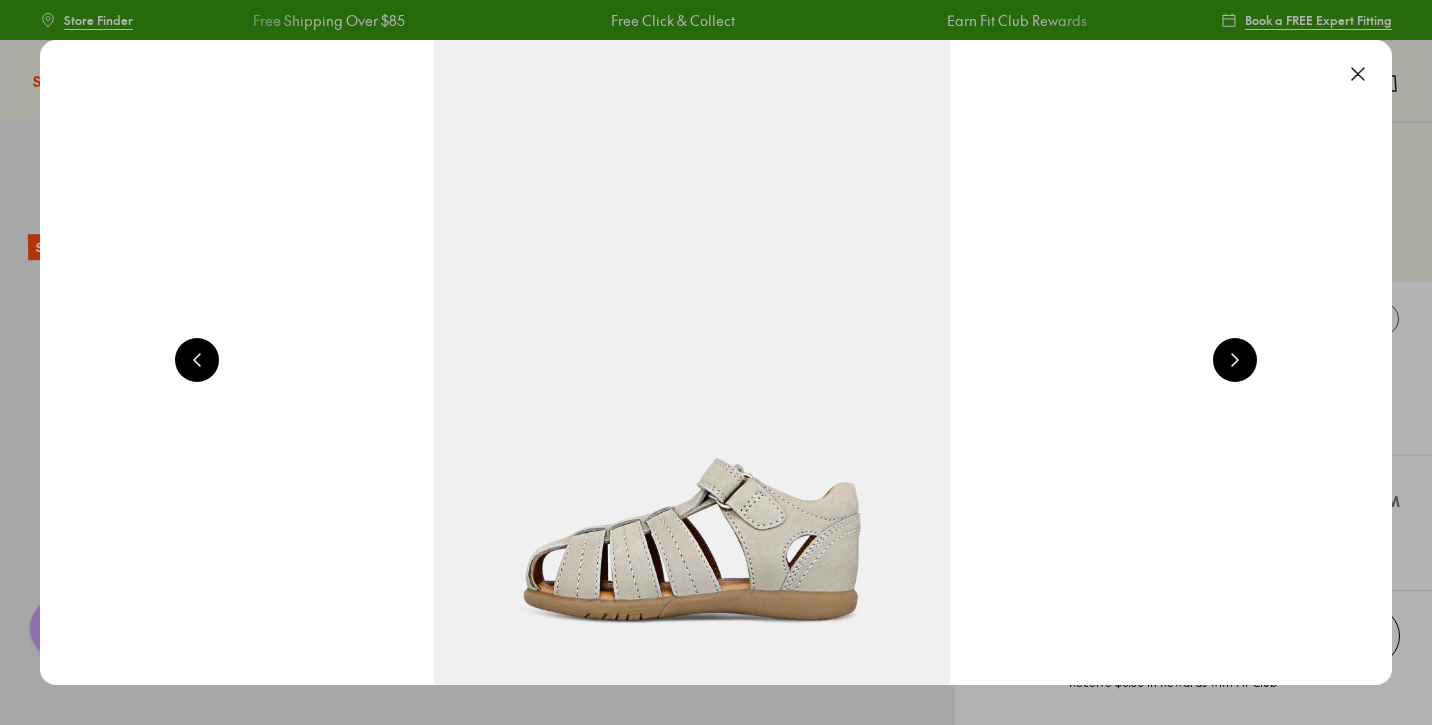 click at bounding box center (1235, 360) 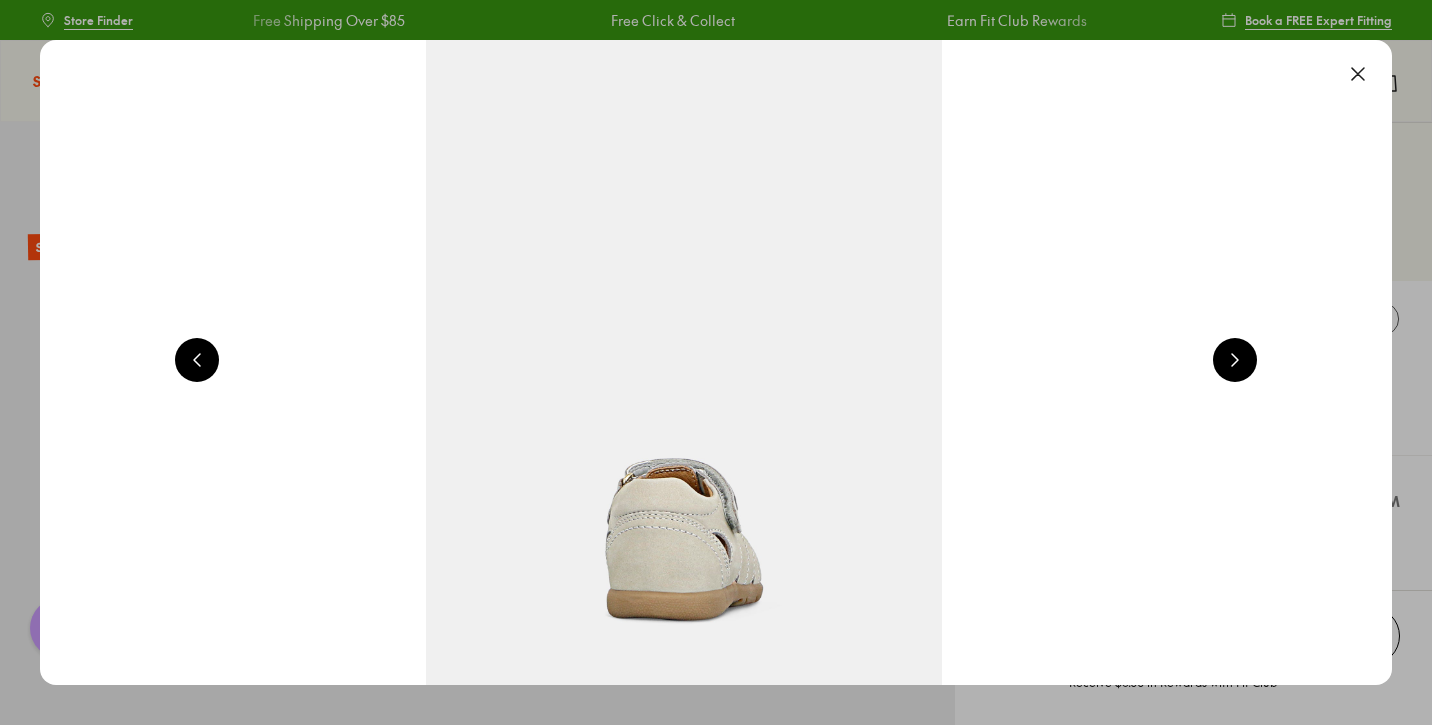 click at bounding box center [1235, 360] 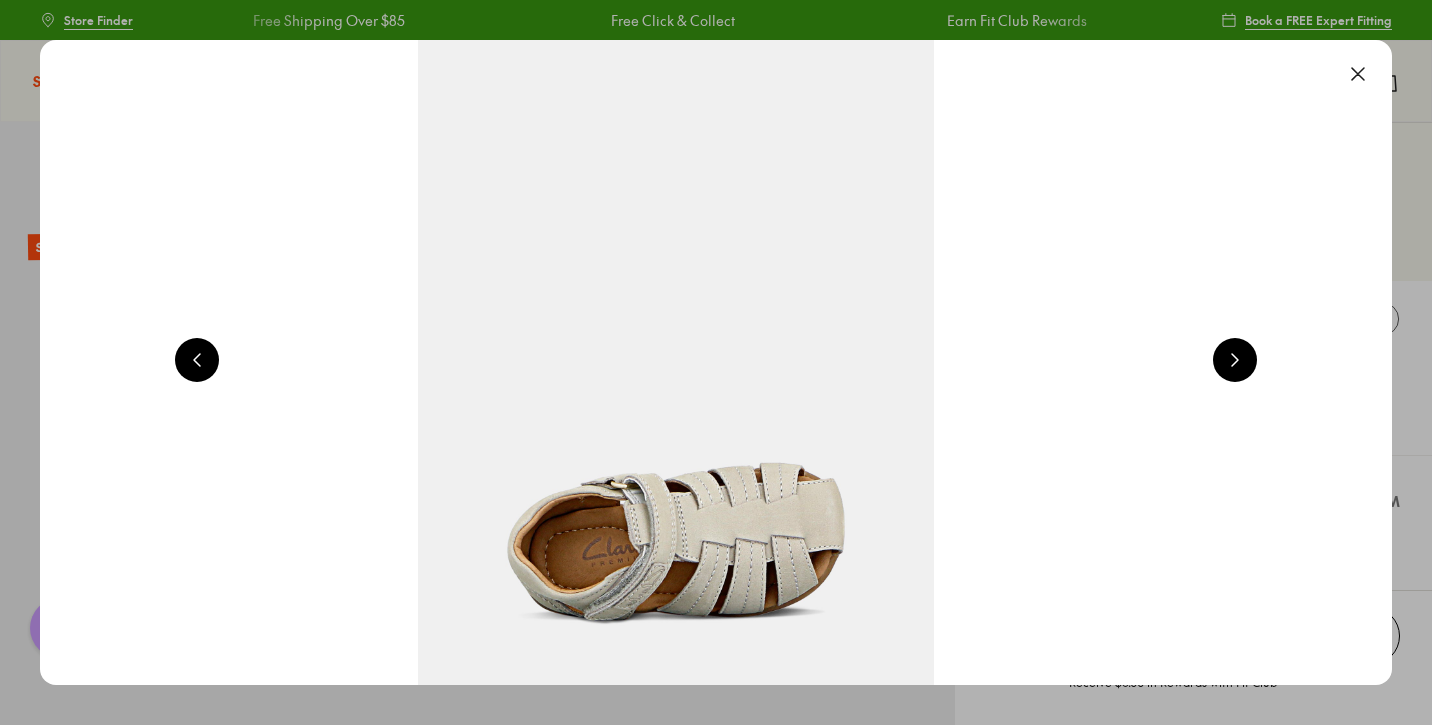 click at bounding box center (1358, 74) 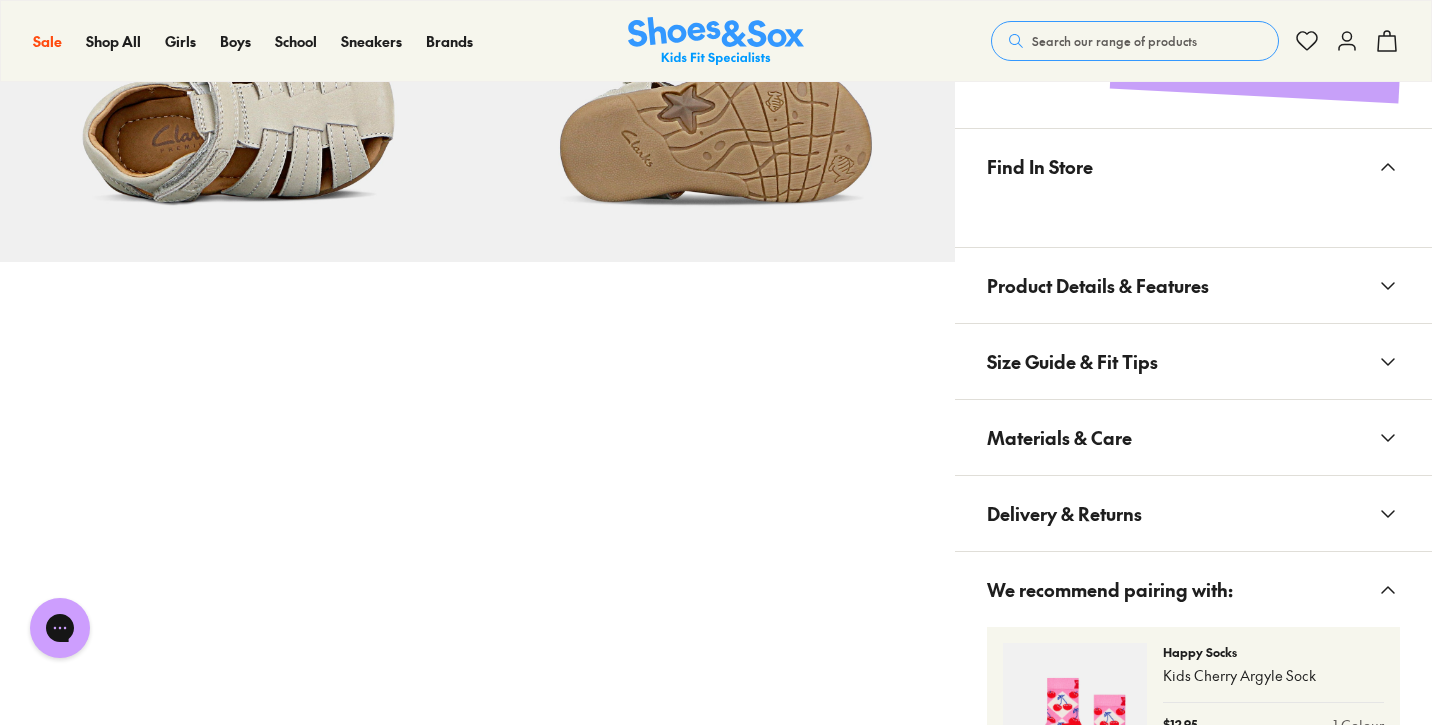 scroll, scrollTop: 1294, scrollLeft: 0, axis: vertical 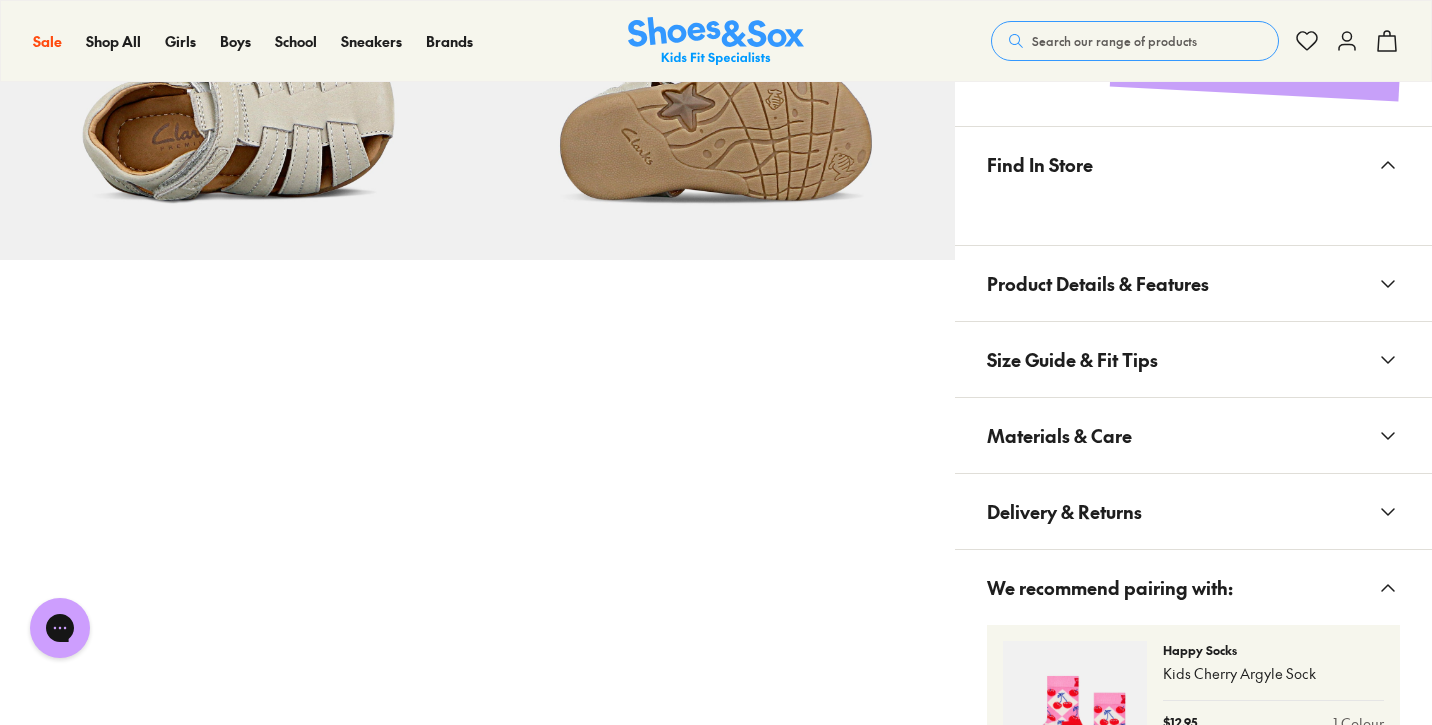 click on "Product Details & Features" at bounding box center [1193, 283] 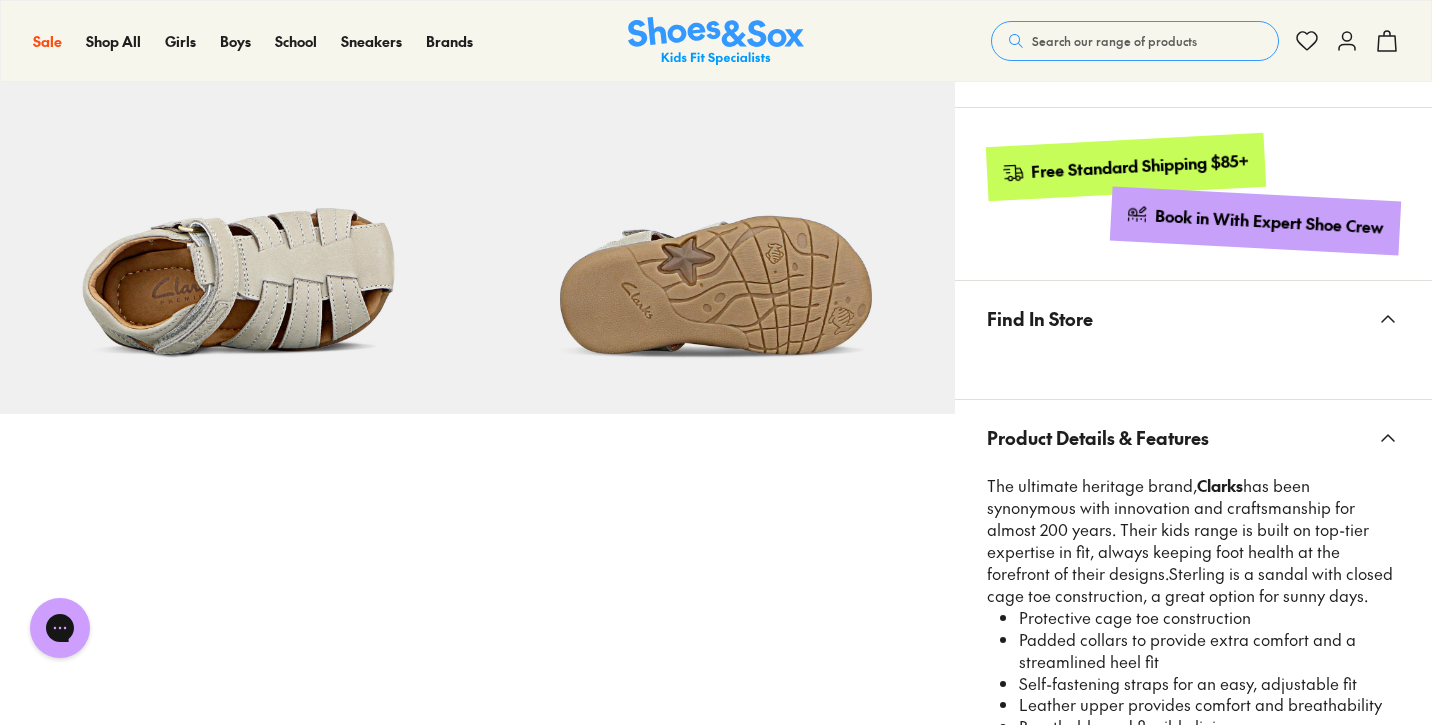 scroll, scrollTop: 1114, scrollLeft: 0, axis: vertical 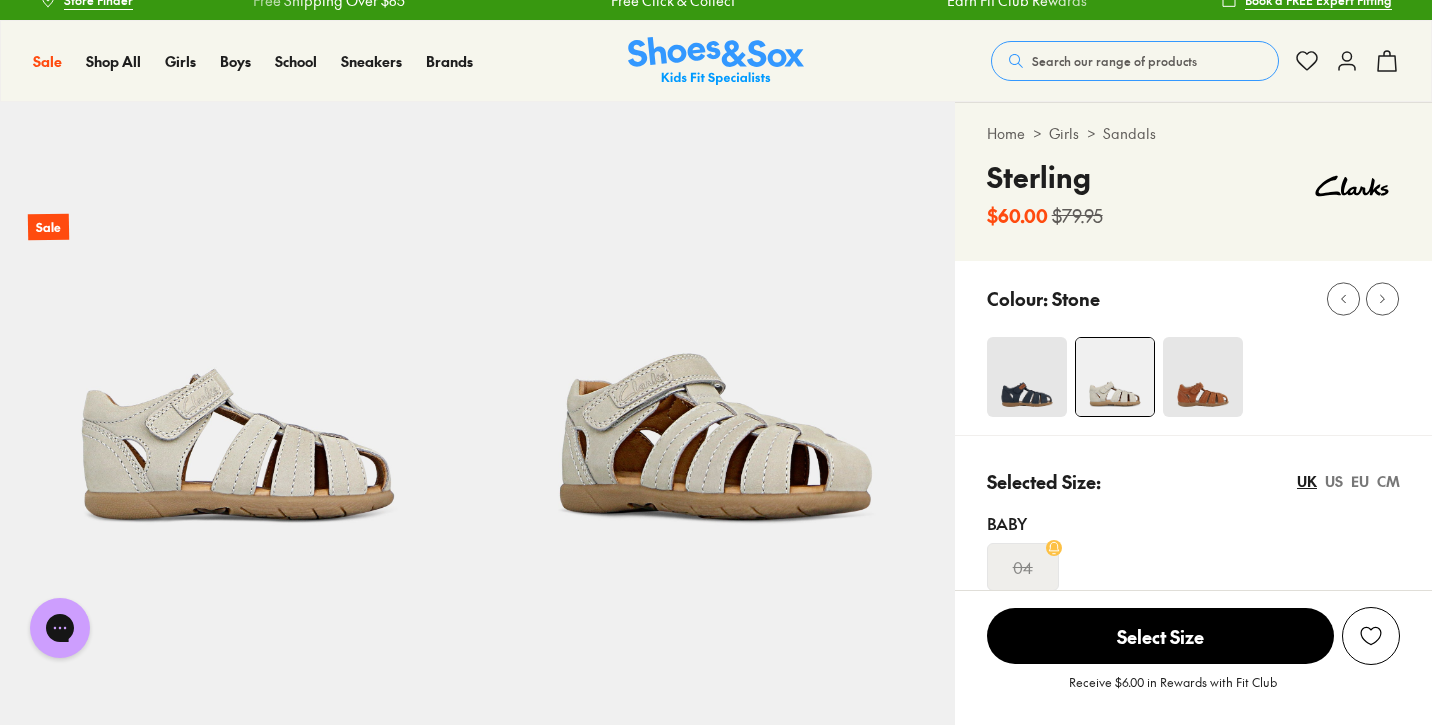 click at bounding box center [1203, 377] 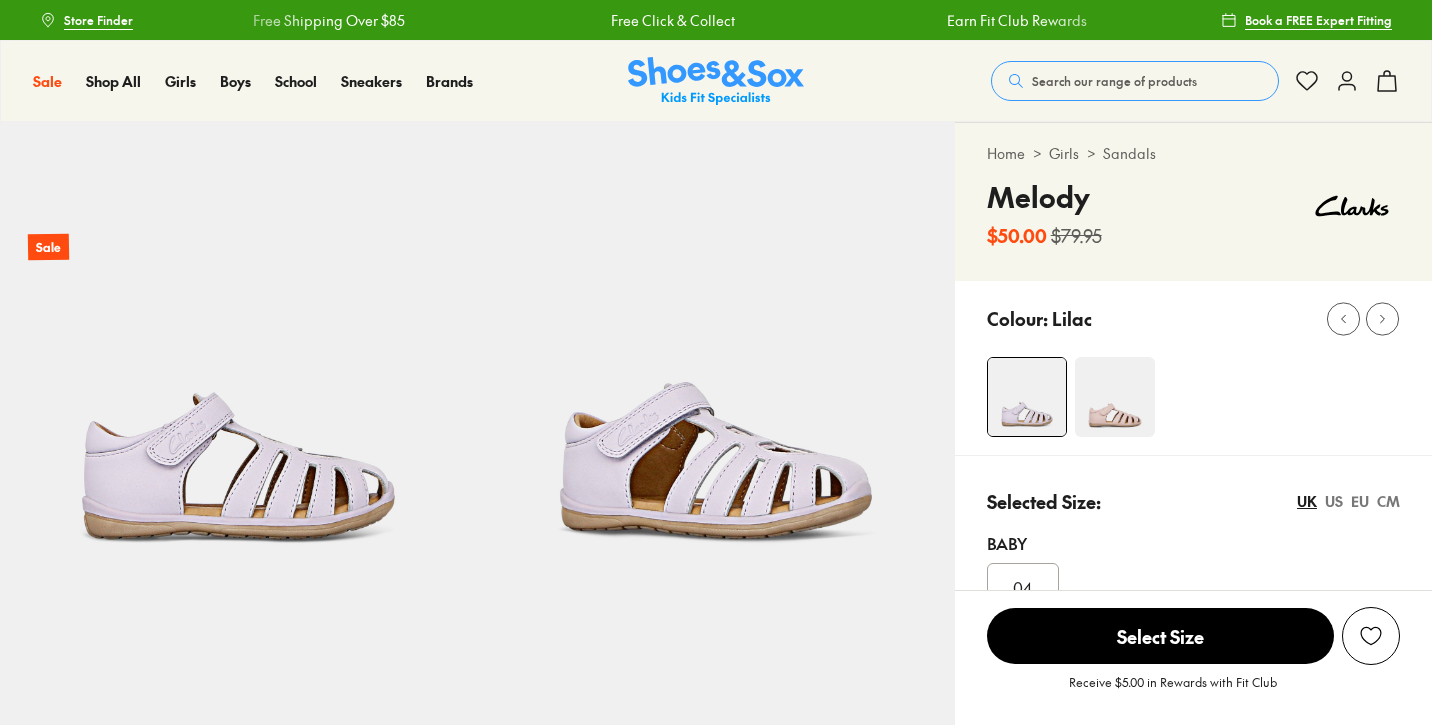 select on "*" 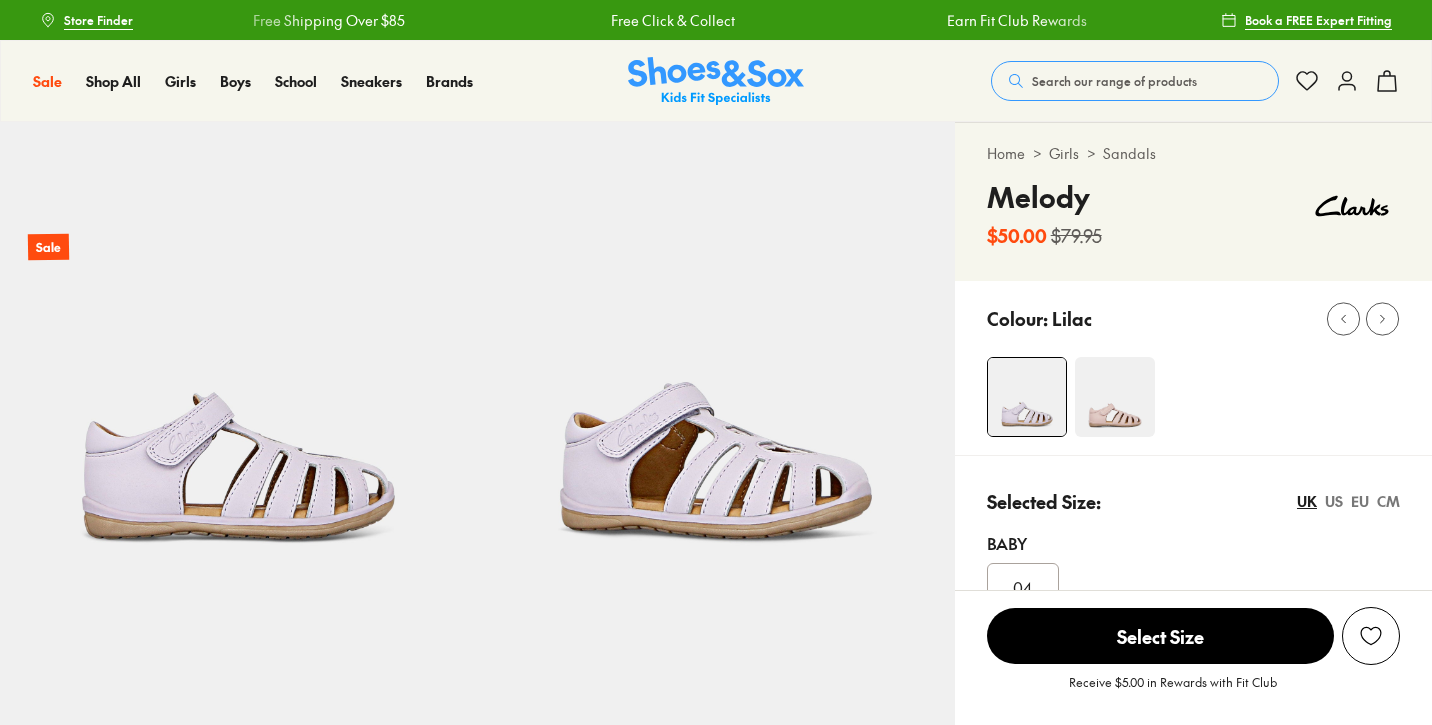 scroll, scrollTop: 0, scrollLeft: 0, axis: both 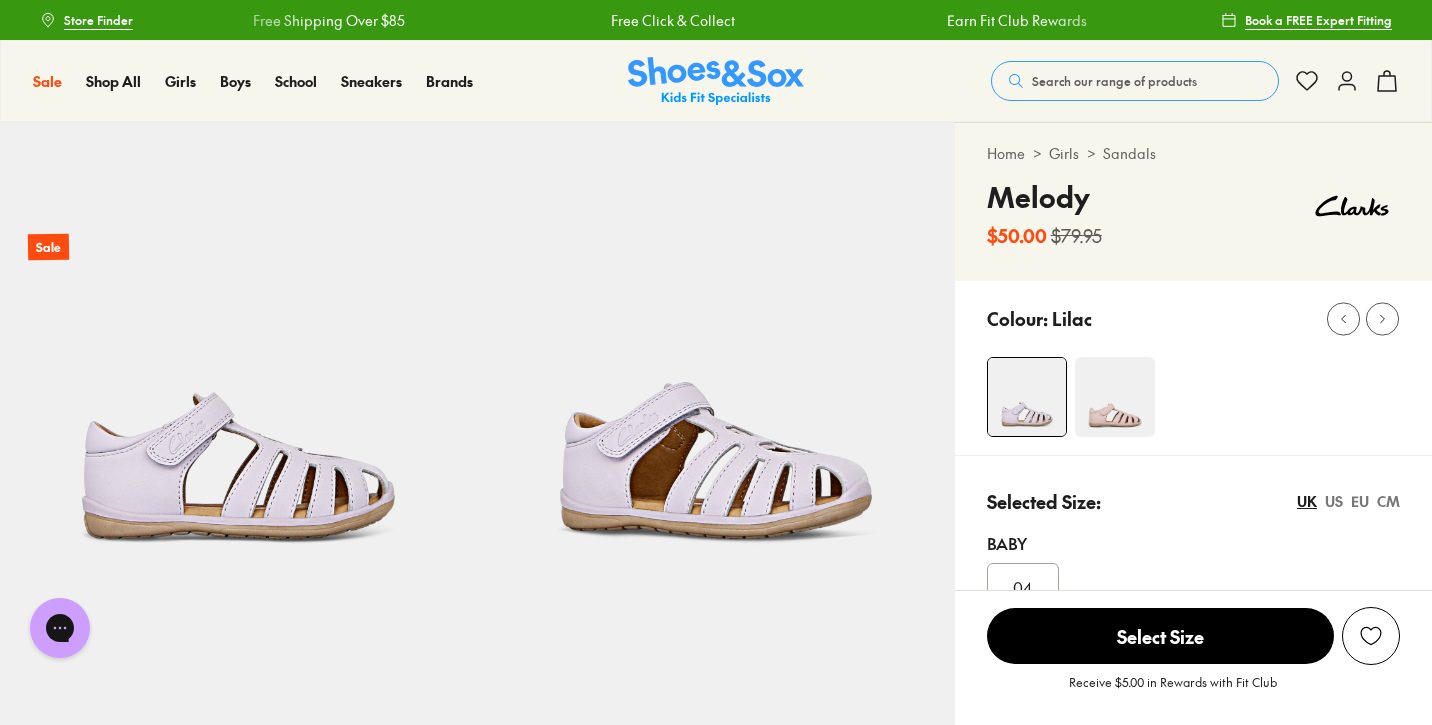 click 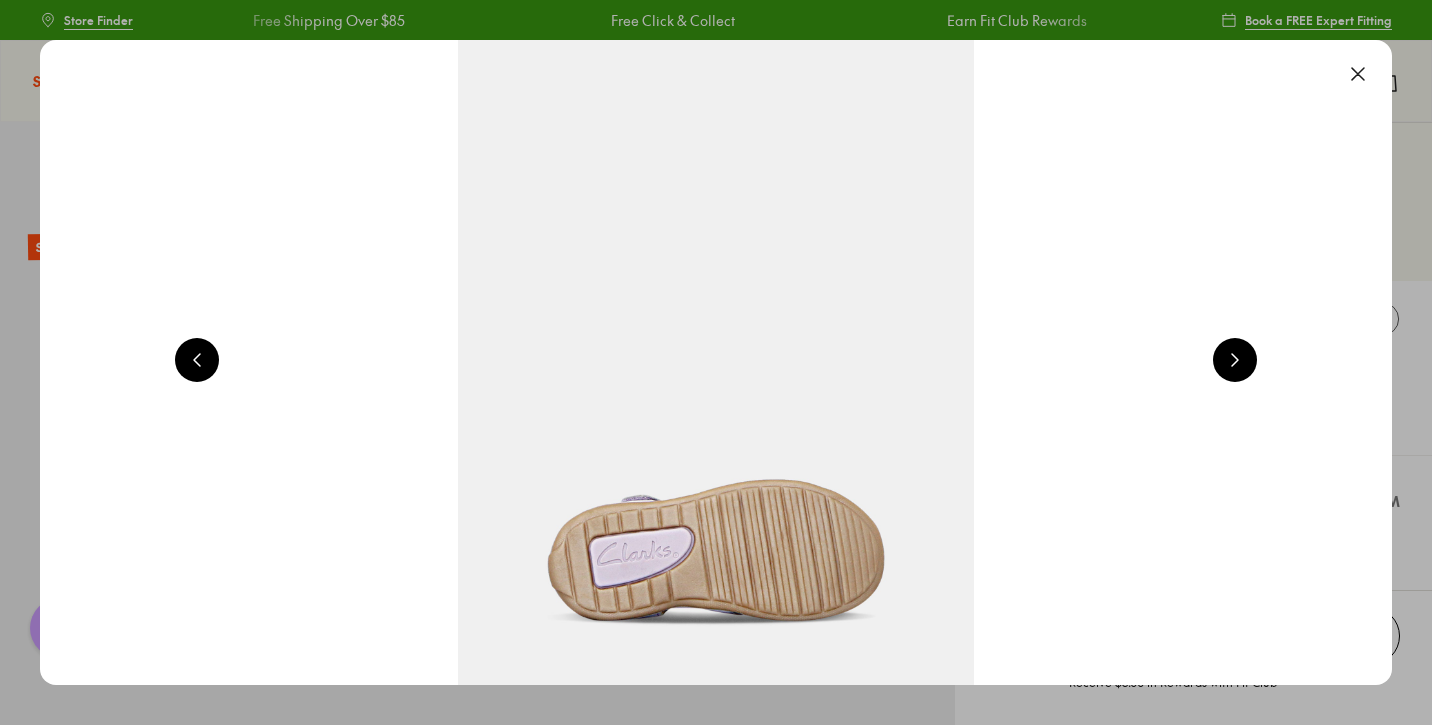 scroll, scrollTop: 0, scrollLeft: 2720, axis: horizontal 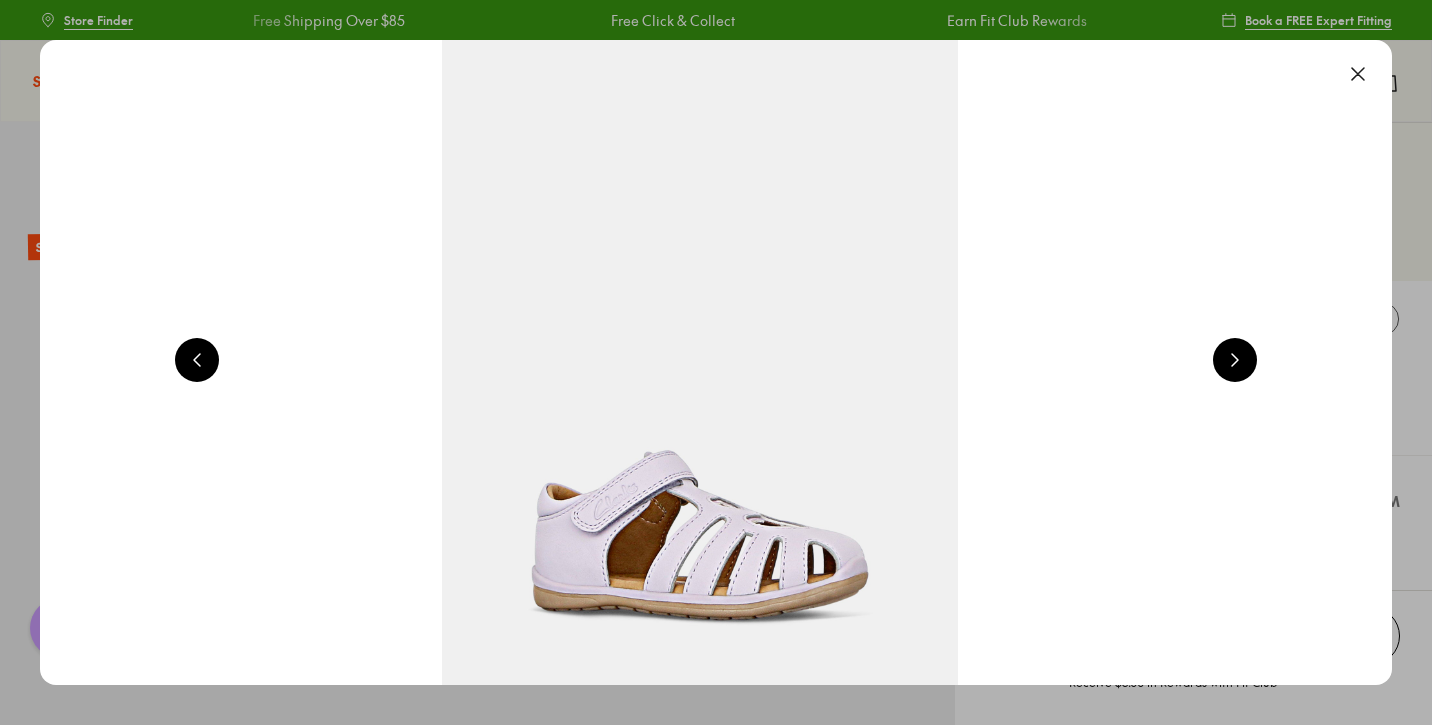 click at bounding box center [1235, 360] 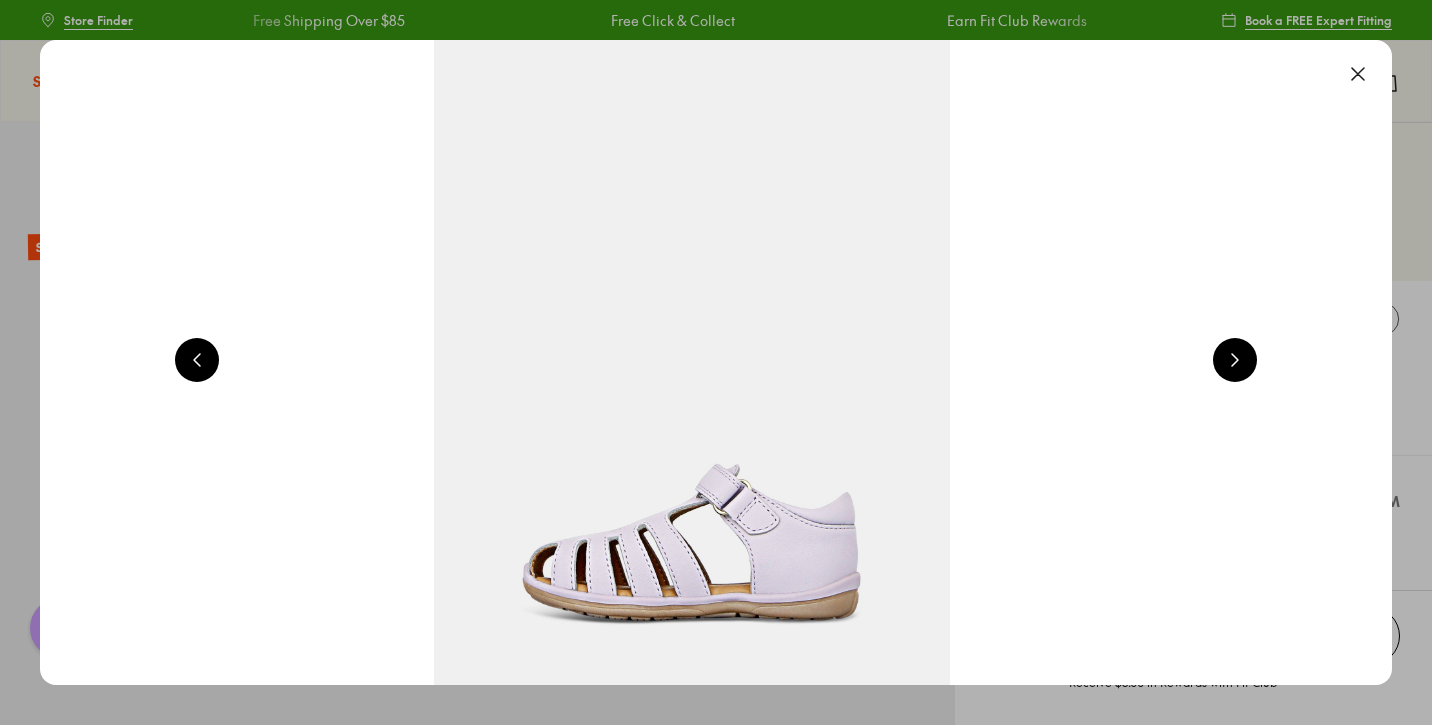 click at bounding box center [1235, 360] 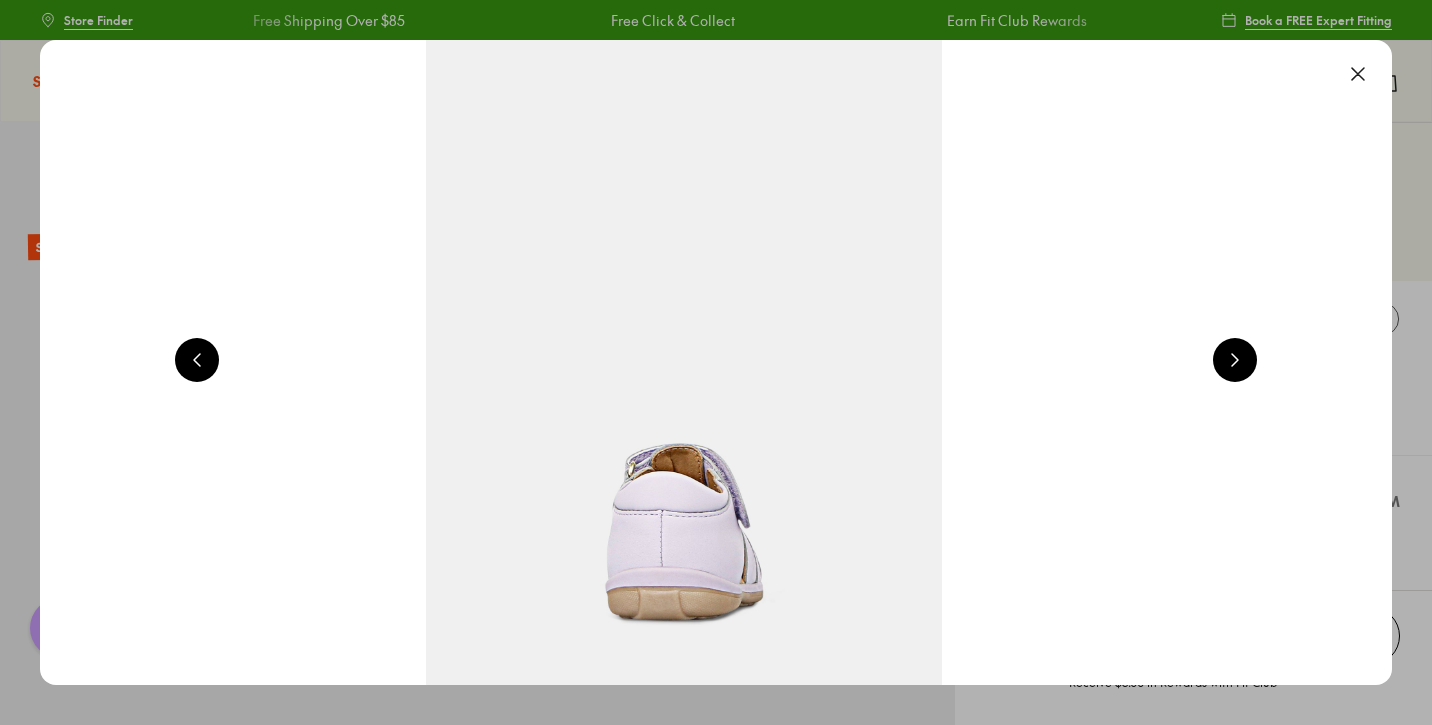 click at bounding box center [1235, 360] 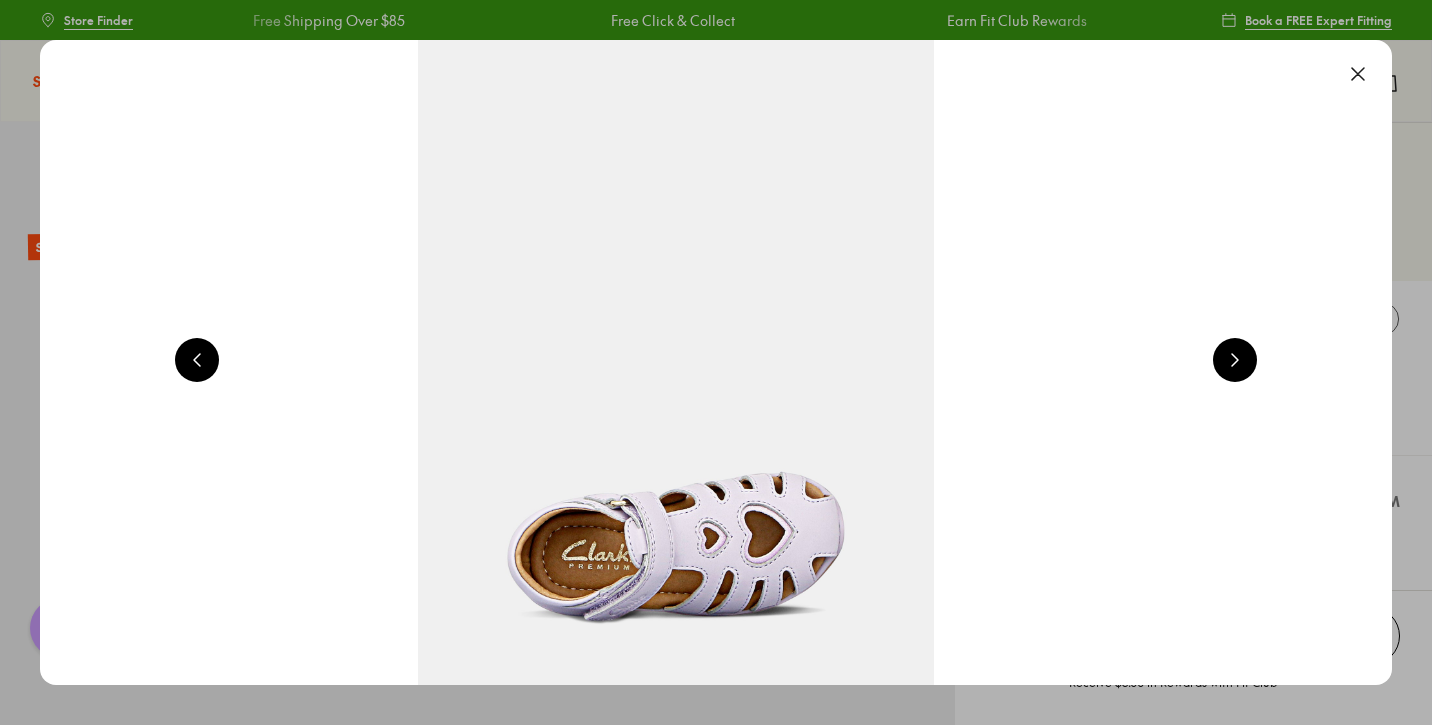 click at bounding box center (1235, 360) 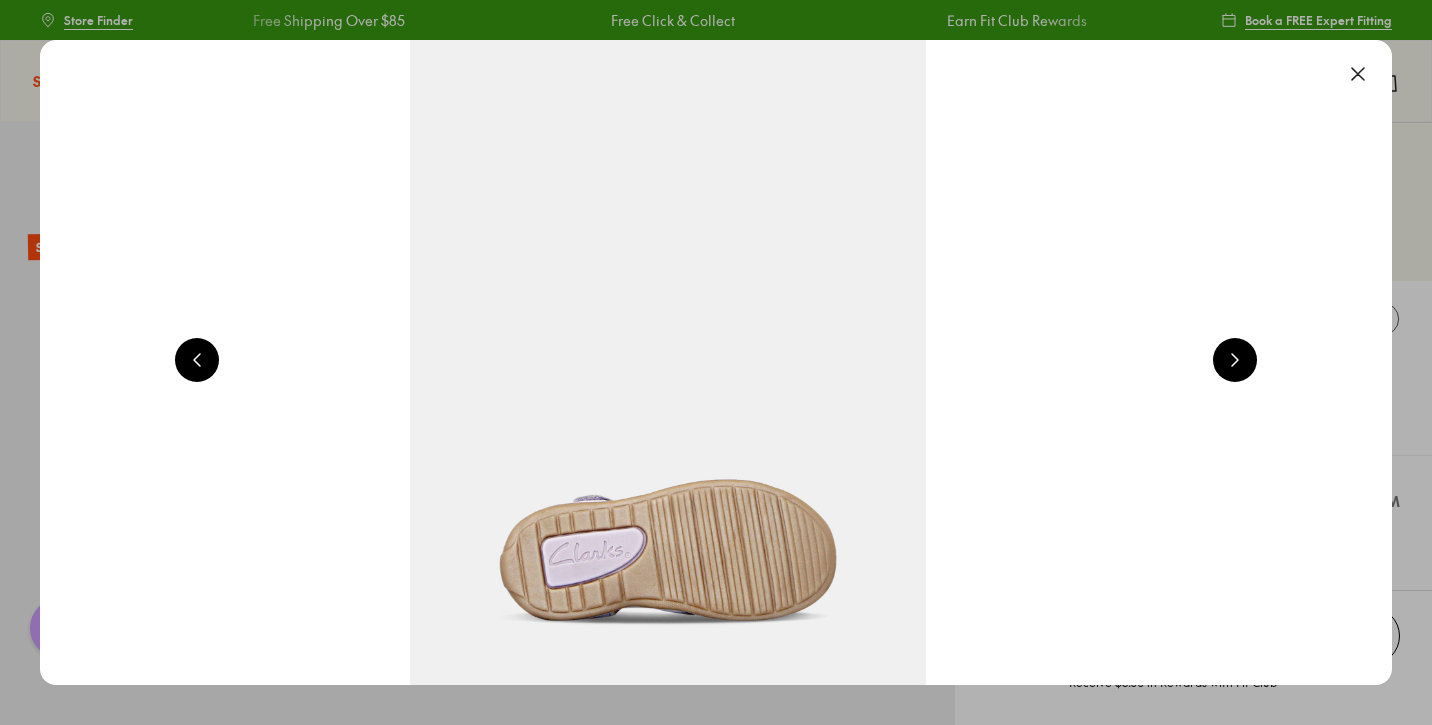 click at bounding box center (1358, 74) 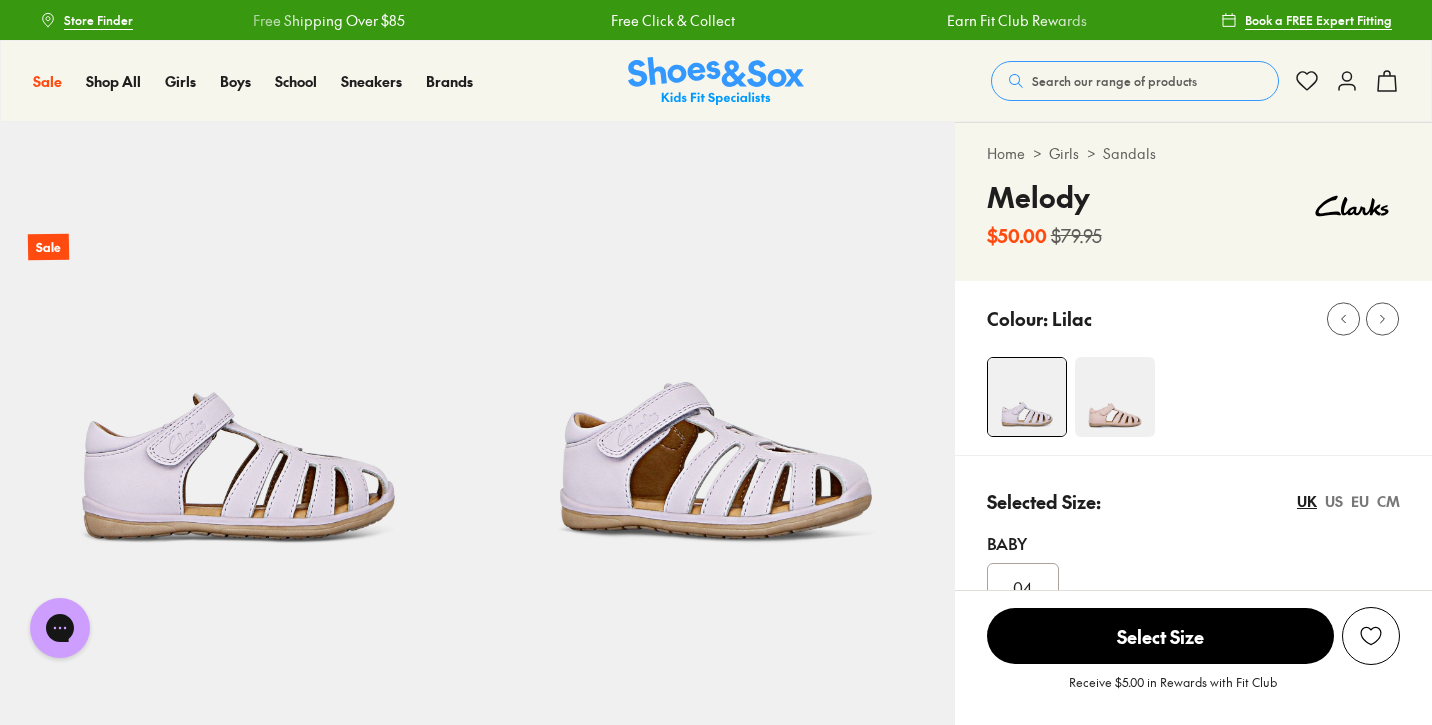 scroll, scrollTop: 0, scrollLeft: 0, axis: both 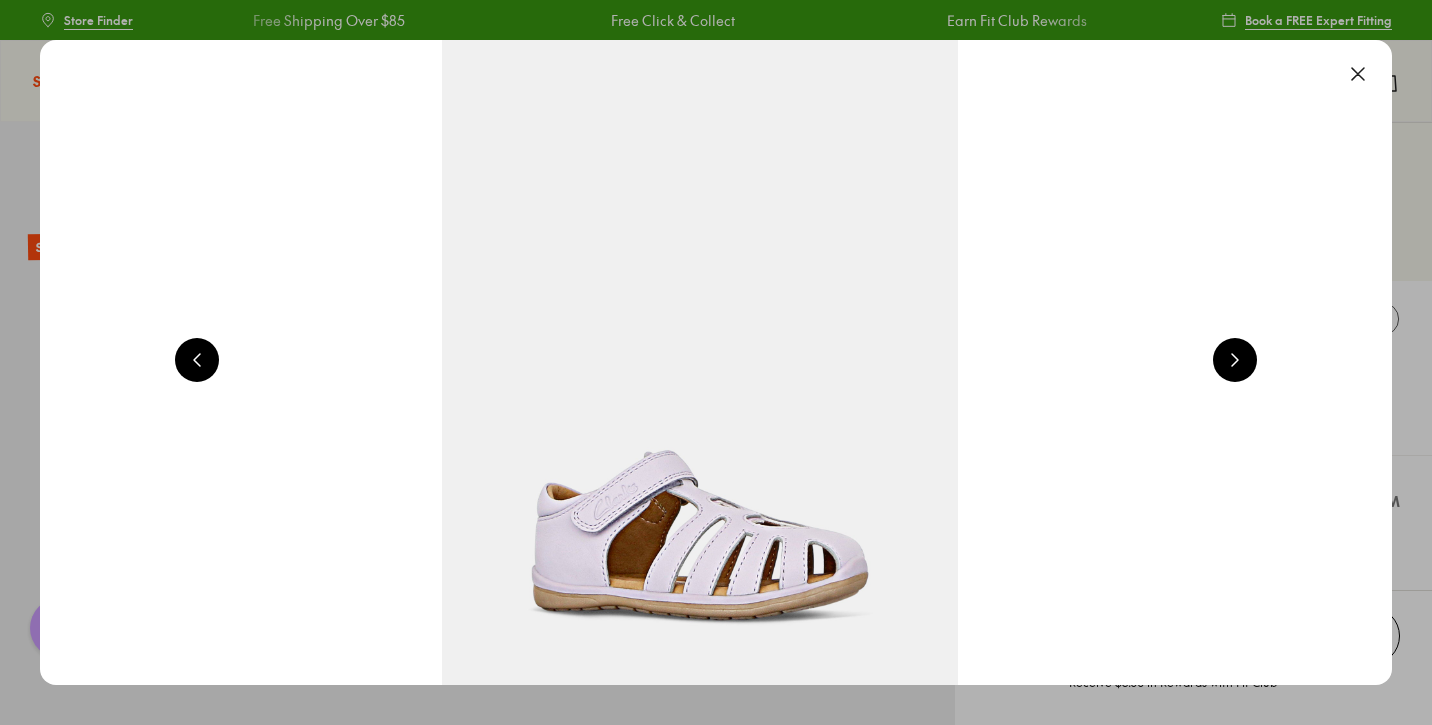 click at bounding box center [1235, 360] 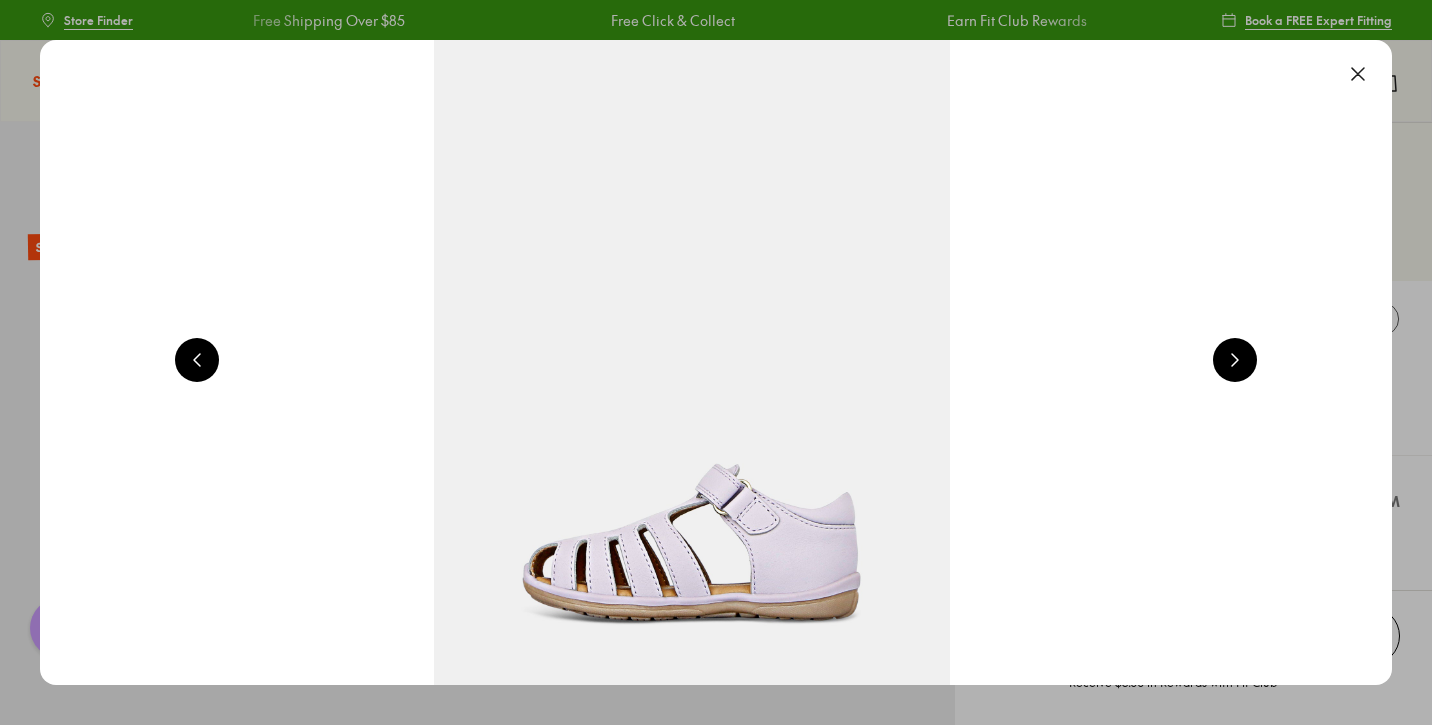 click at bounding box center [1235, 360] 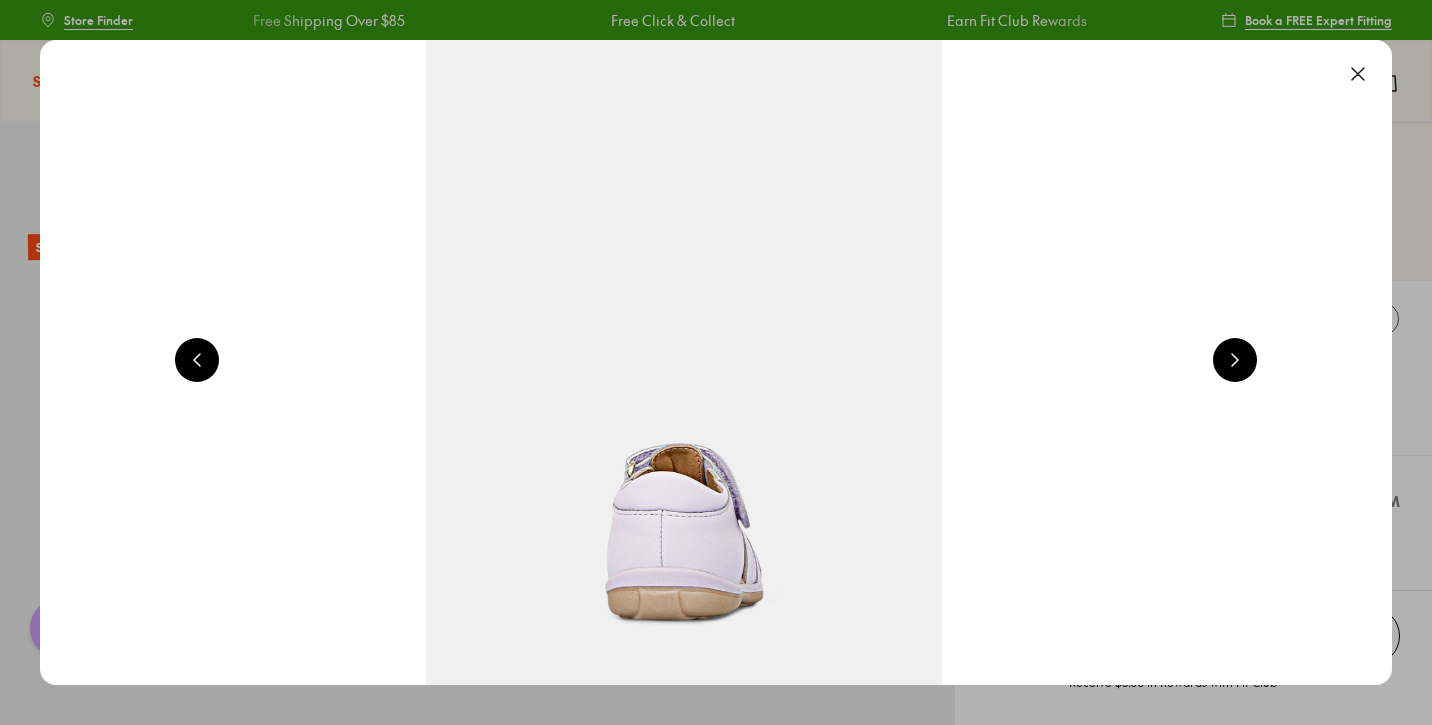 click at bounding box center (1235, 360) 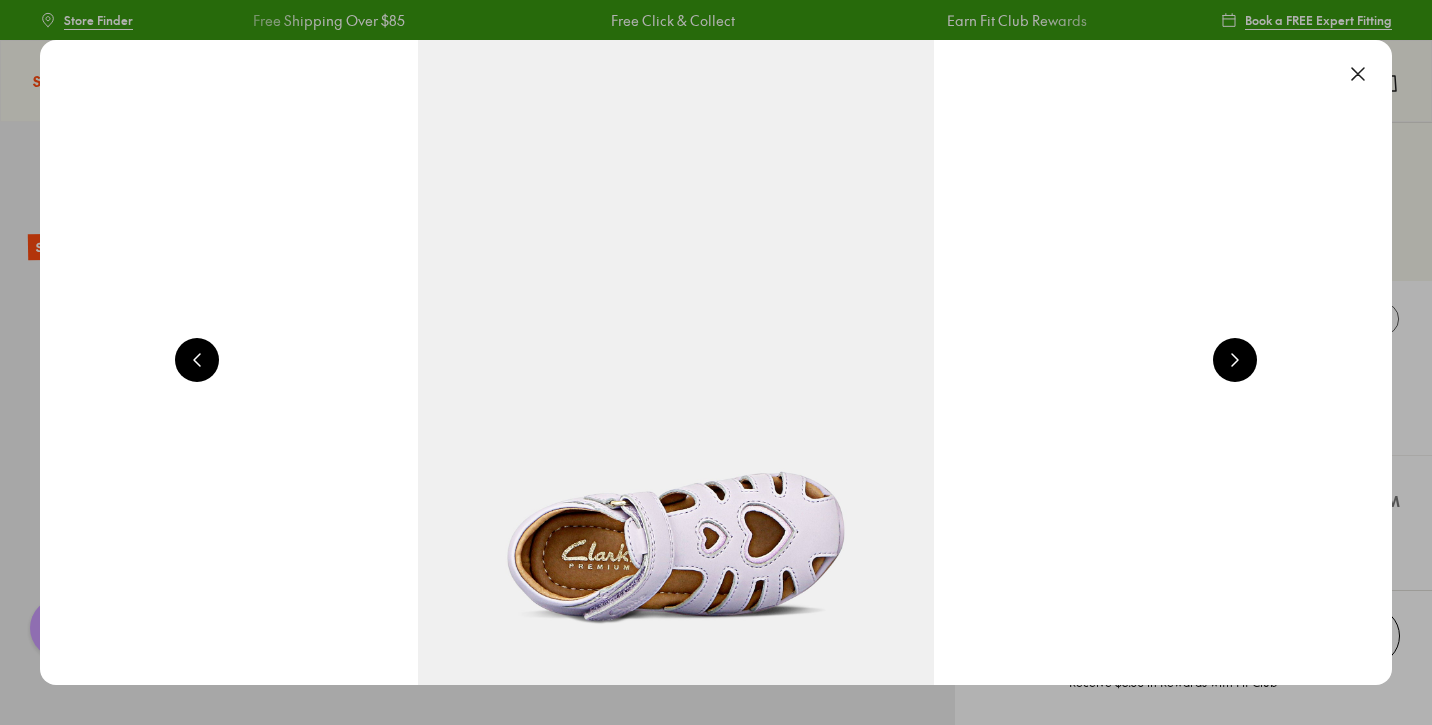 click at bounding box center [1235, 360] 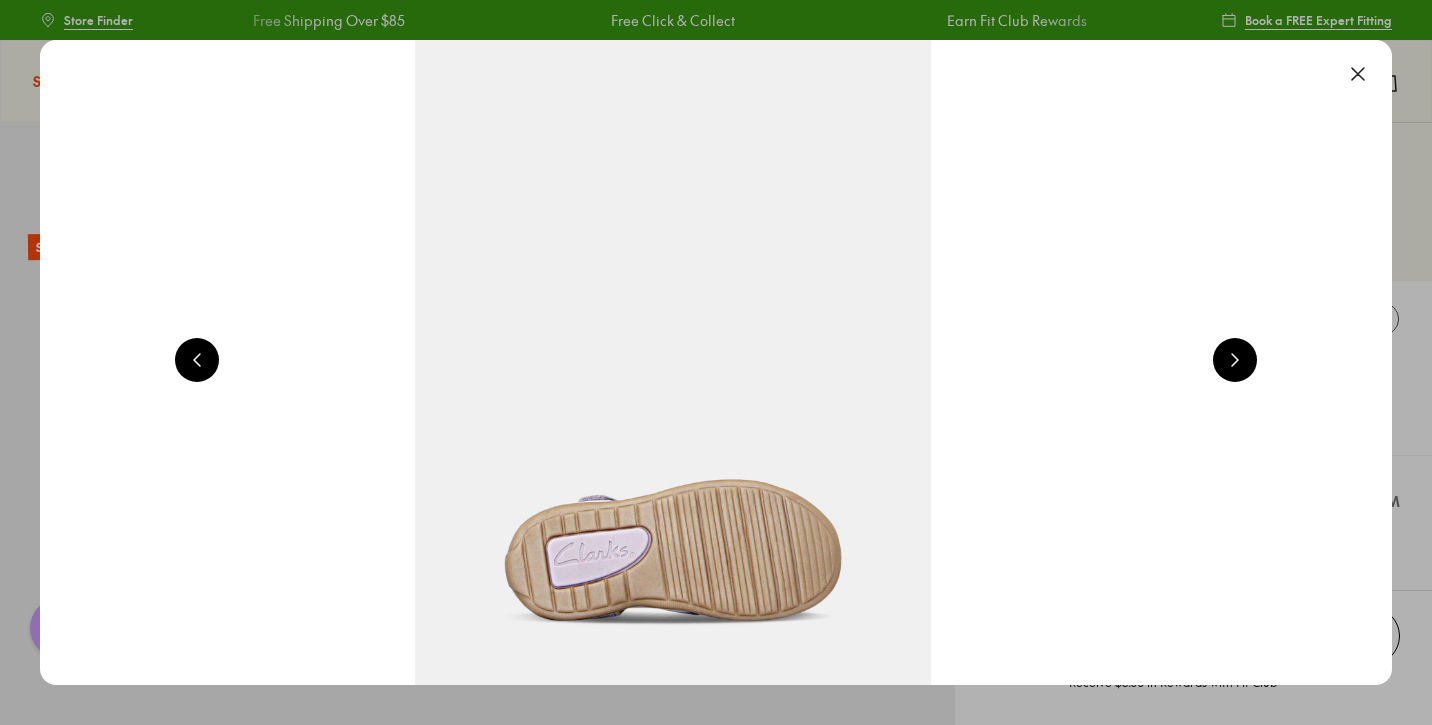 scroll, scrollTop: 0, scrollLeft: 8160, axis: horizontal 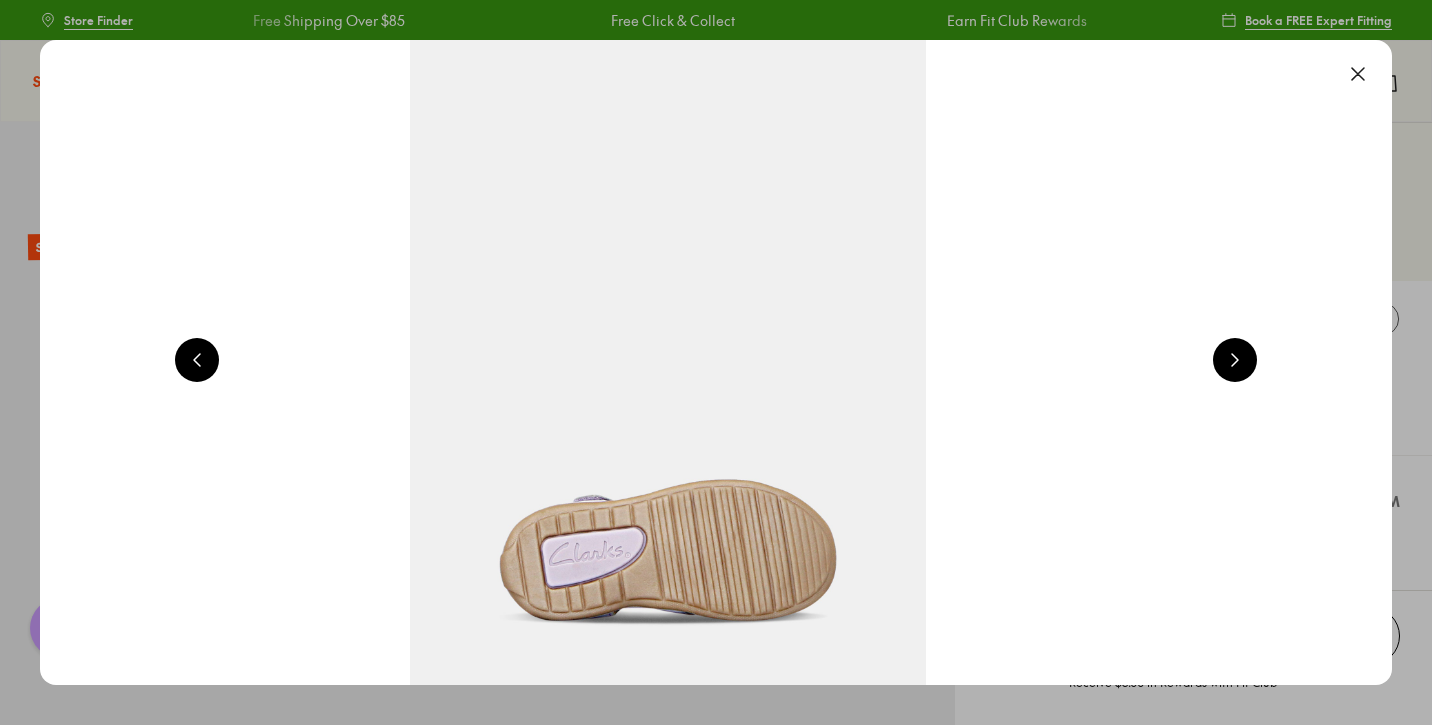 click at bounding box center (1358, 74) 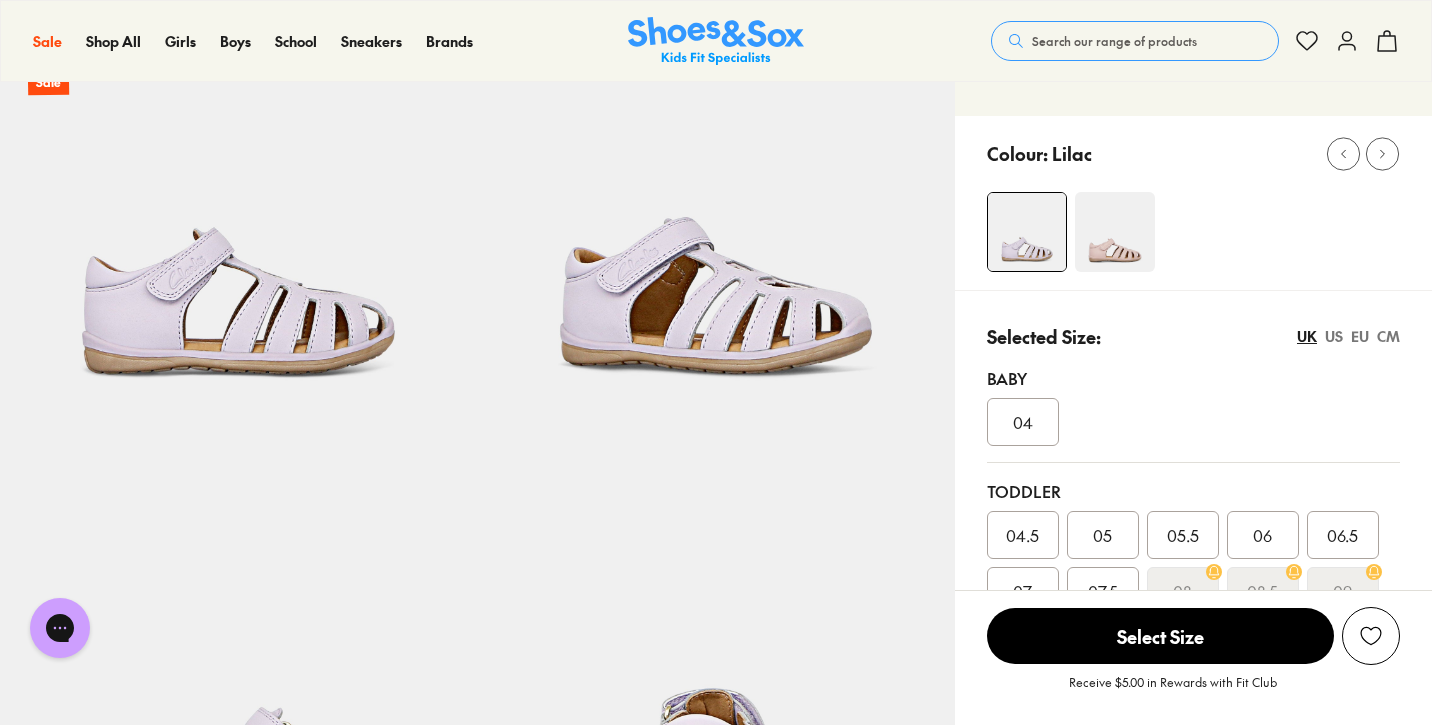 scroll, scrollTop: 158, scrollLeft: 0, axis: vertical 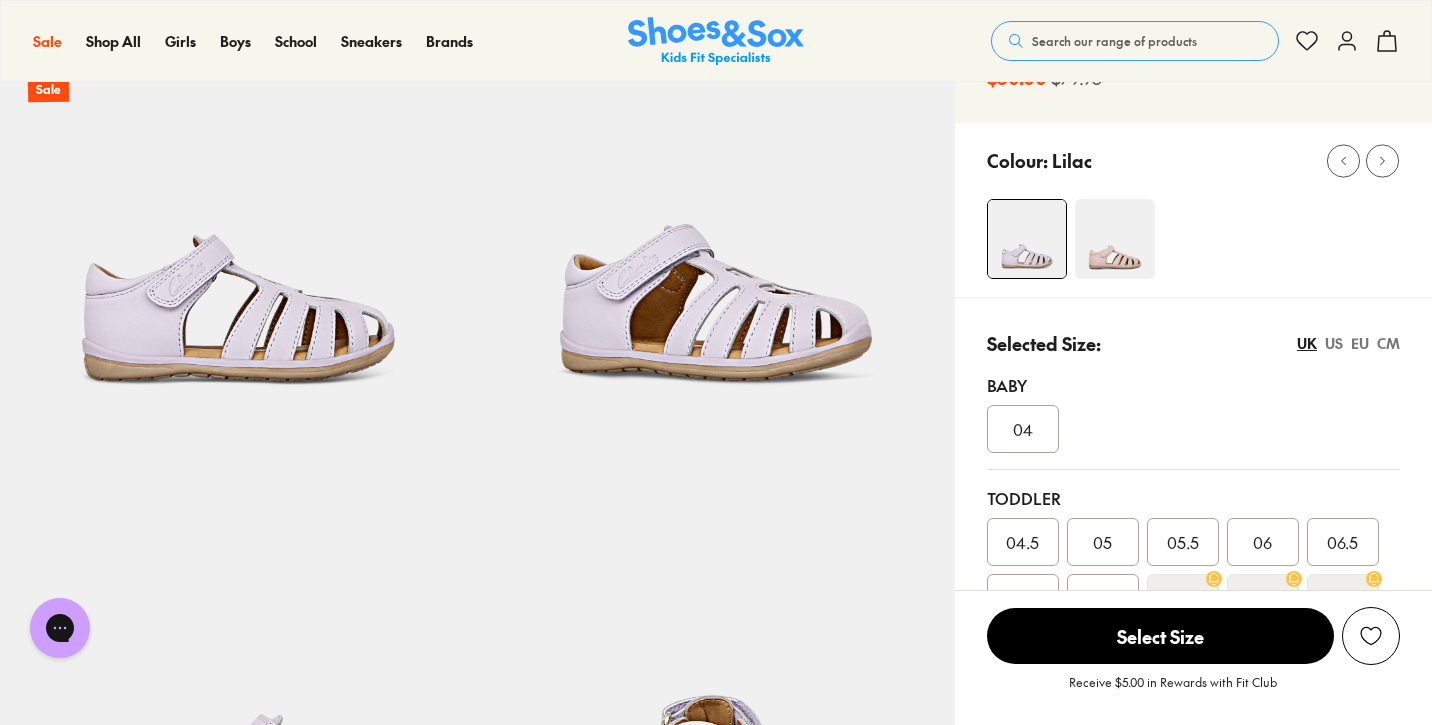click at bounding box center (1115, 239) 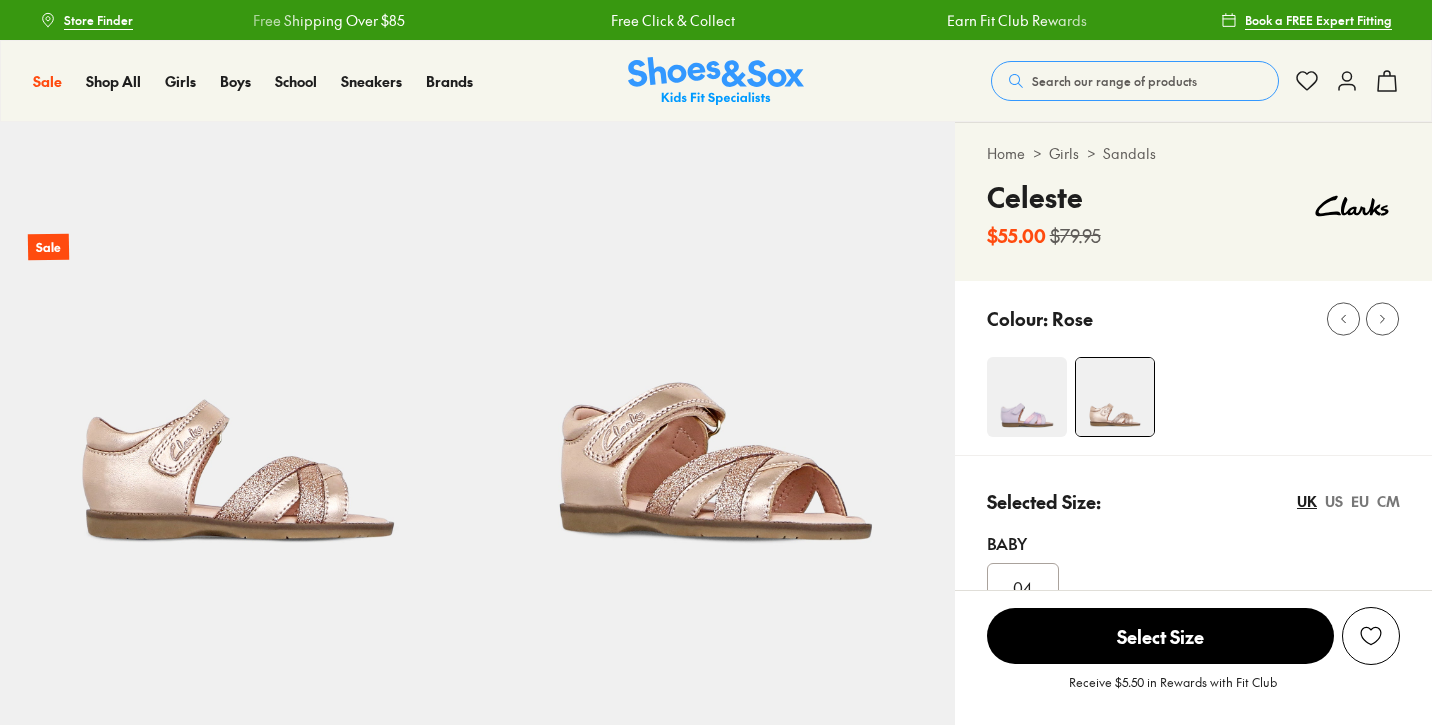 scroll, scrollTop: 0, scrollLeft: 0, axis: both 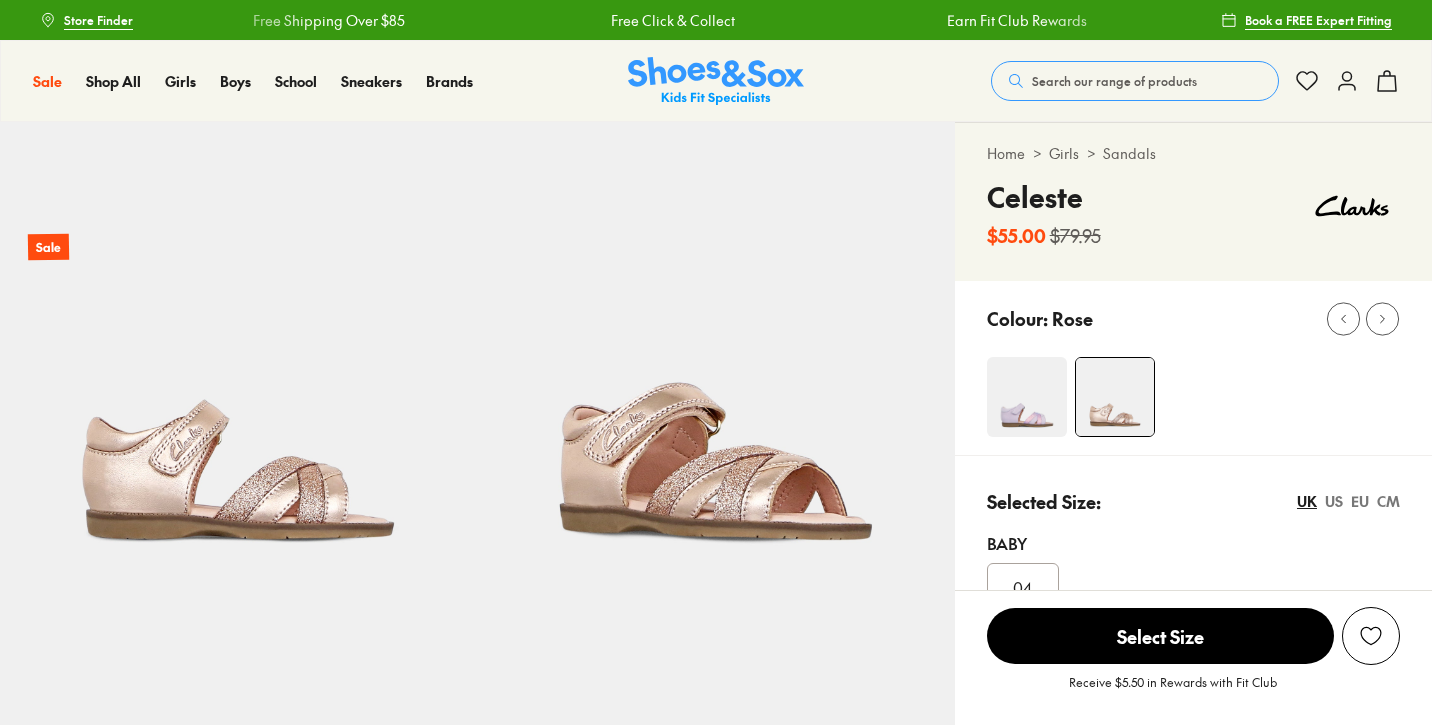 click 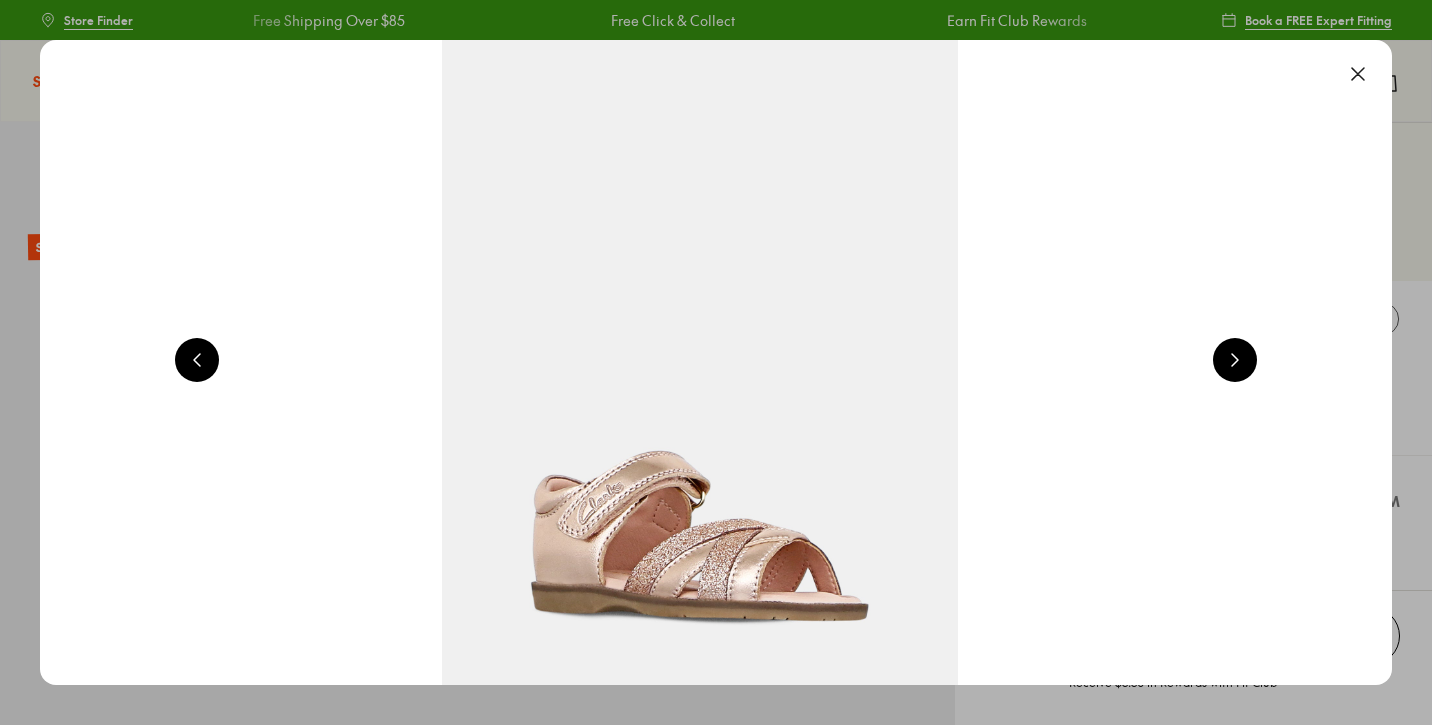 click at bounding box center (1235, 360) 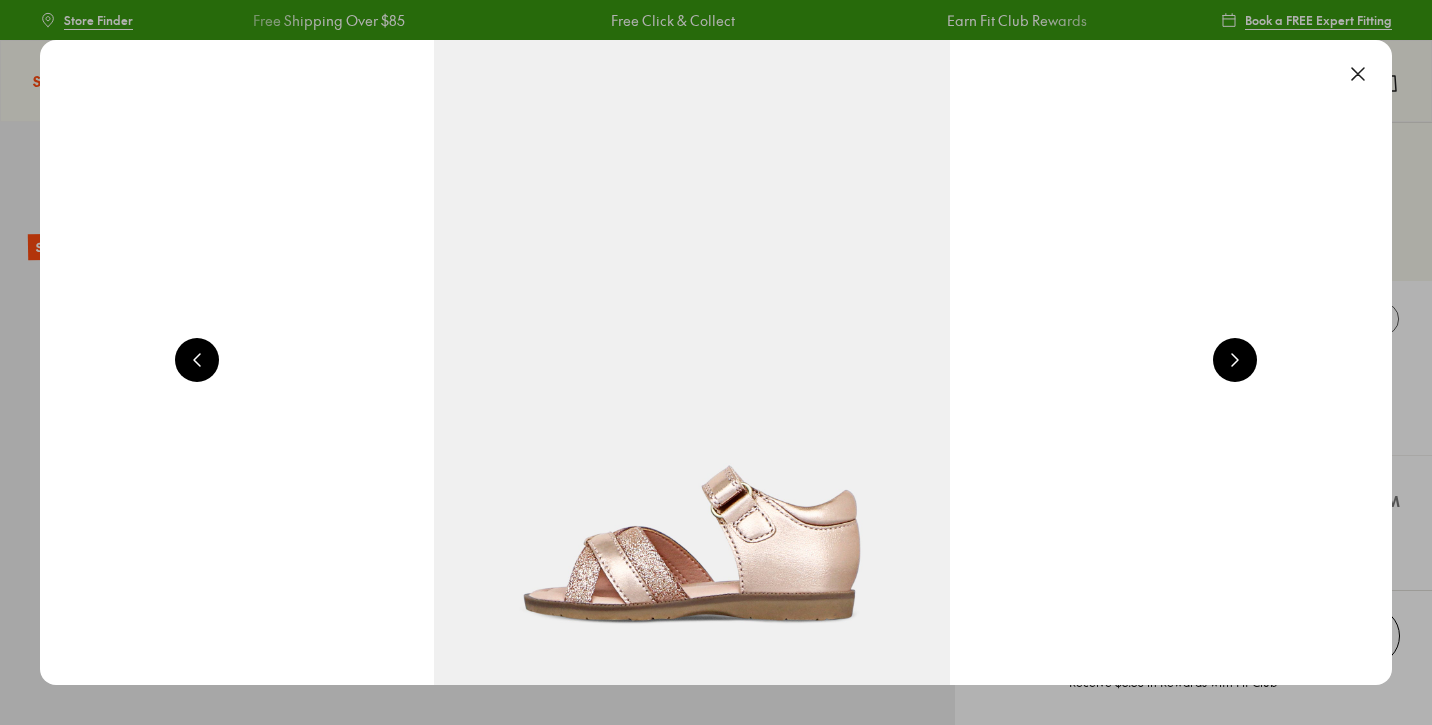 click at bounding box center (1235, 360) 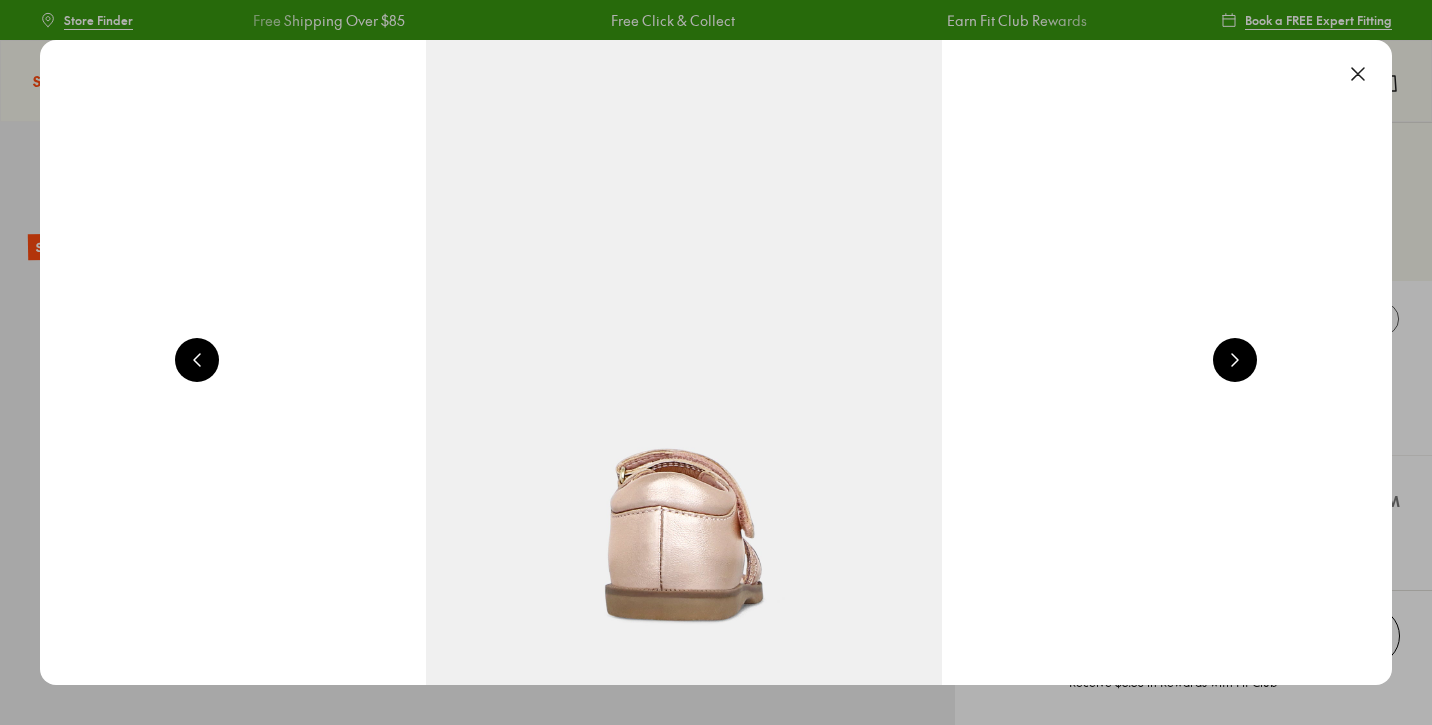 click at bounding box center [1235, 360] 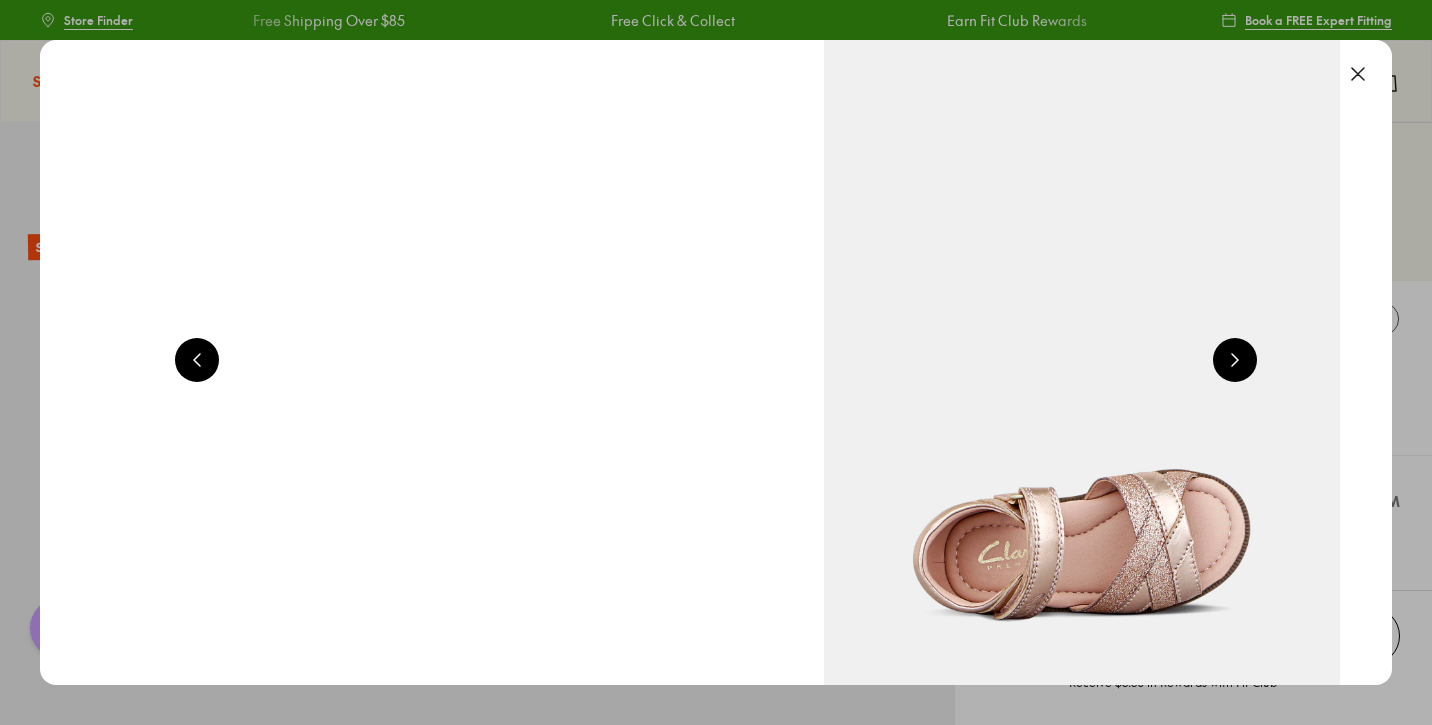 scroll, scrollTop: 0, scrollLeft: 6688, axis: horizontal 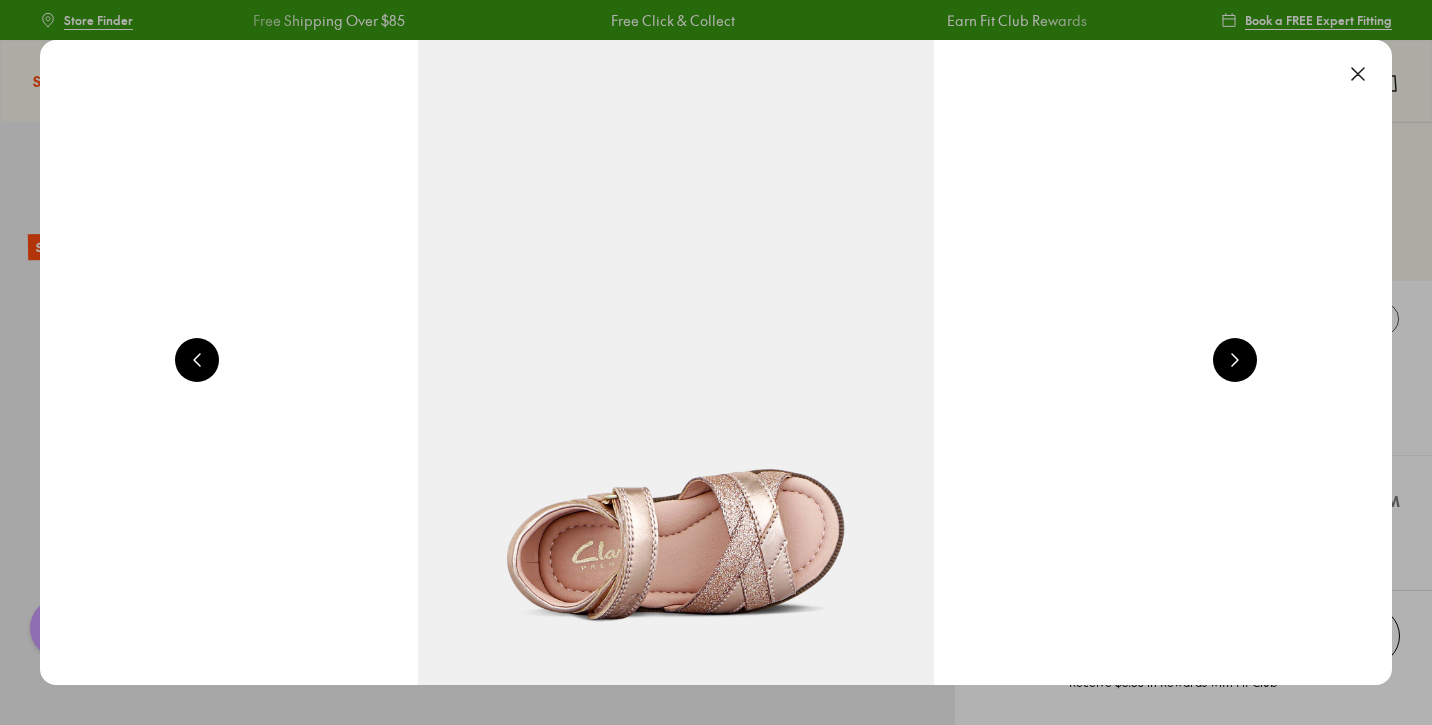 click at bounding box center (1235, 360) 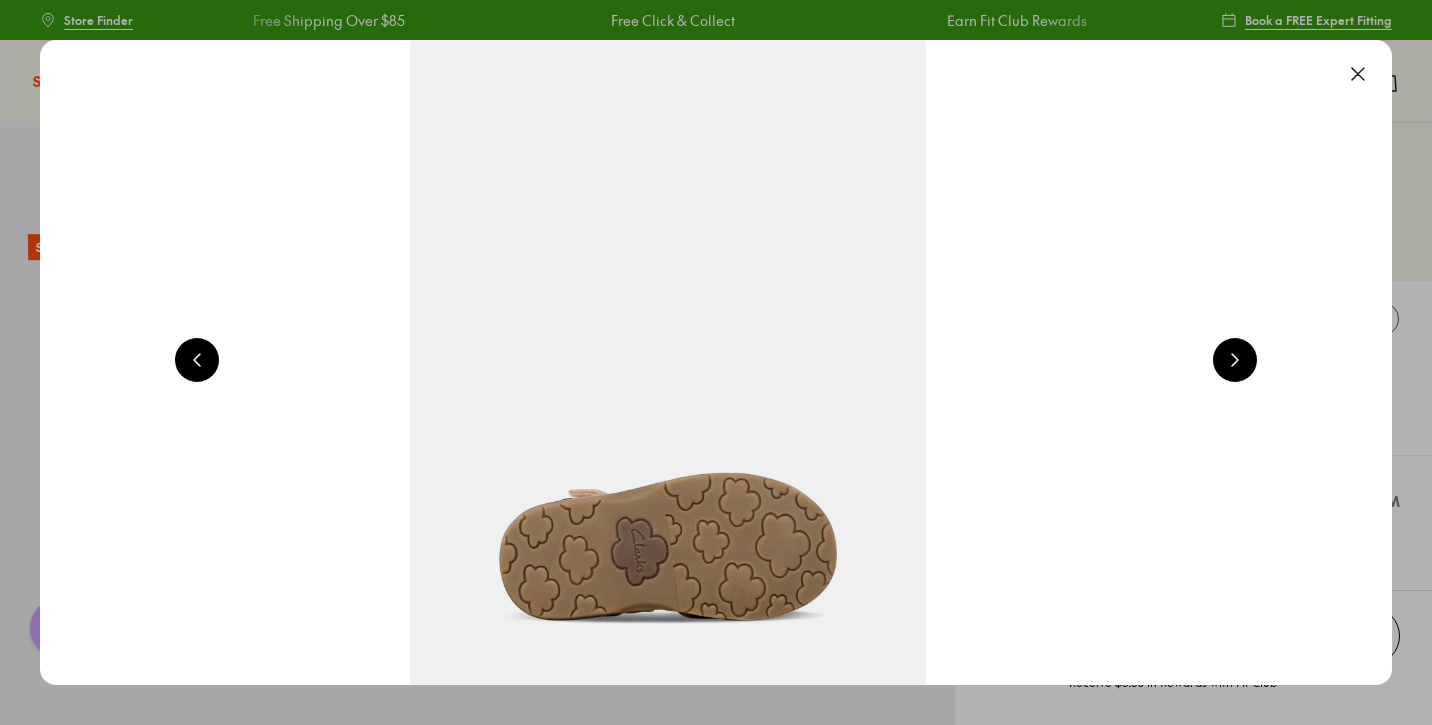 click at bounding box center (1235, 360) 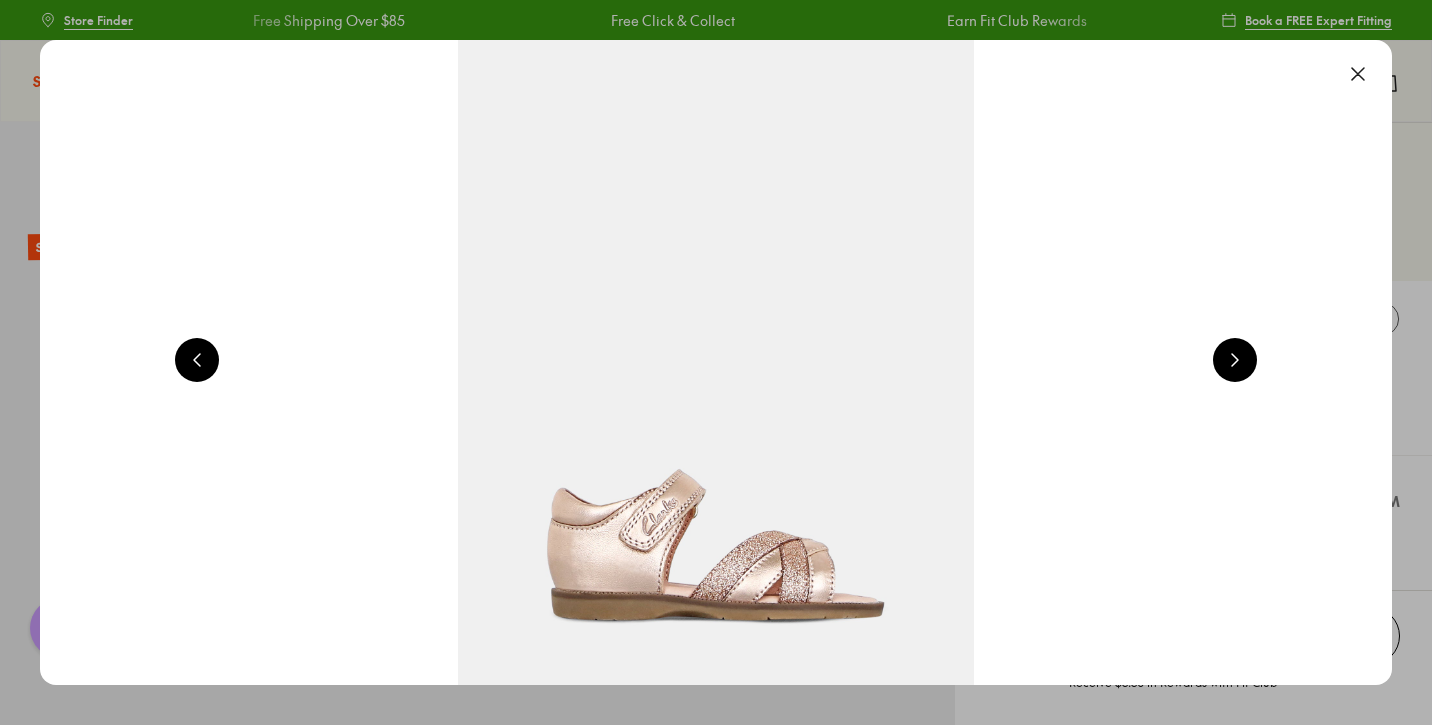 scroll, scrollTop: 0, scrollLeft: 1360, axis: horizontal 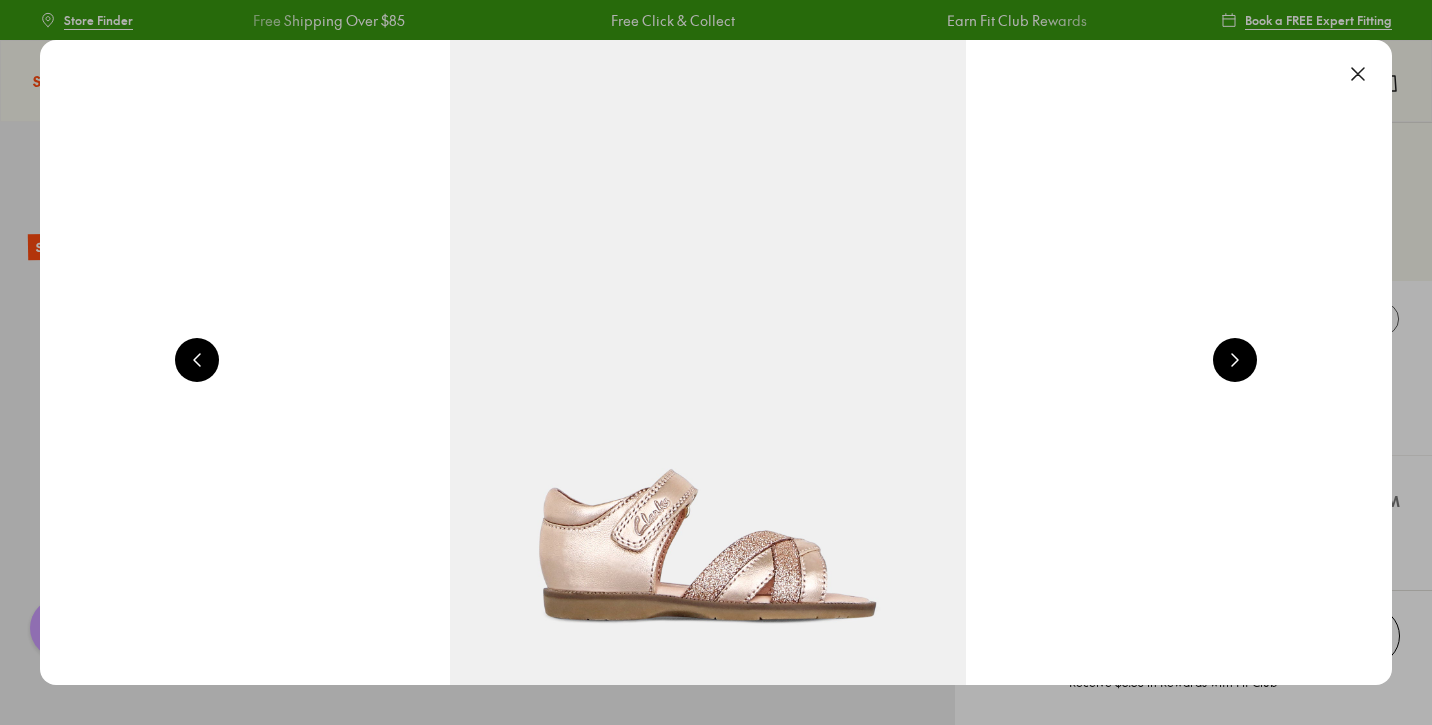 click at bounding box center (1358, 74) 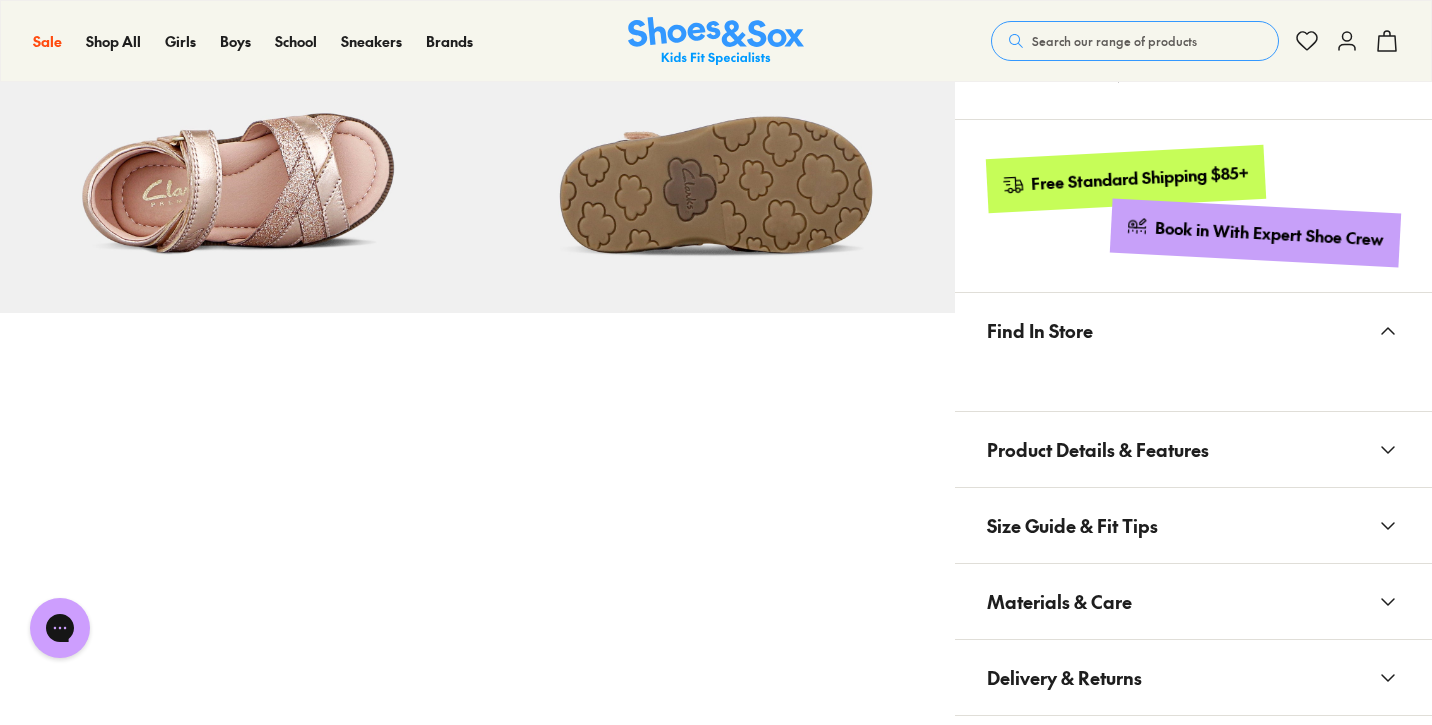scroll, scrollTop: 1243, scrollLeft: 0, axis: vertical 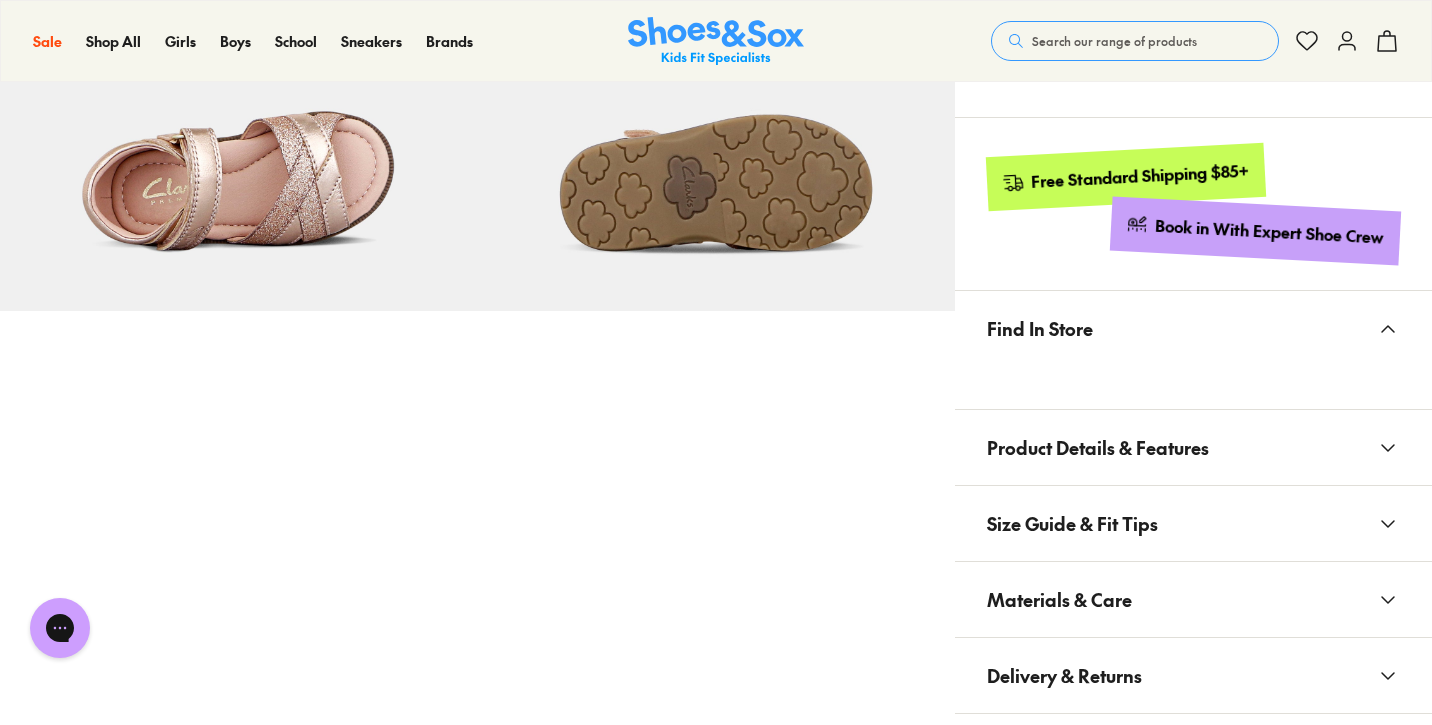 click on "Product Details & Features" at bounding box center (1098, 447) 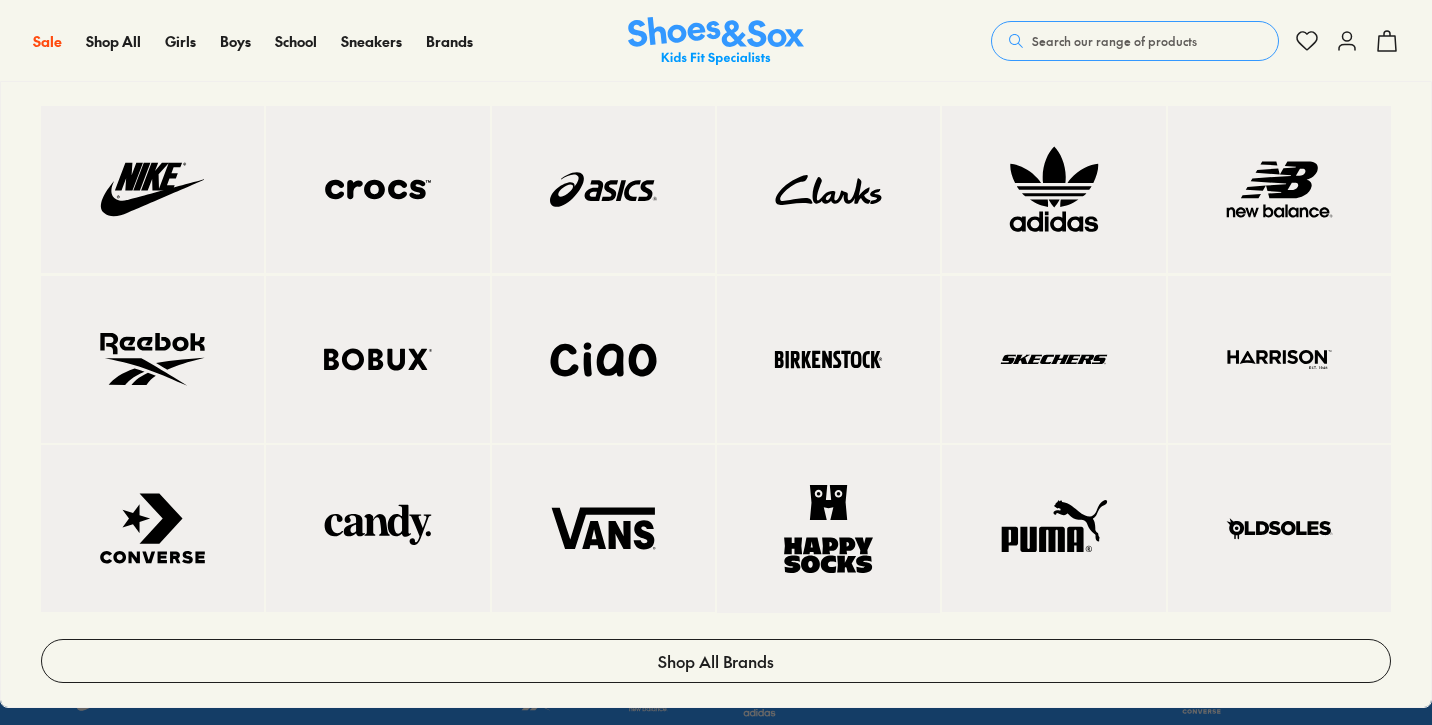 scroll, scrollTop: 42, scrollLeft: 0, axis: vertical 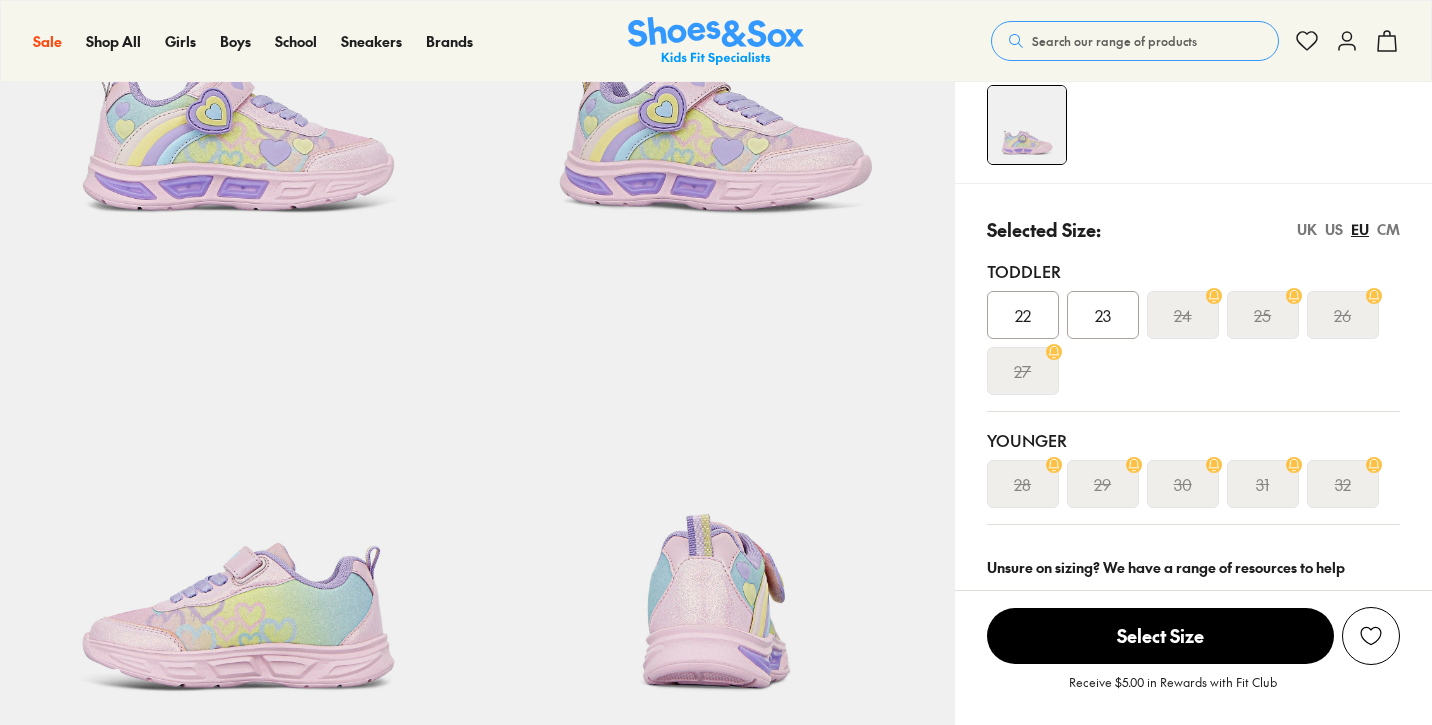 select on "*" 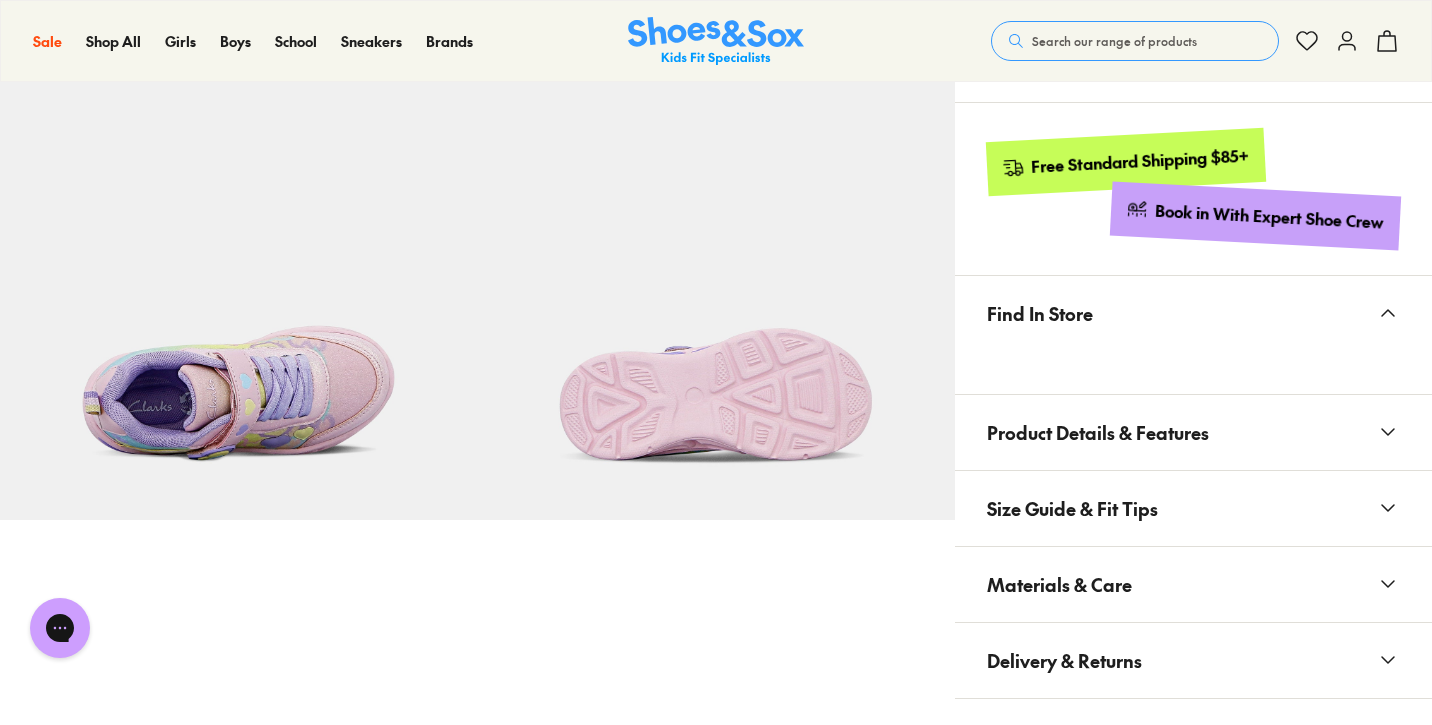 scroll, scrollTop: 1035, scrollLeft: 0, axis: vertical 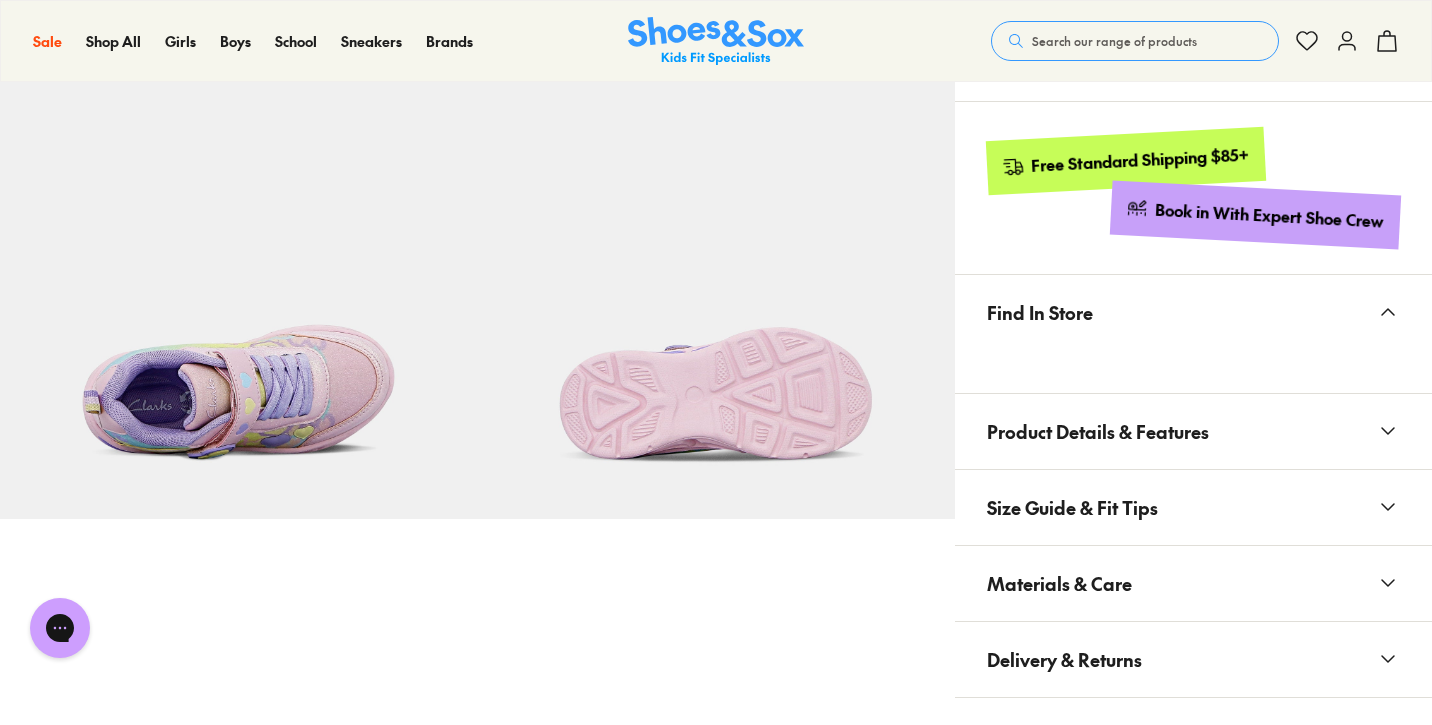 click on "Product Details & Features" at bounding box center (1098, 431) 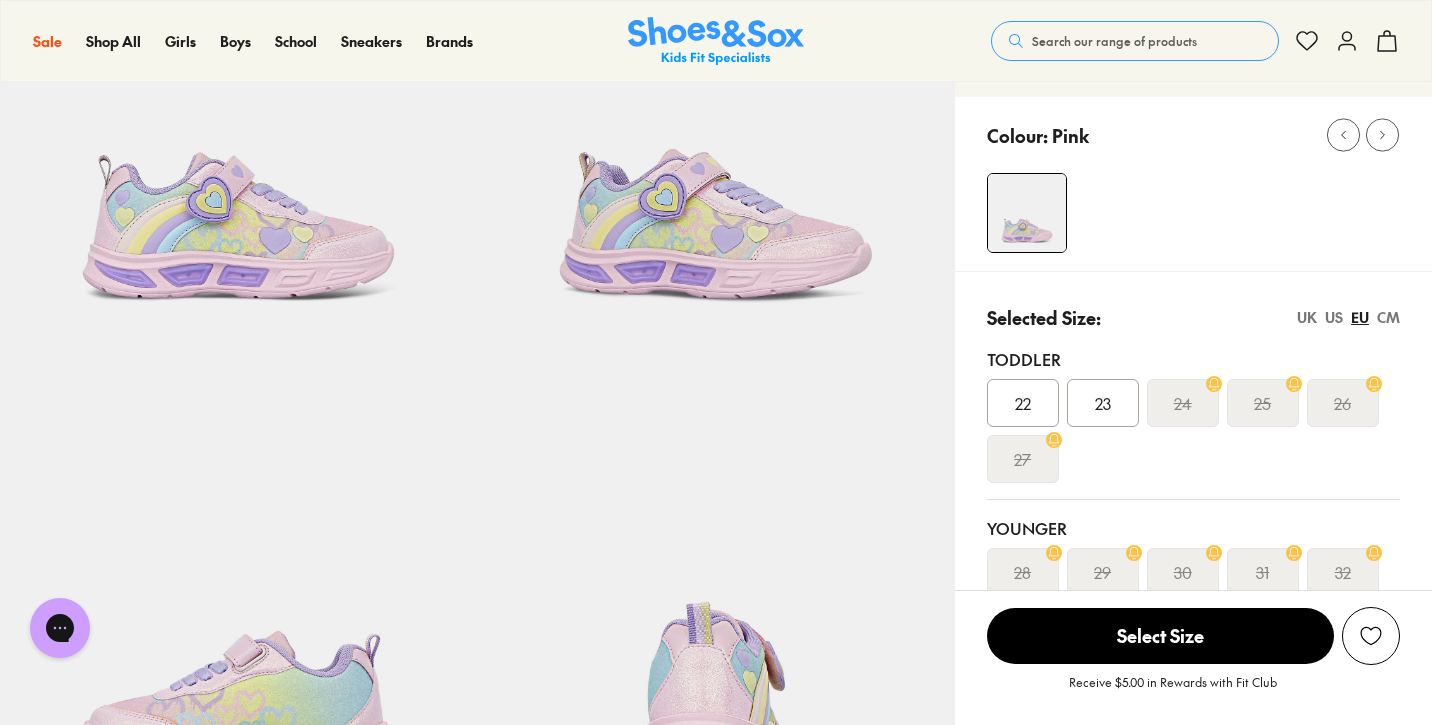 scroll, scrollTop: 242, scrollLeft: 0, axis: vertical 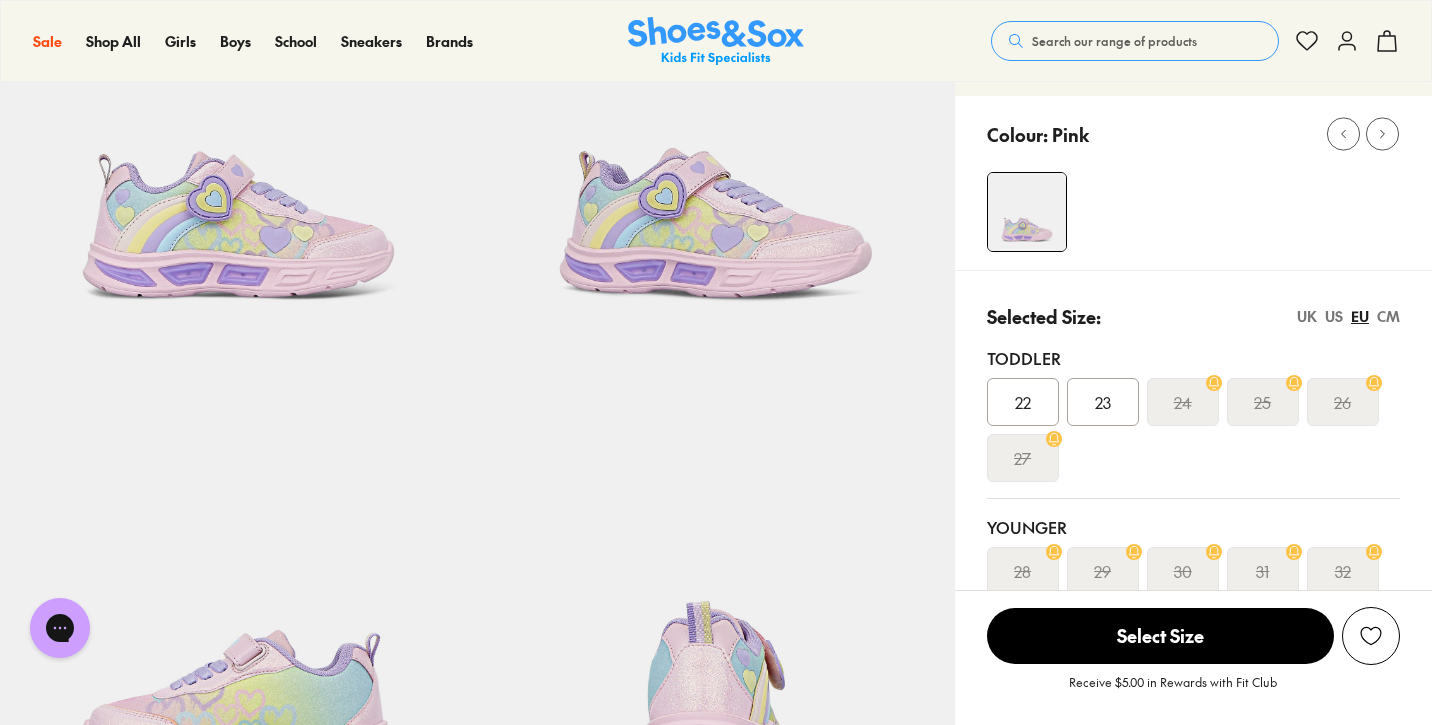 click on "25" at bounding box center (1262, 402) 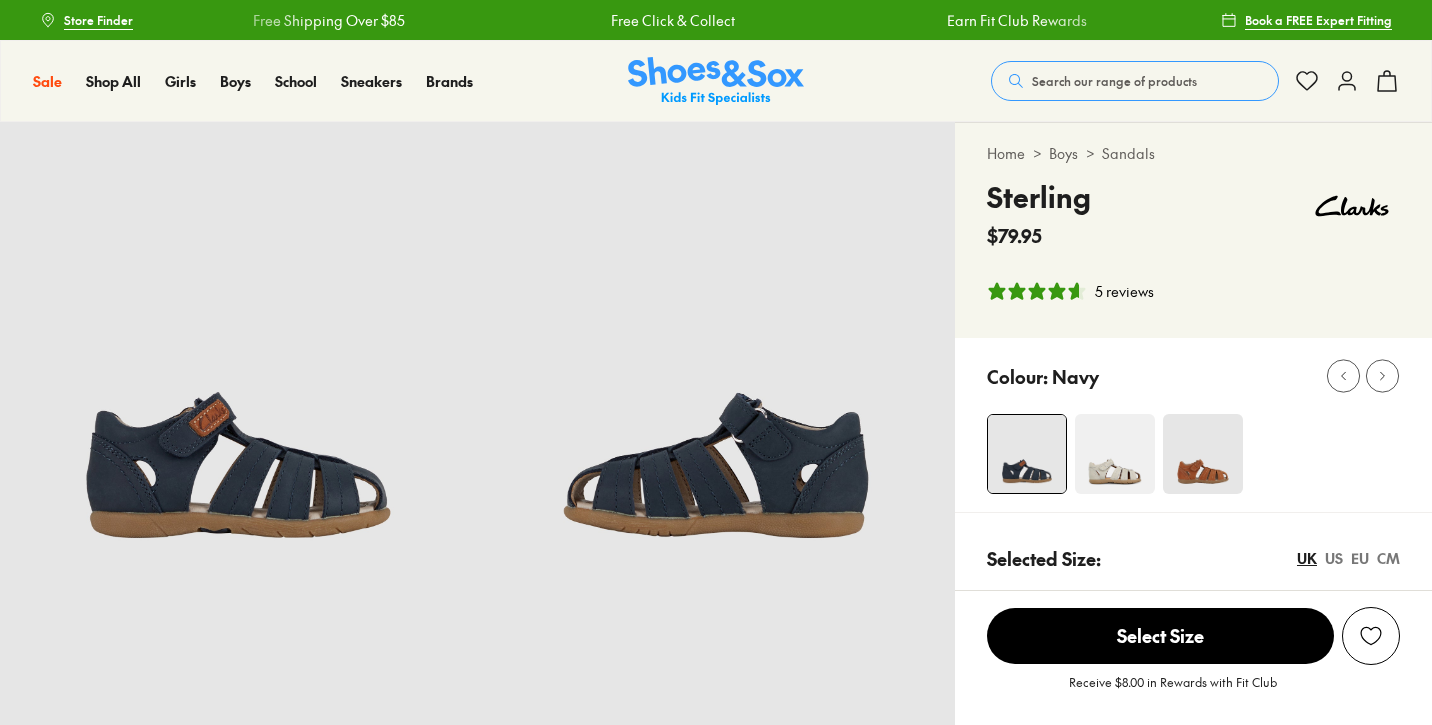 select on "*" 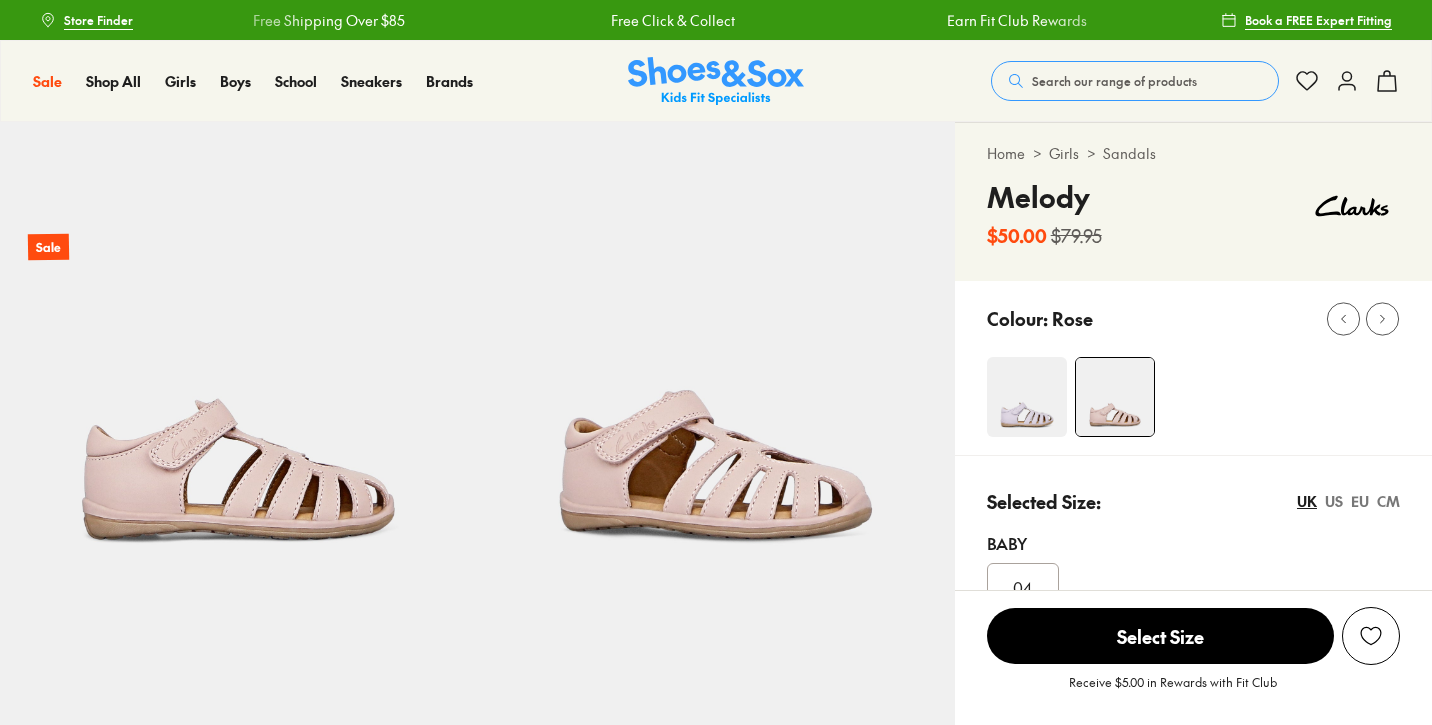 scroll, scrollTop: 0, scrollLeft: 0, axis: both 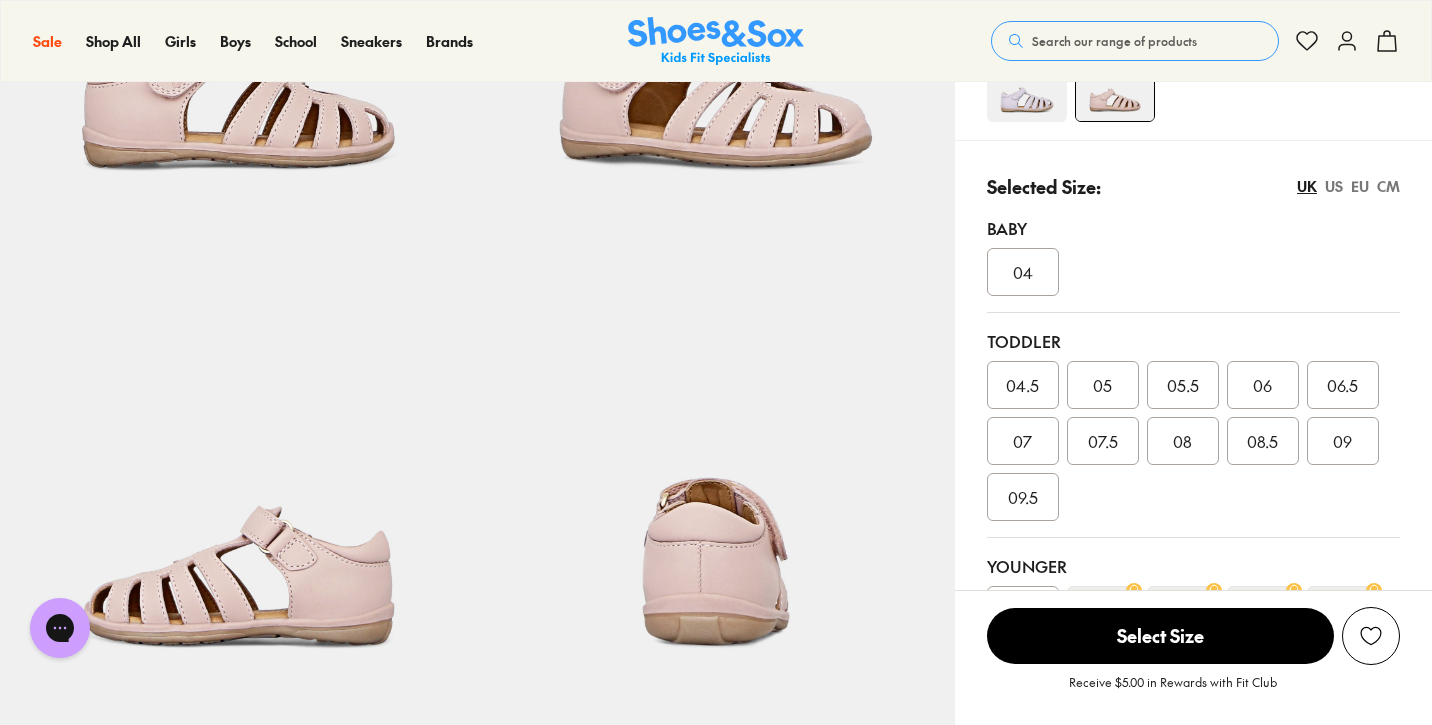 click on "EU" at bounding box center (1360, 186) 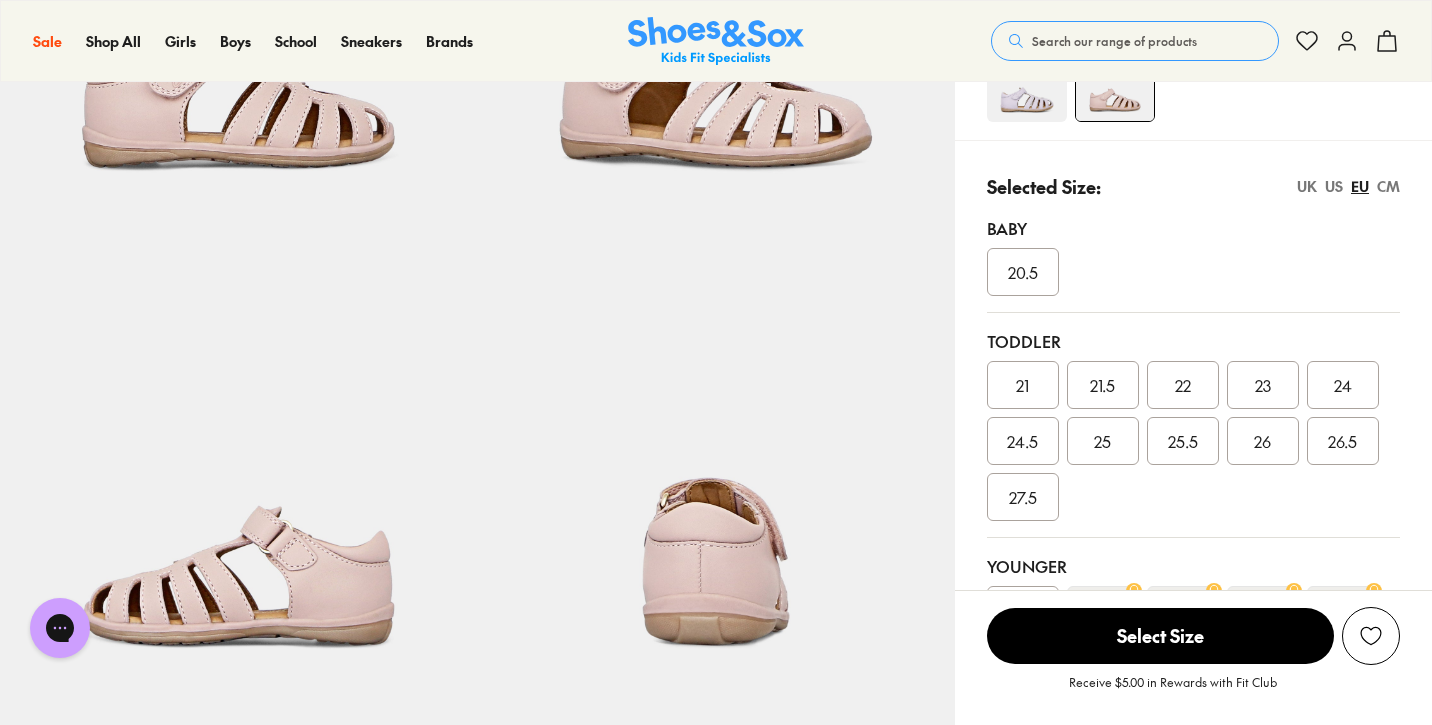 click on "25" at bounding box center (1103, 441) 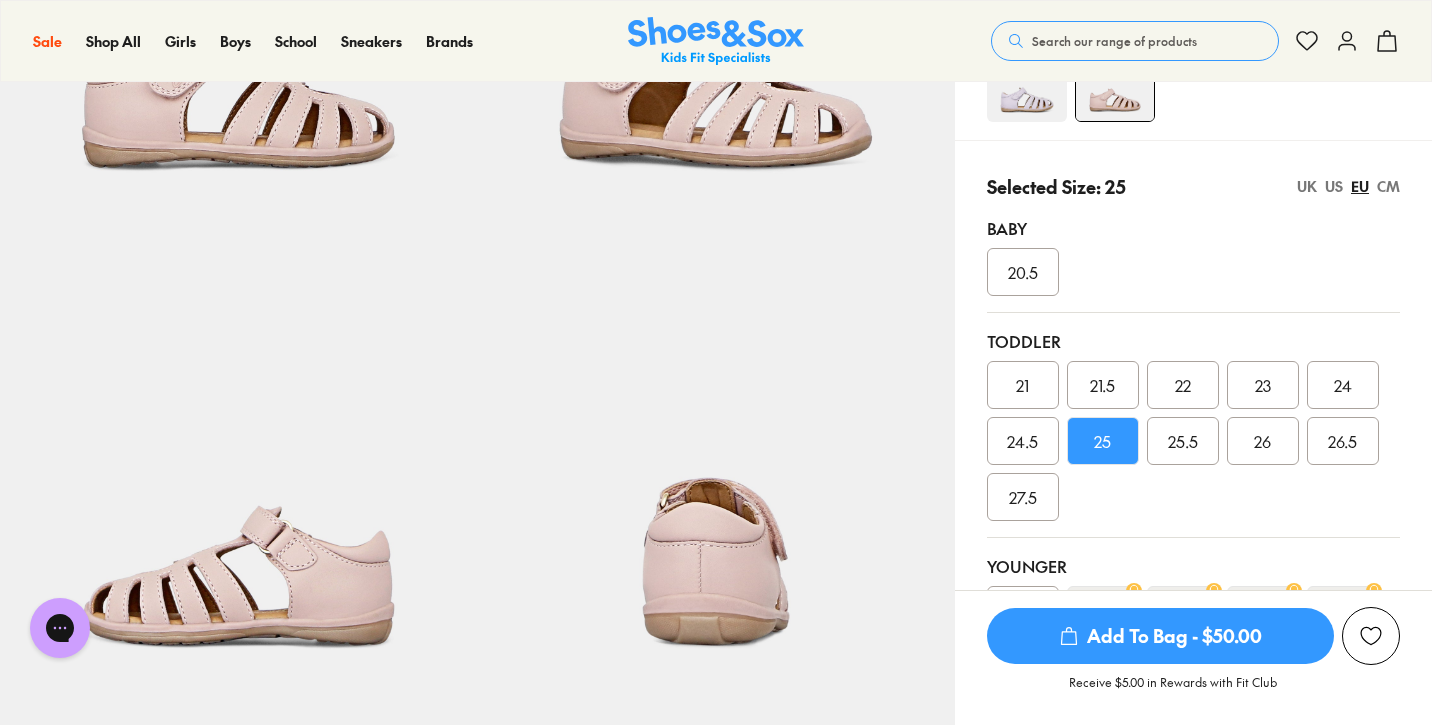 click on "Add To Bag - $50.00" at bounding box center [1160, 636] 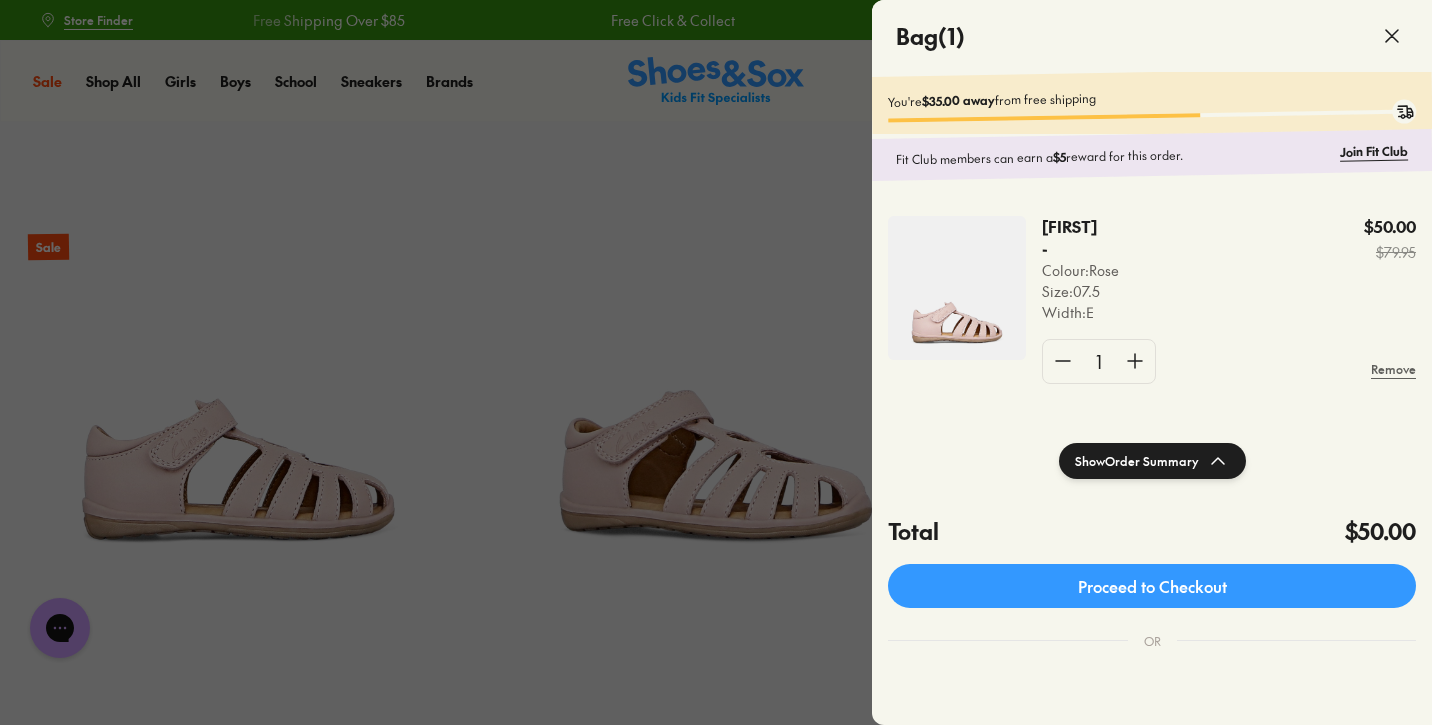 scroll, scrollTop: 0, scrollLeft: 0, axis: both 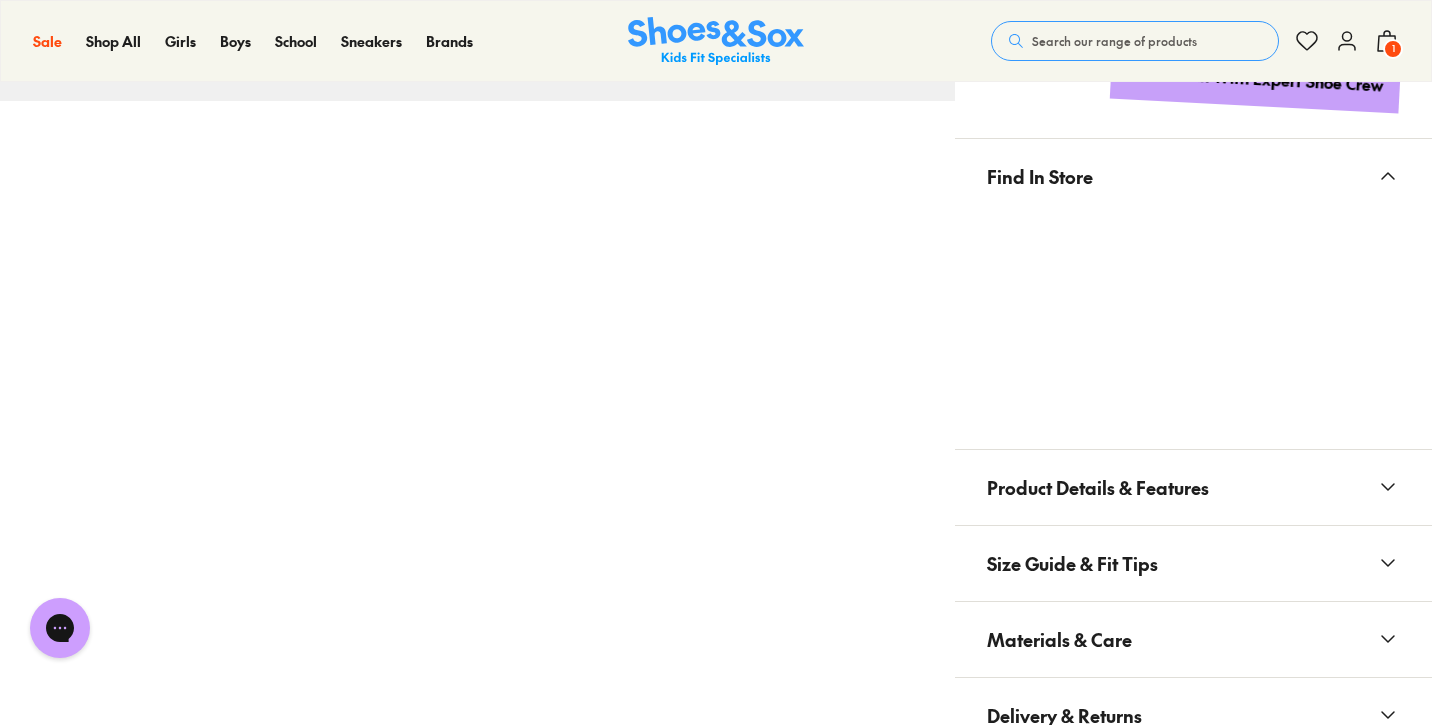 click 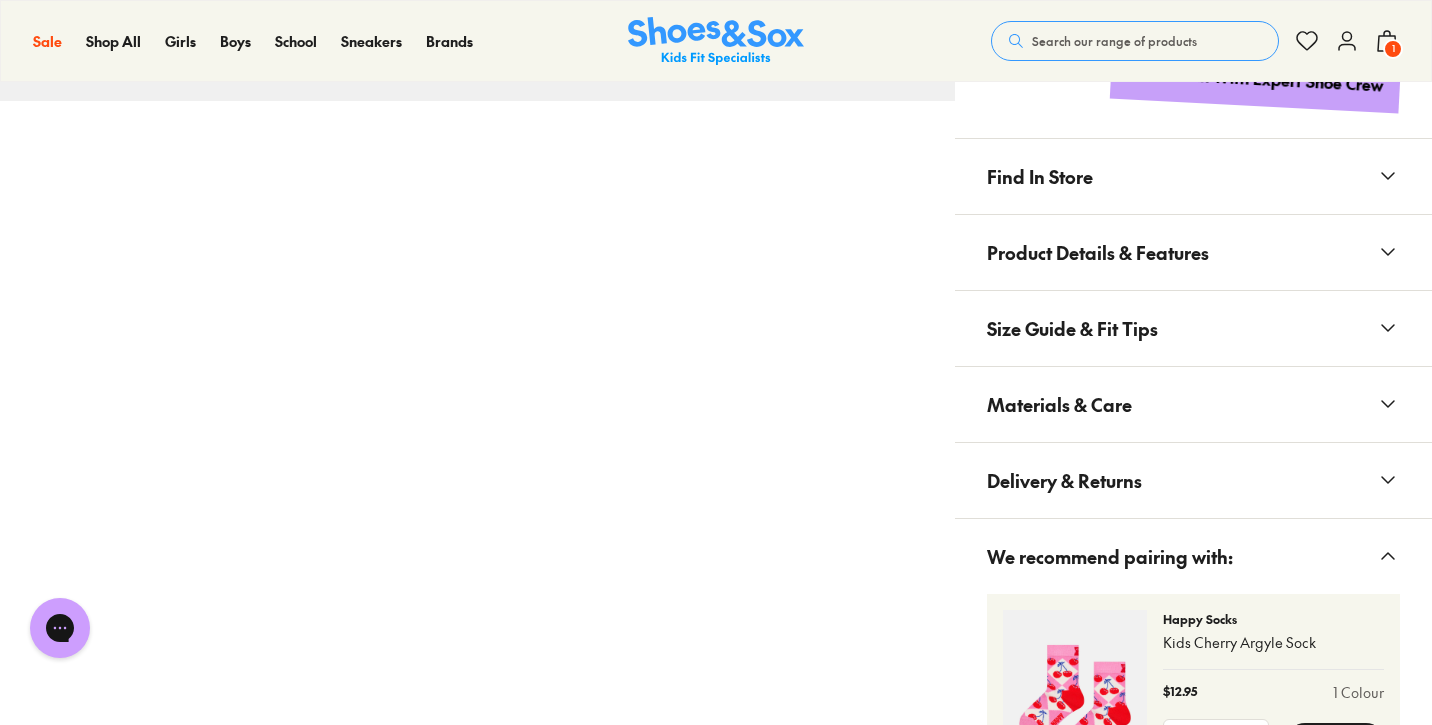click 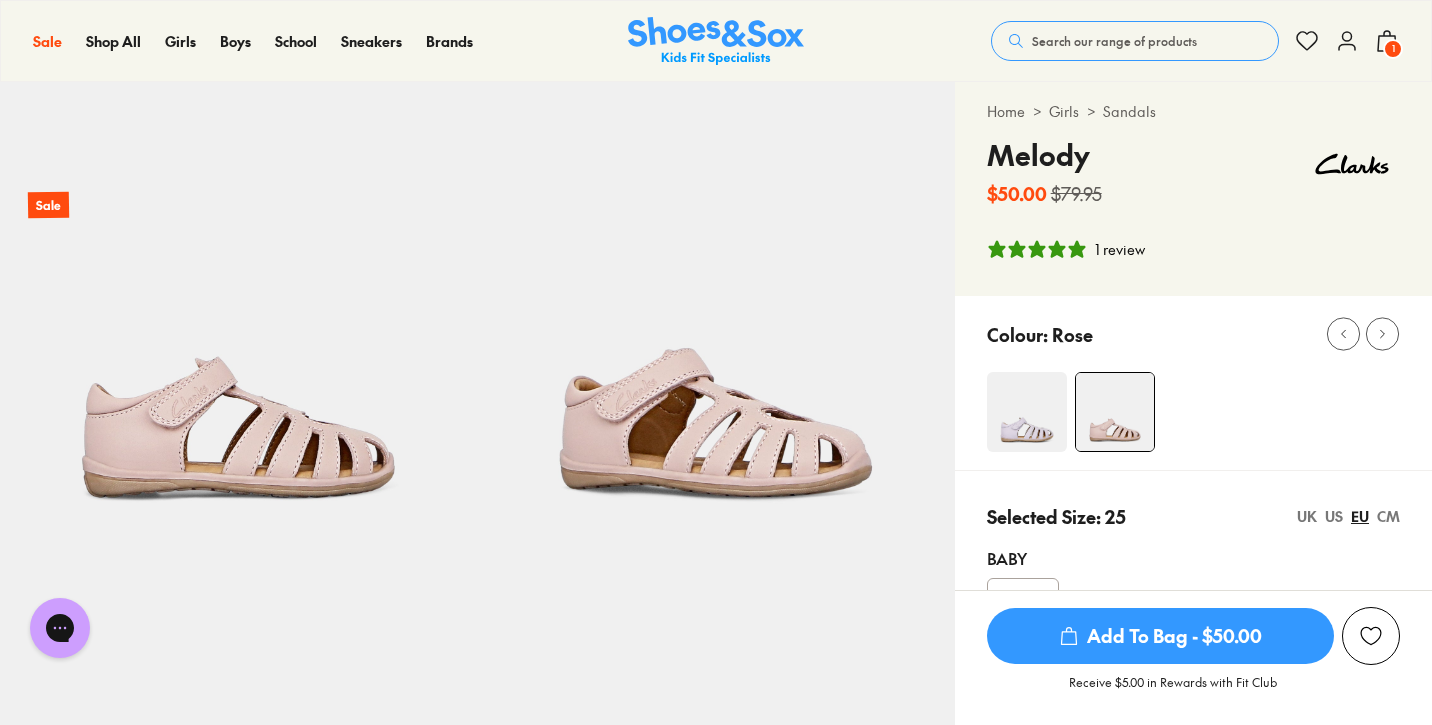 scroll, scrollTop: 41, scrollLeft: 0, axis: vertical 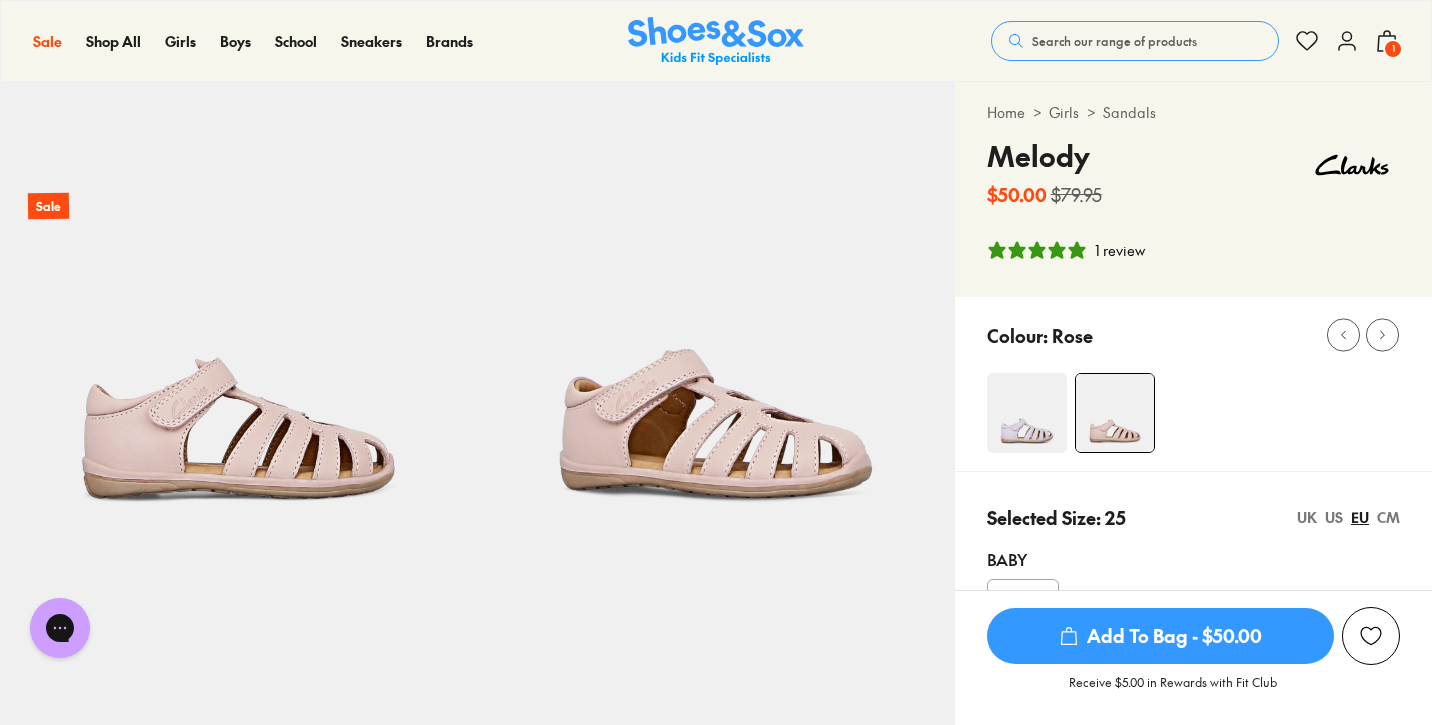 click at bounding box center (1027, 413) 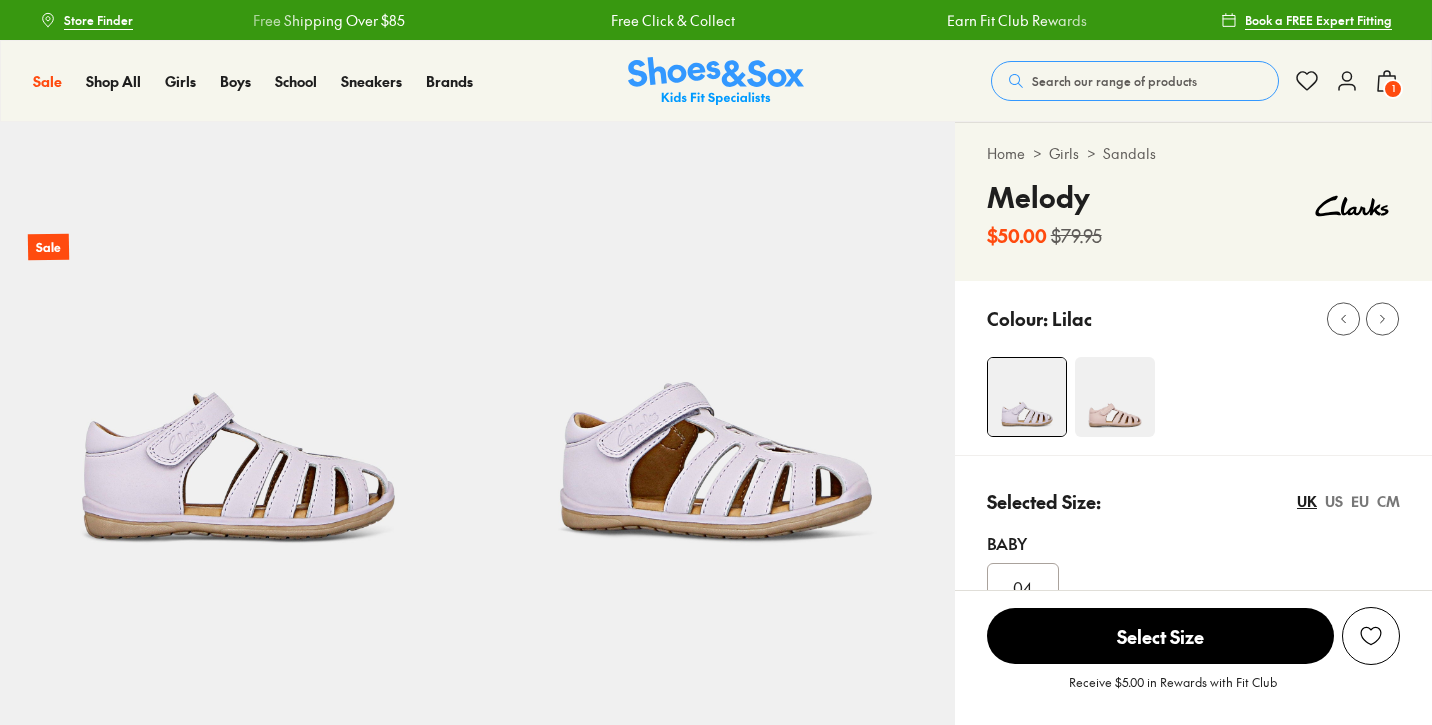 select on "*" 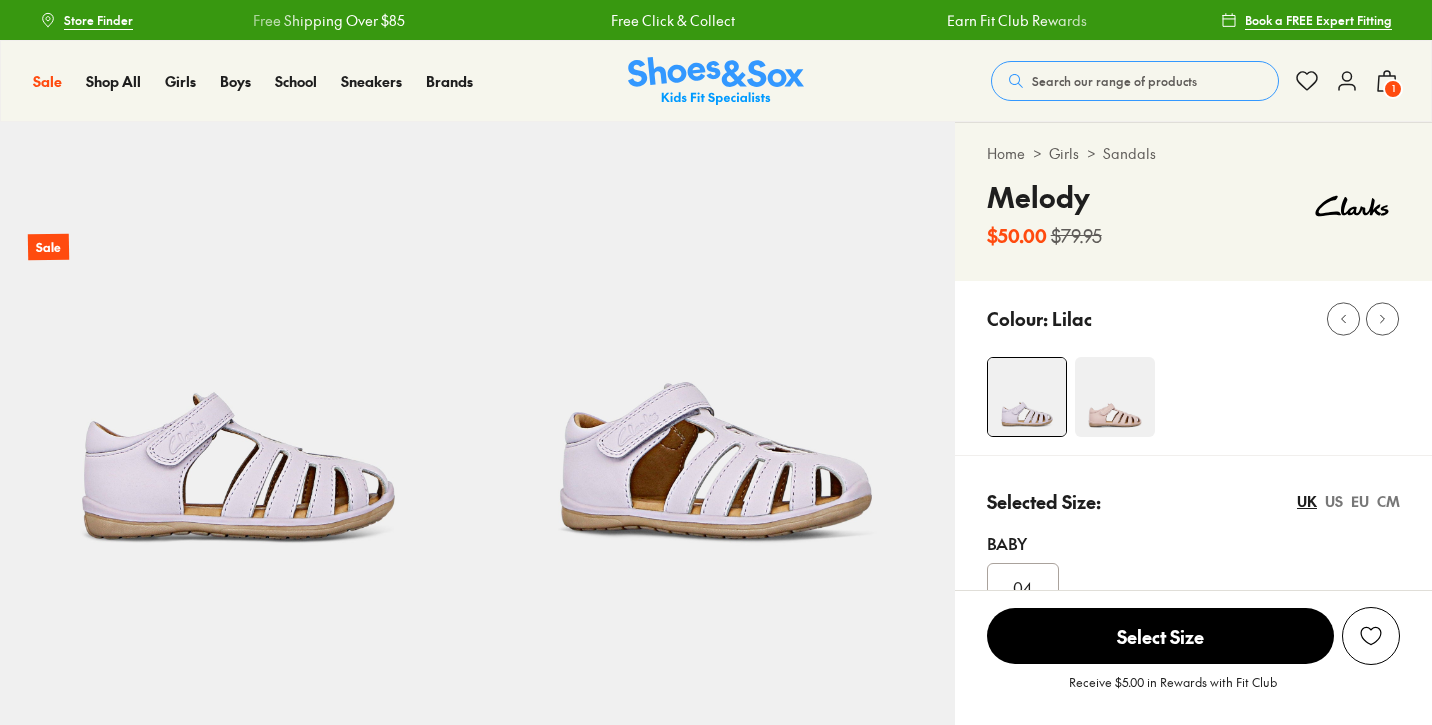 scroll, scrollTop: 729, scrollLeft: 0, axis: vertical 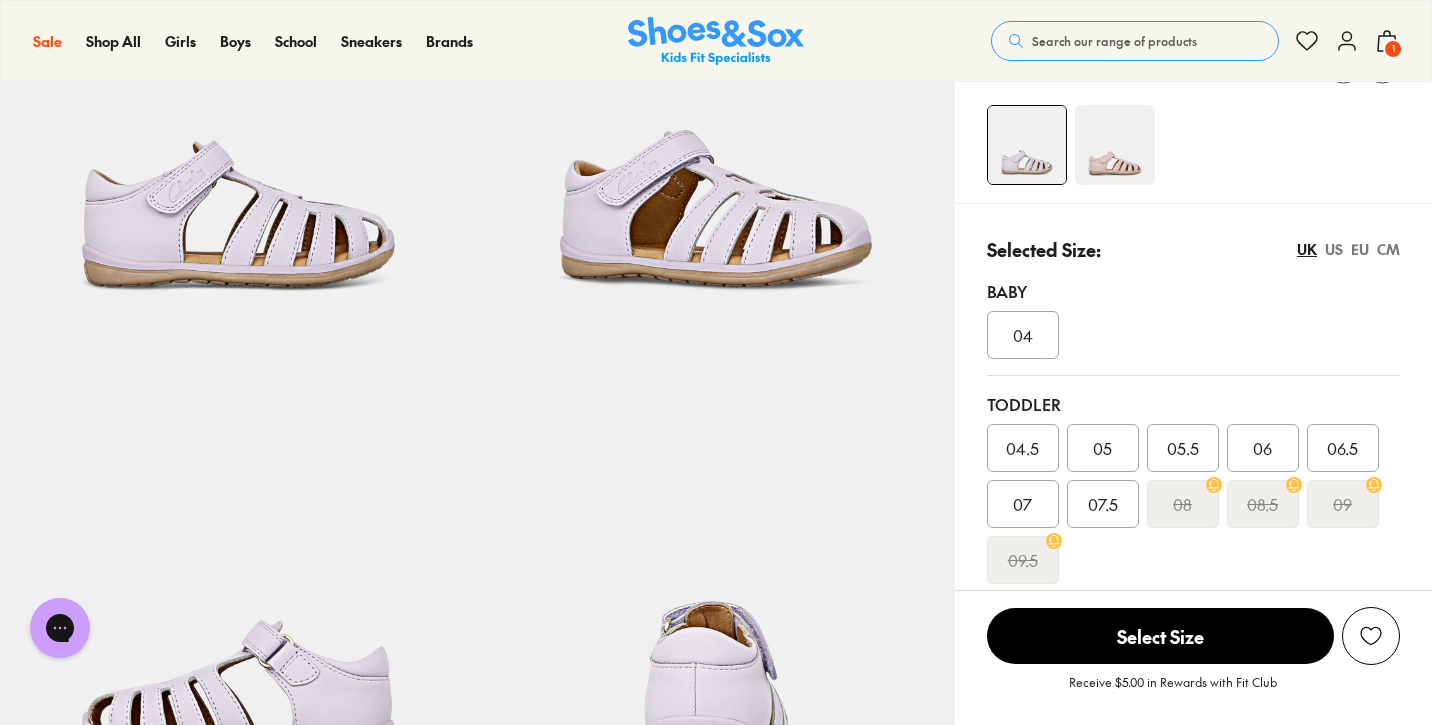 click on "EU" at bounding box center [1360, 249] 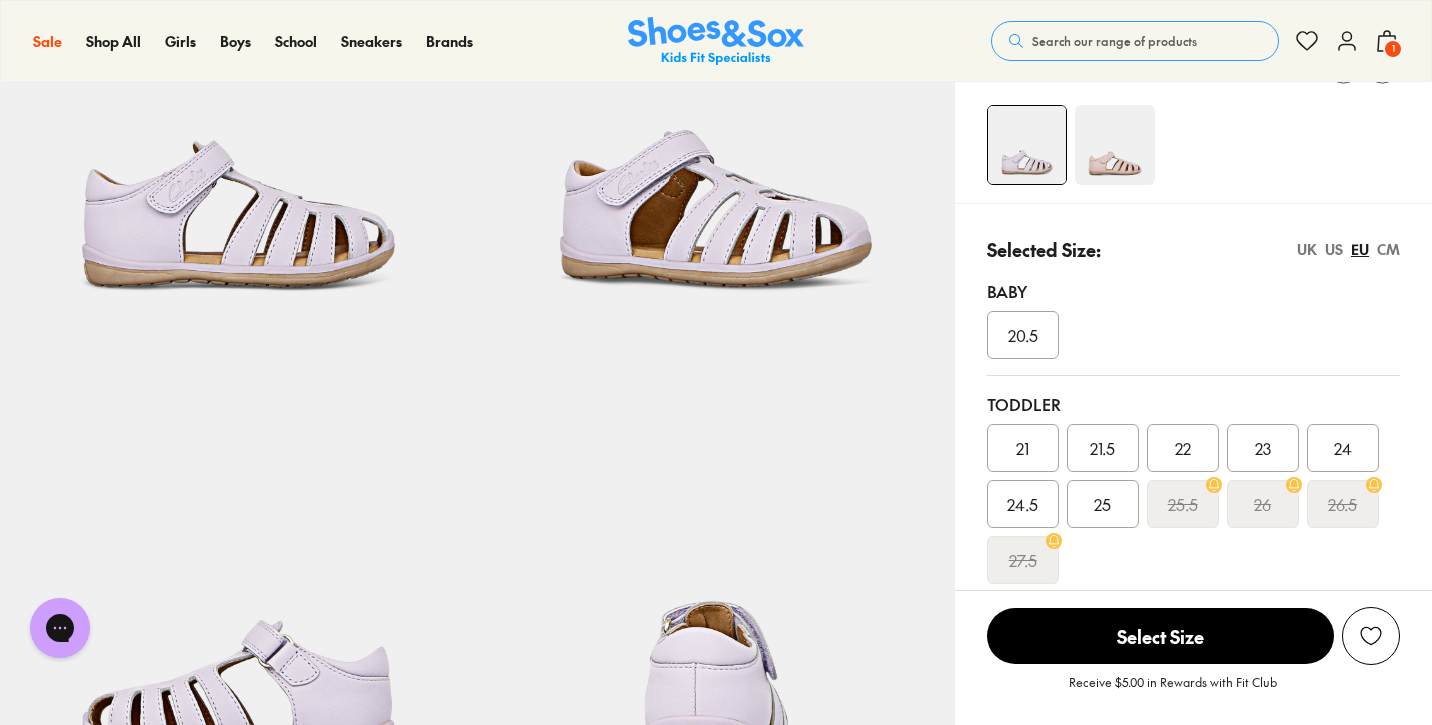 click on "25" at bounding box center (1102, 504) 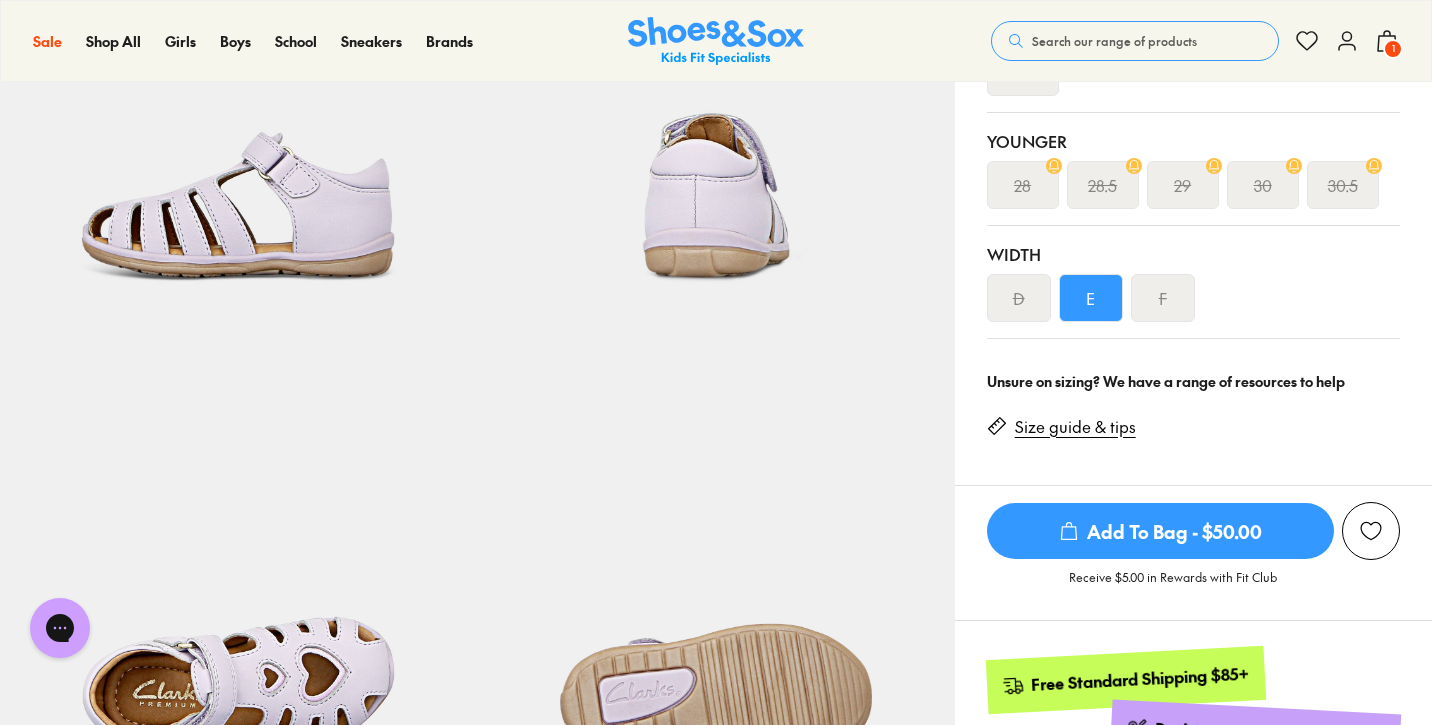 scroll, scrollTop: 548, scrollLeft: 0, axis: vertical 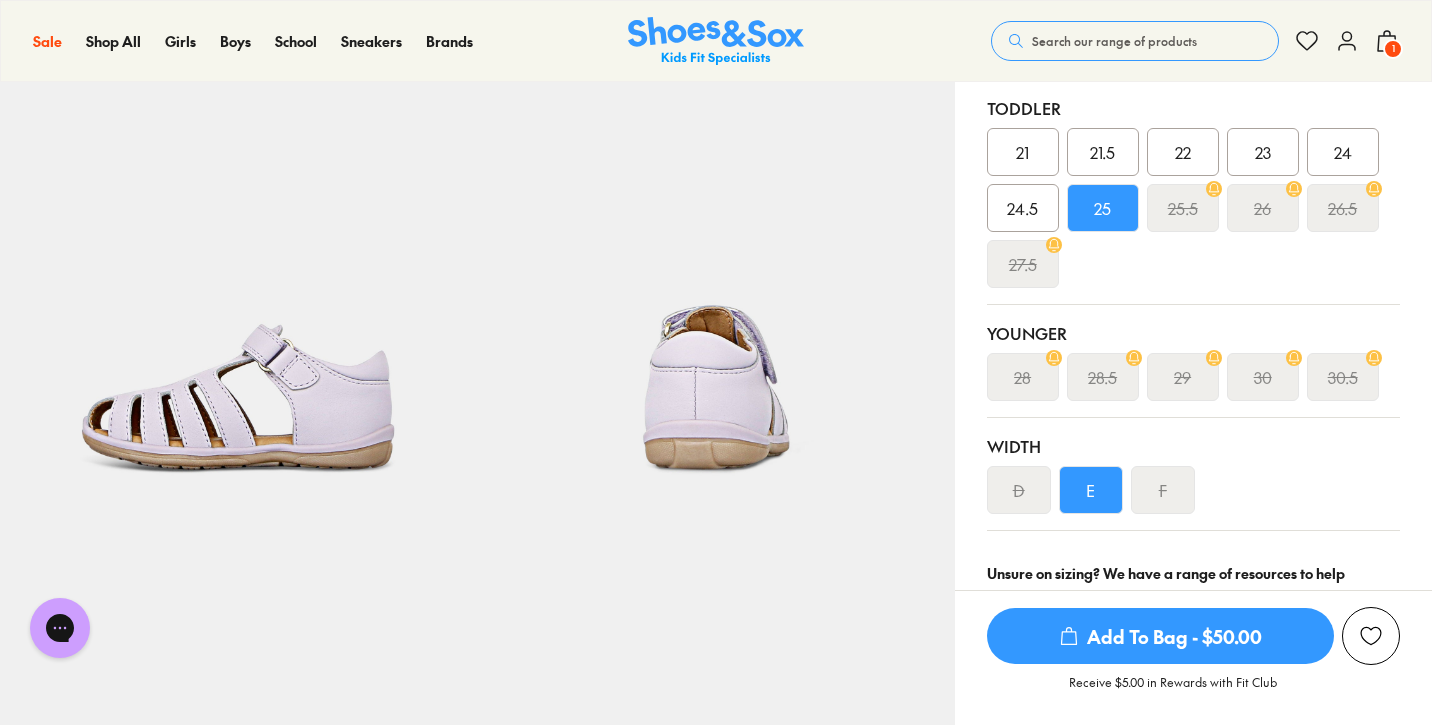 click on "1" at bounding box center (1393, 49) 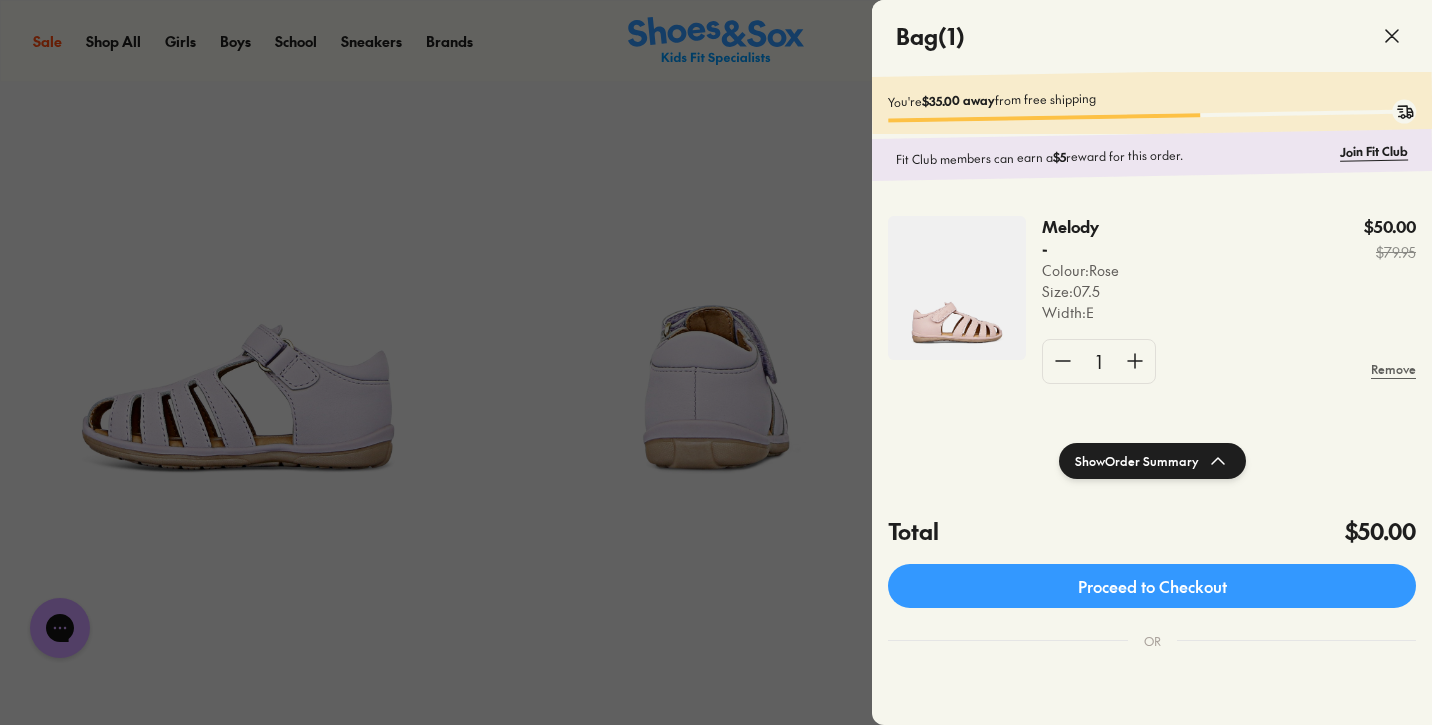 click 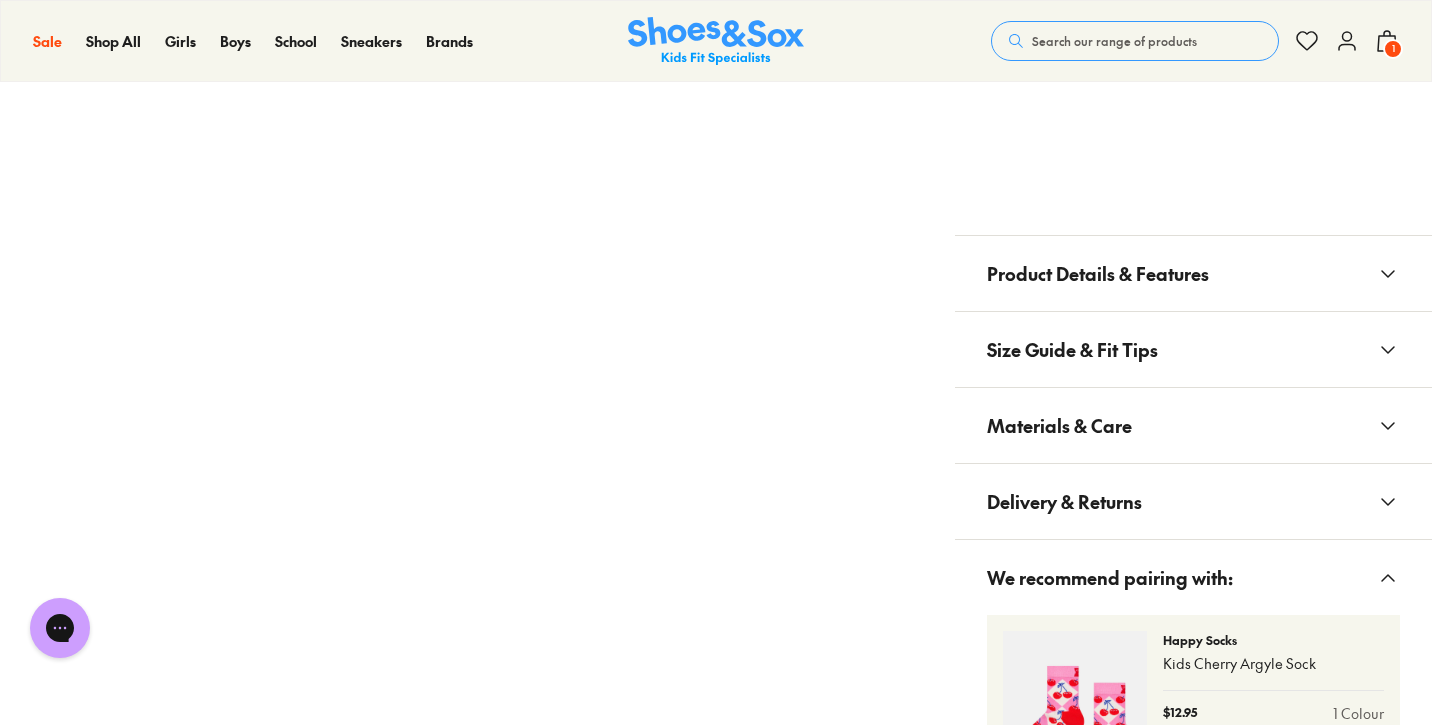 scroll, scrollTop: 1891, scrollLeft: 0, axis: vertical 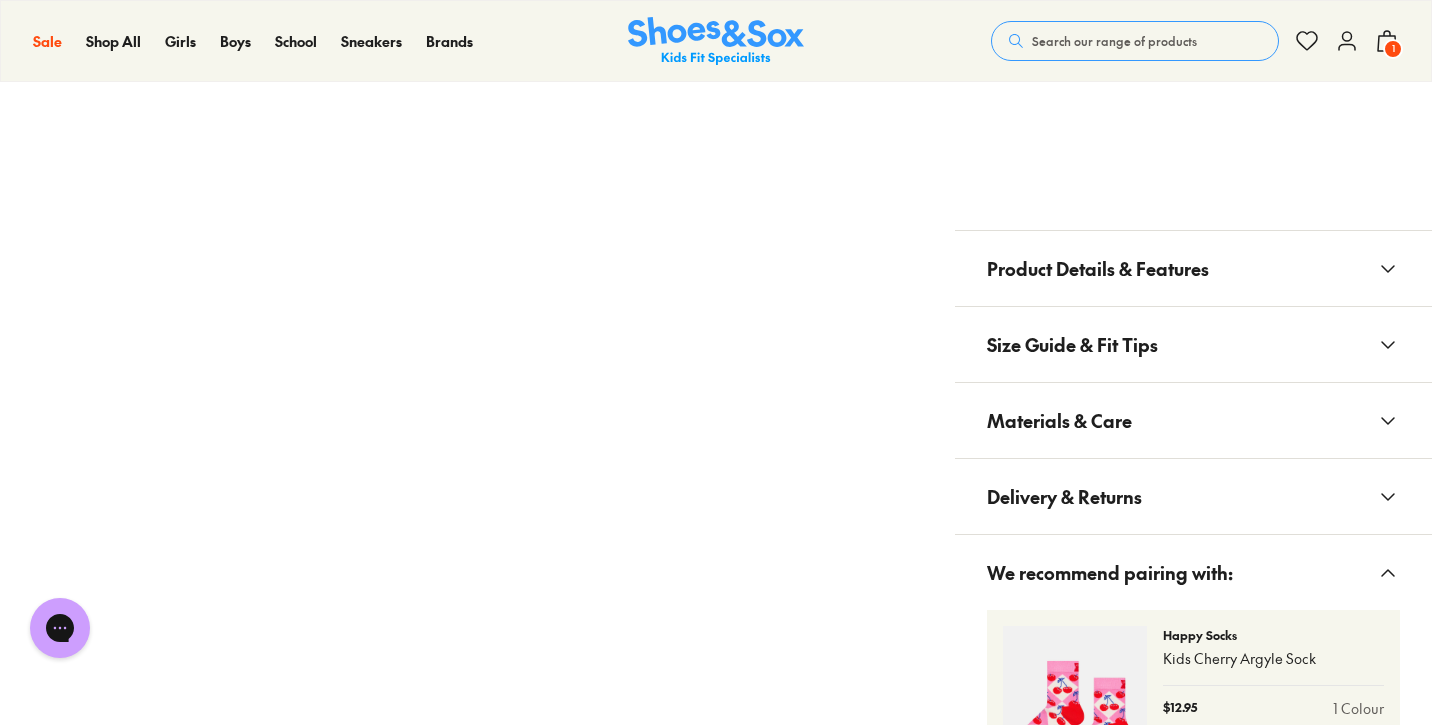 click on "Delivery & Returns" at bounding box center [1193, 496] 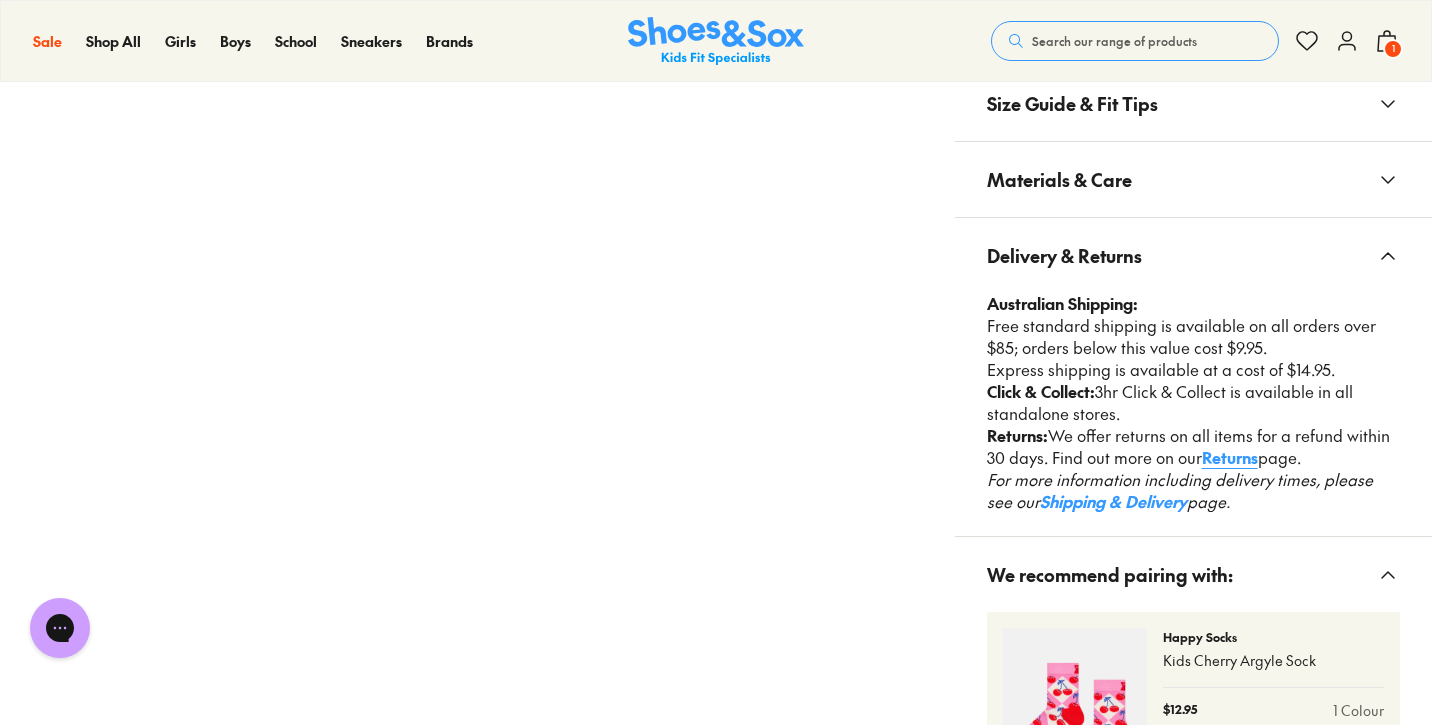 scroll, scrollTop: 2131, scrollLeft: 0, axis: vertical 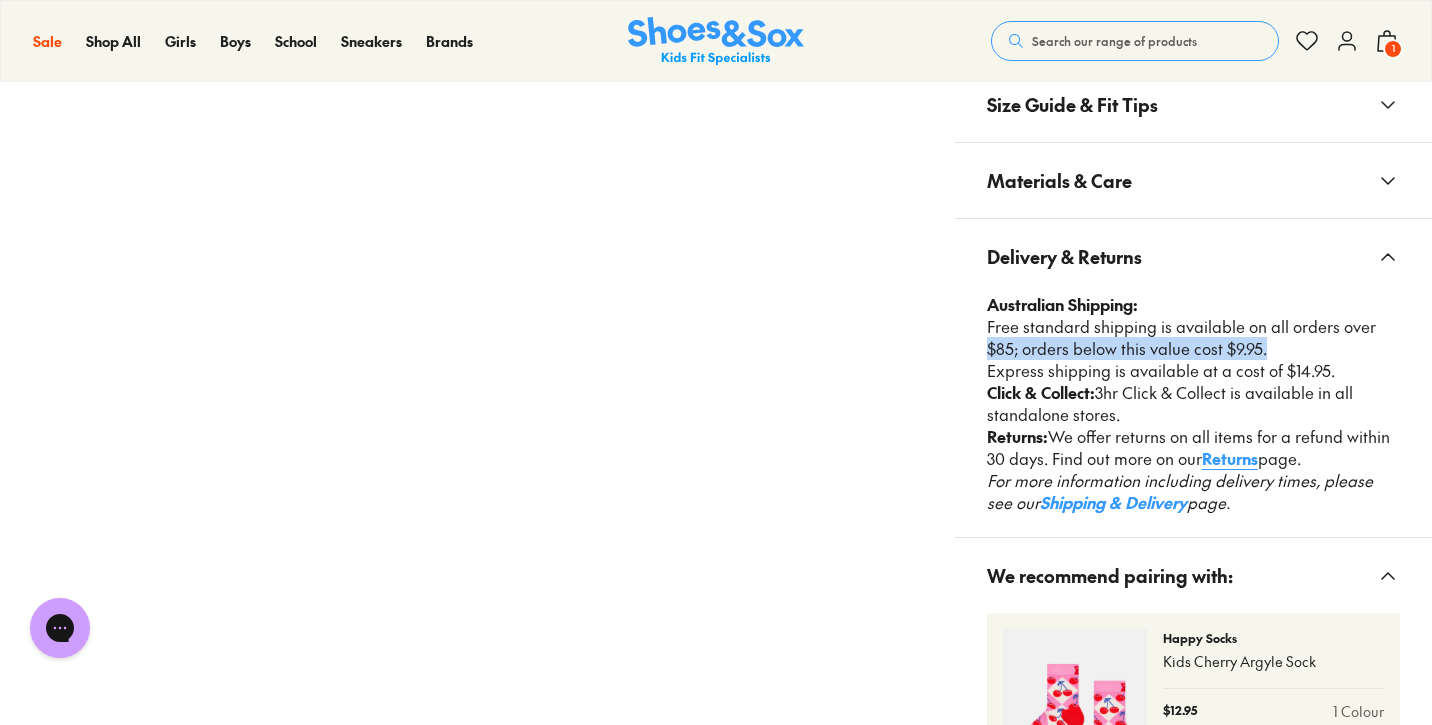 drag, startPoint x: 1276, startPoint y: 347, endPoint x: 982, endPoint y: 353, distance: 294.06122 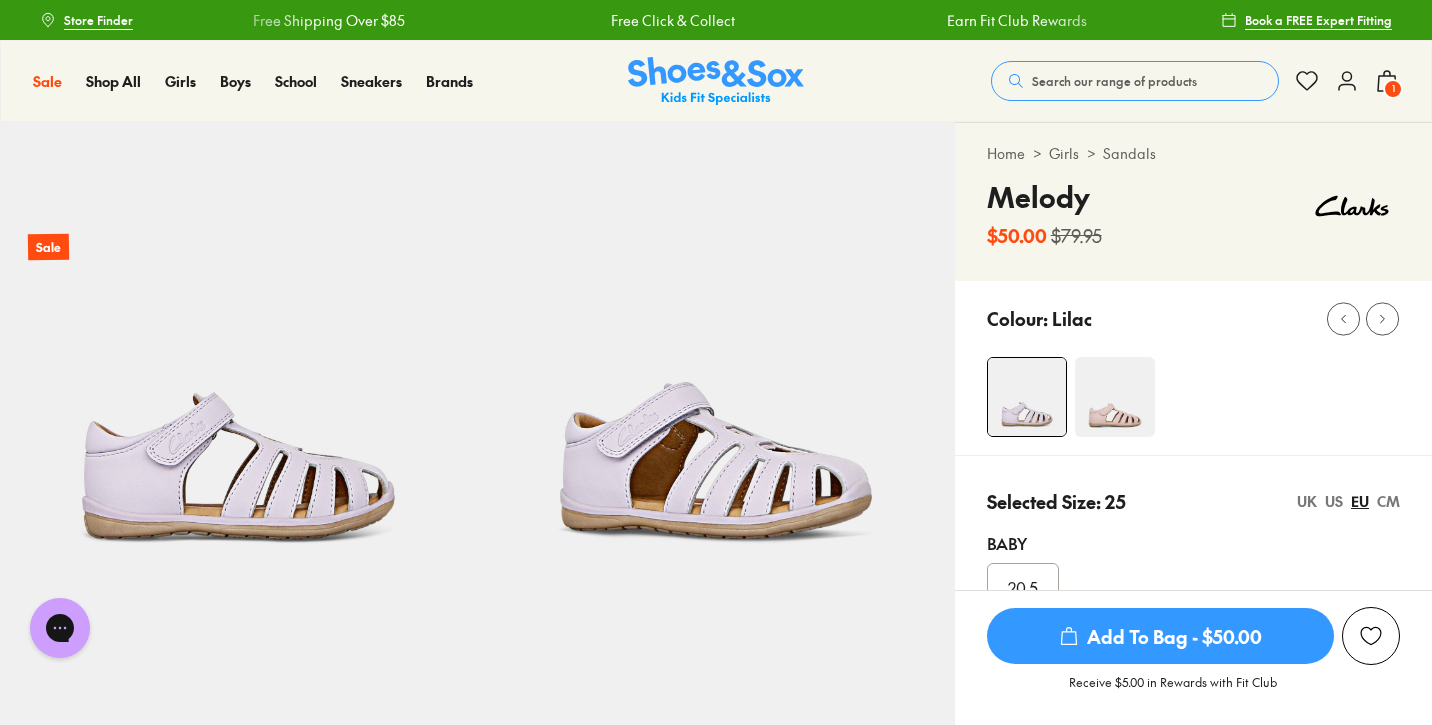scroll, scrollTop: 0, scrollLeft: 0, axis: both 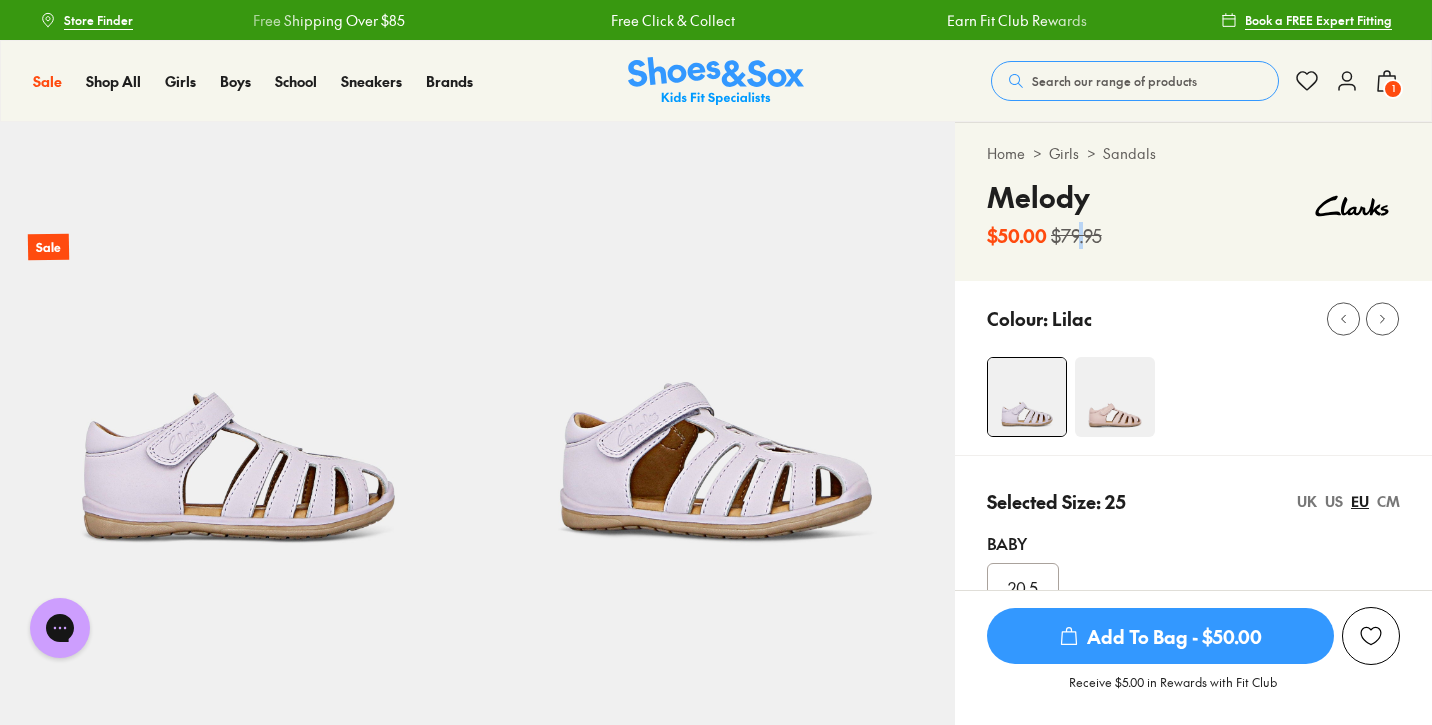 click on "$79.95" at bounding box center (1076, 235) 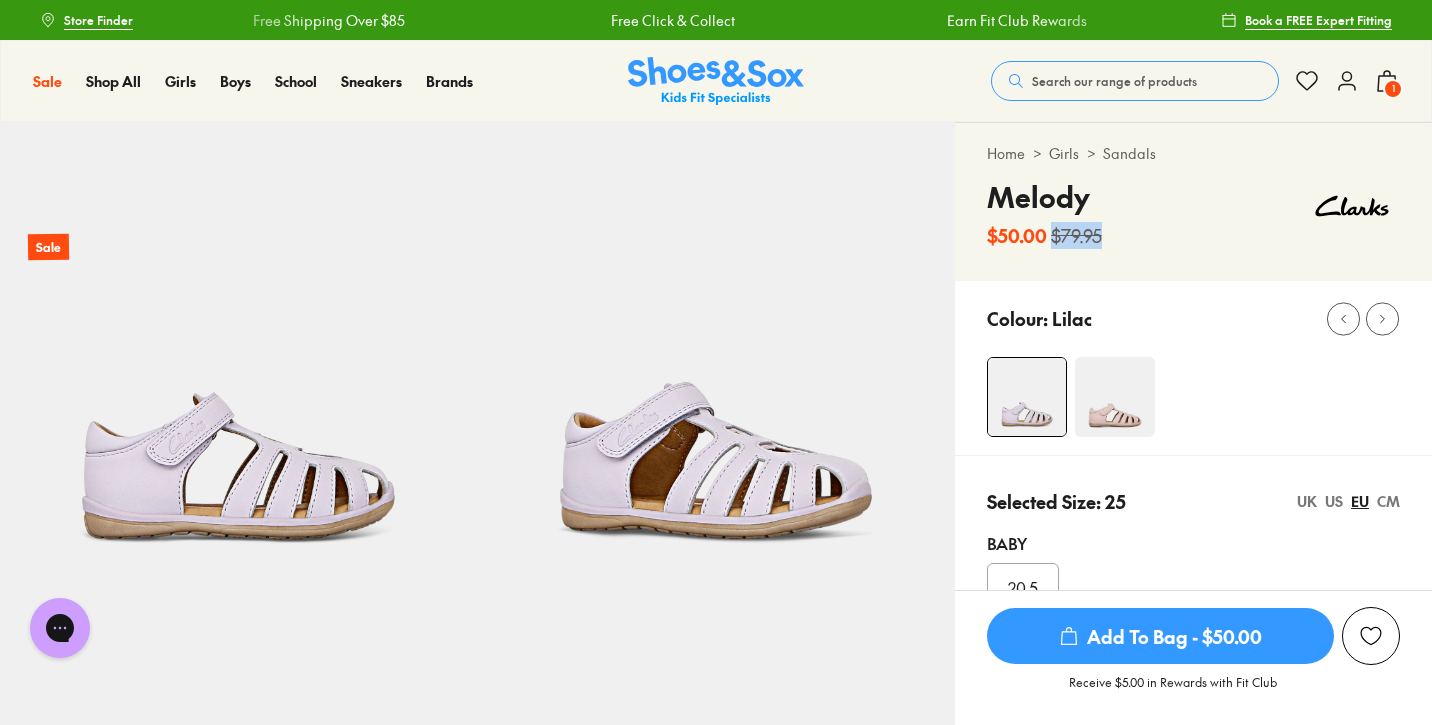 click on "$79.95" at bounding box center (1076, 235) 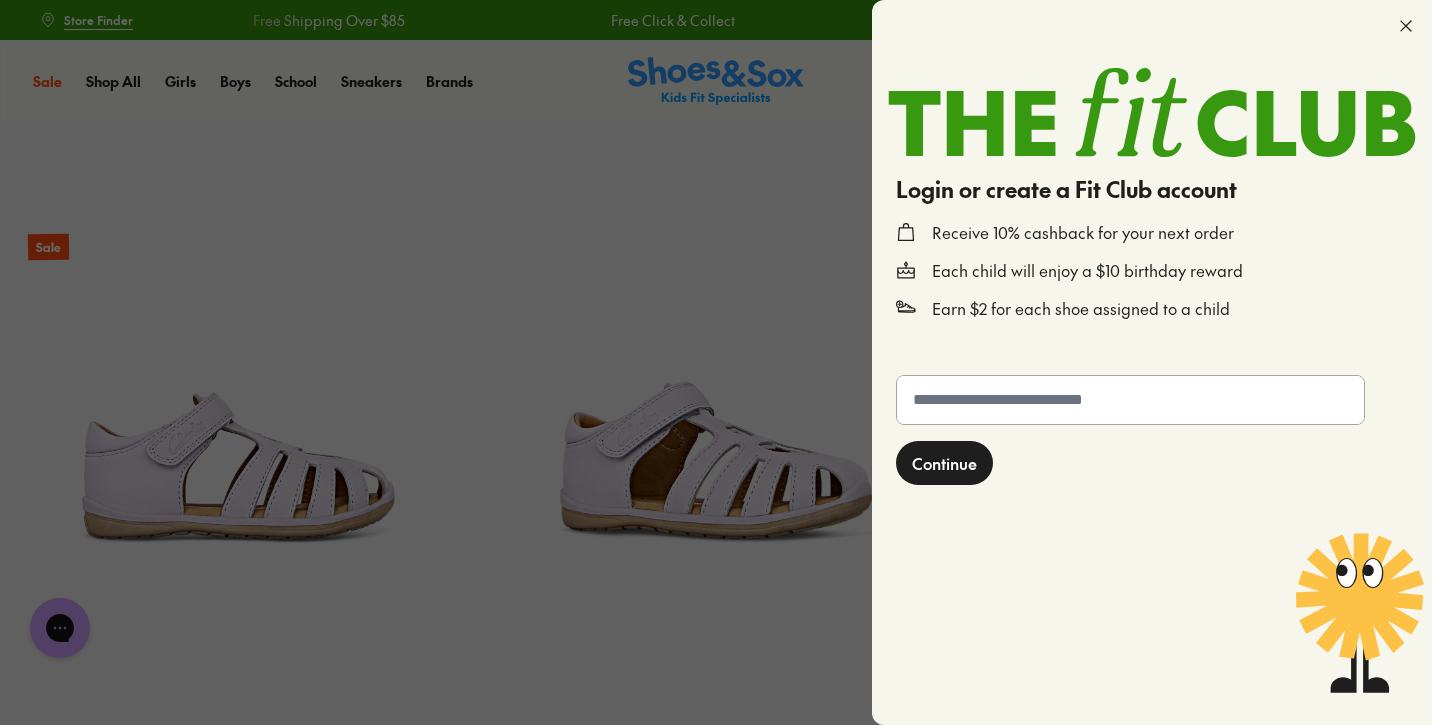 click 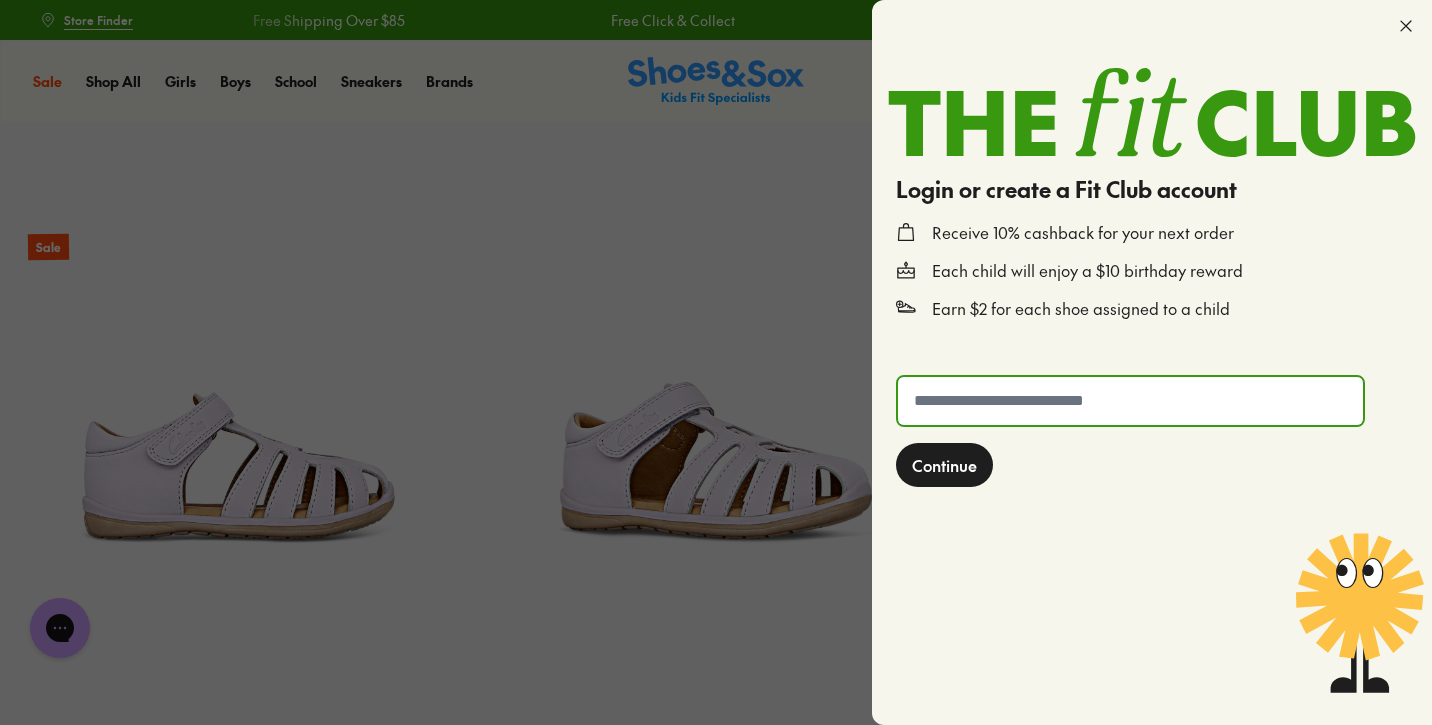 click 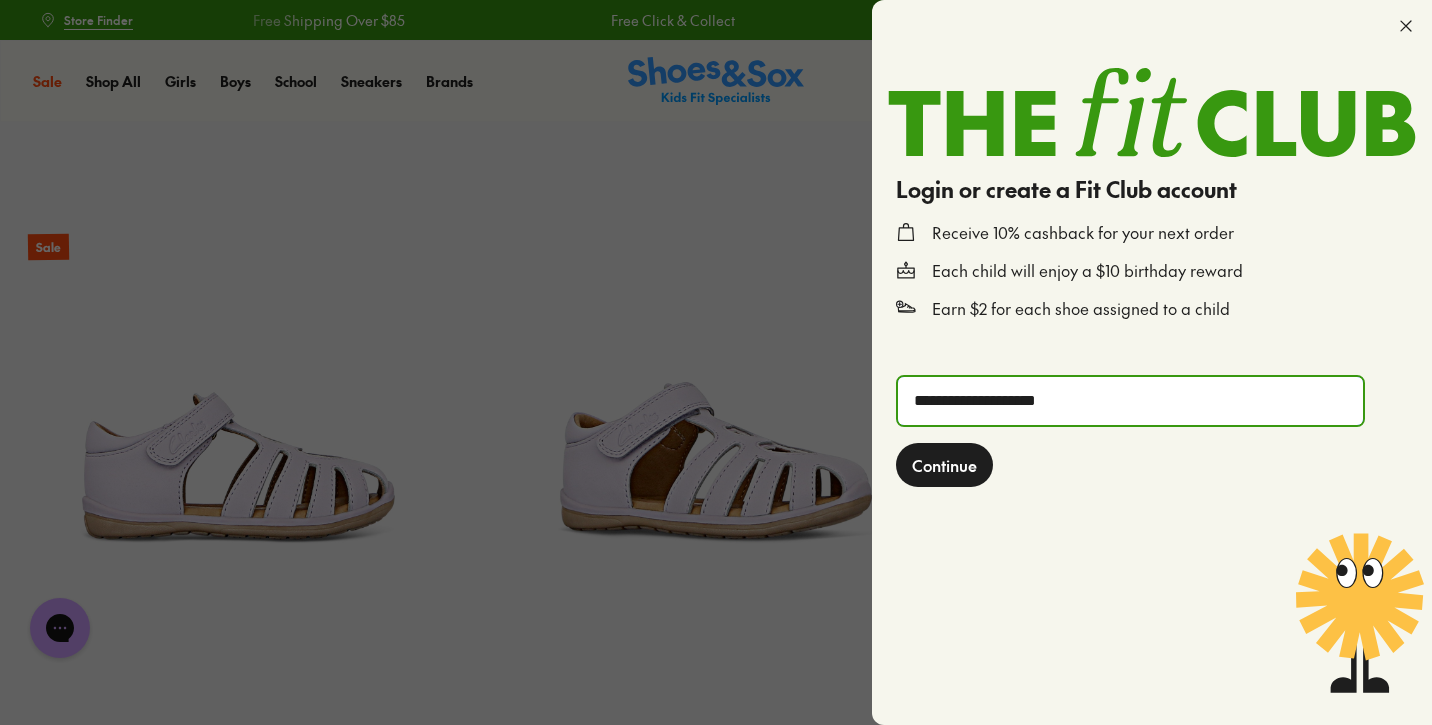 type on "**********" 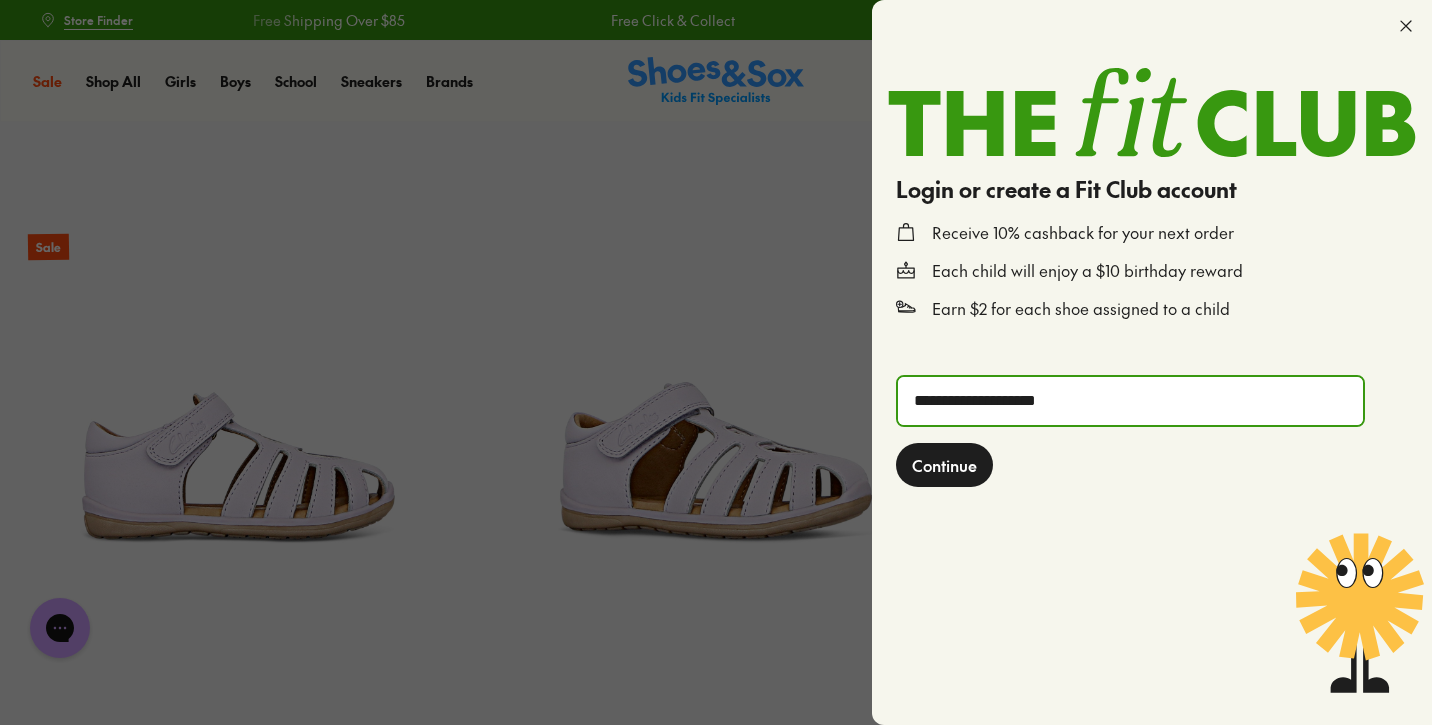 click on "Continue" 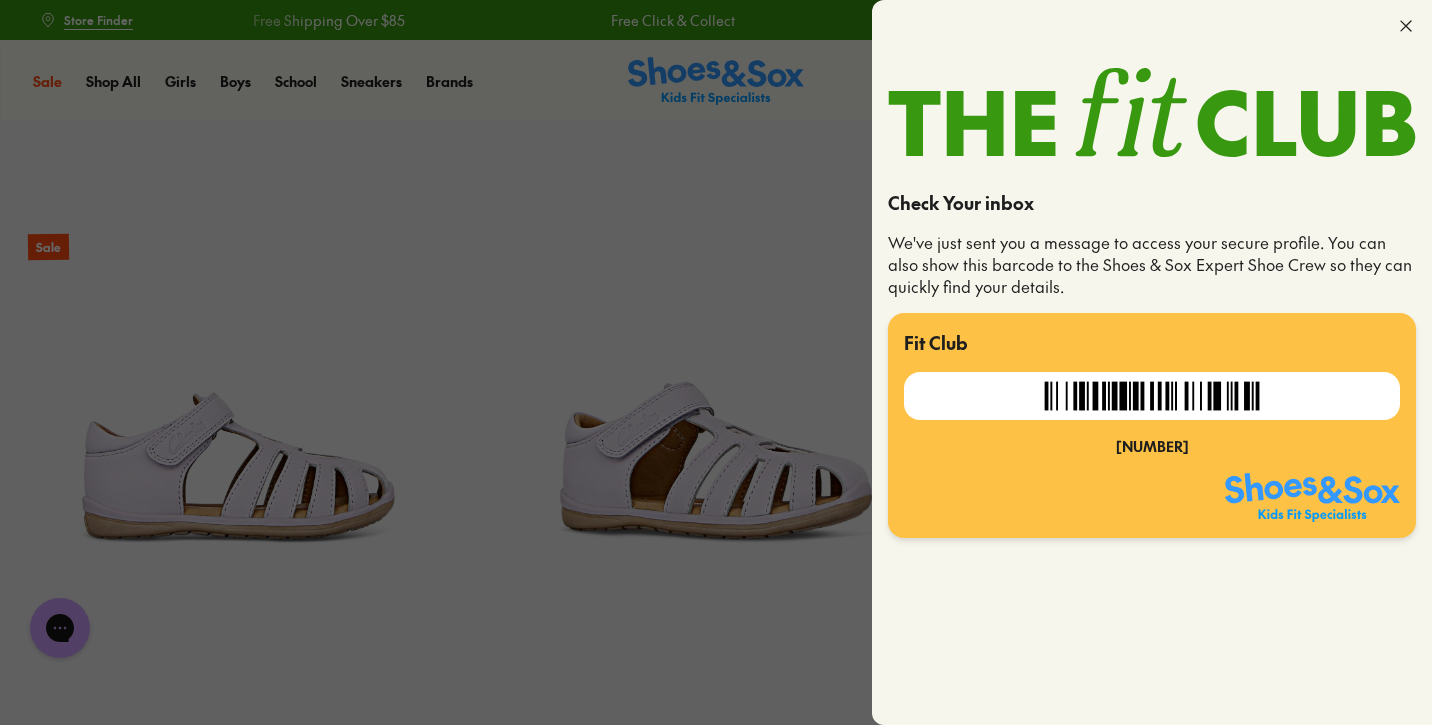 click 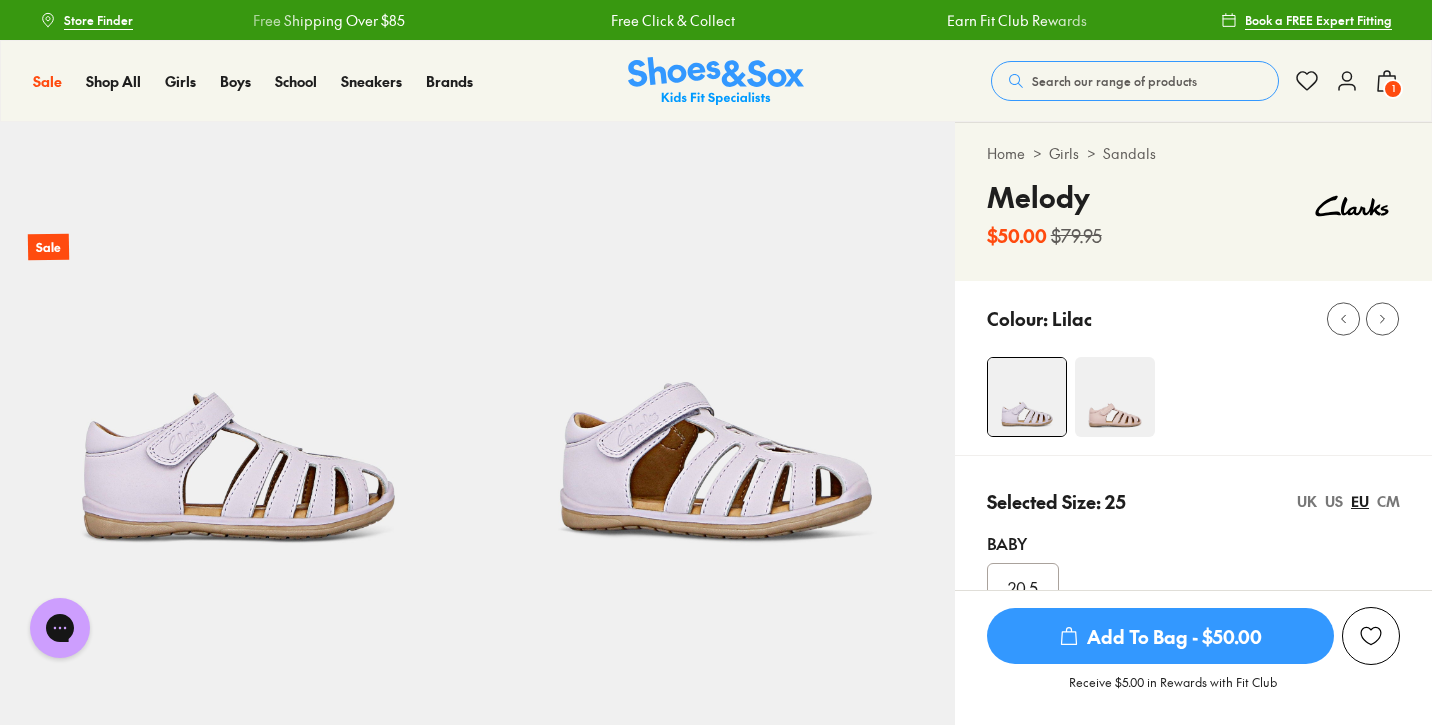 click at bounding box center [1115, 397] 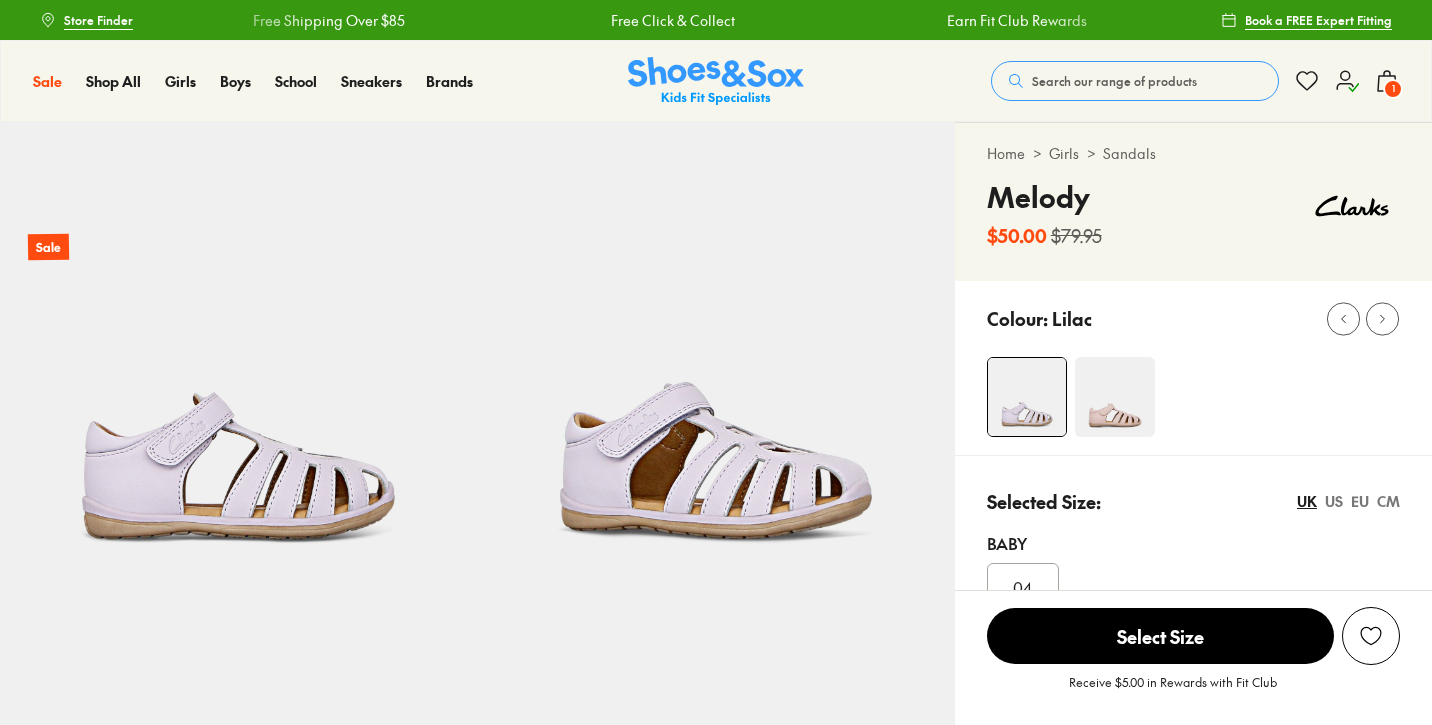 scroll, scrollTop: 0, scrollLeft: 0, axis: both 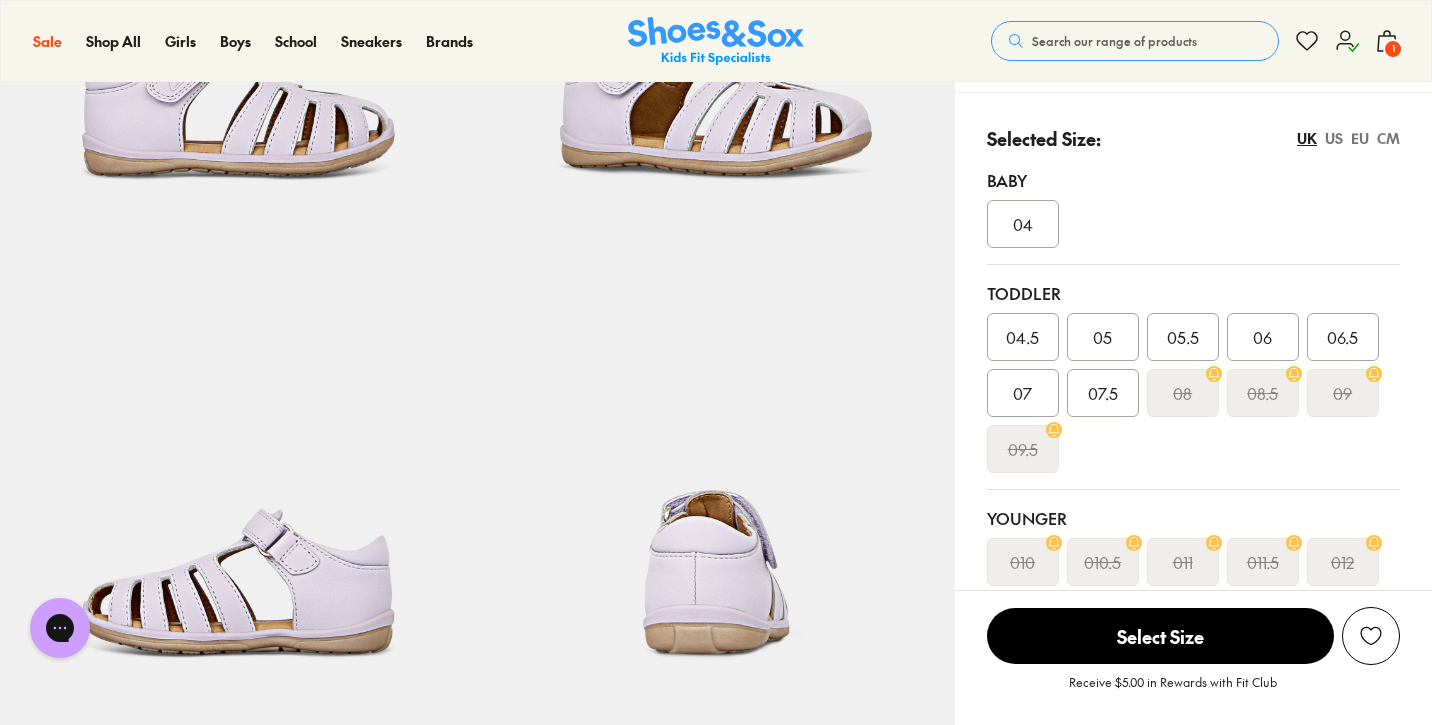 click on "EU" at bounding box center (1360, 138) 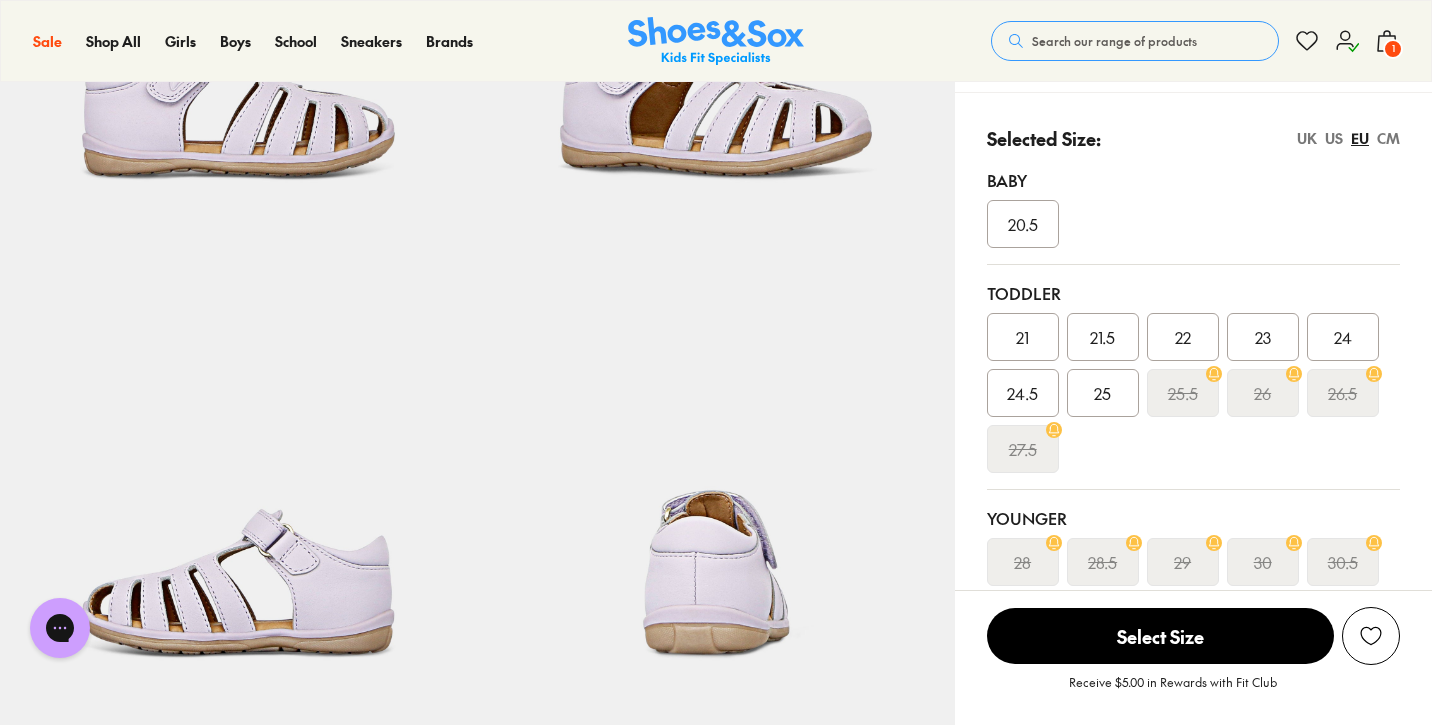 click on "1" at bounding box center [1393, 49] 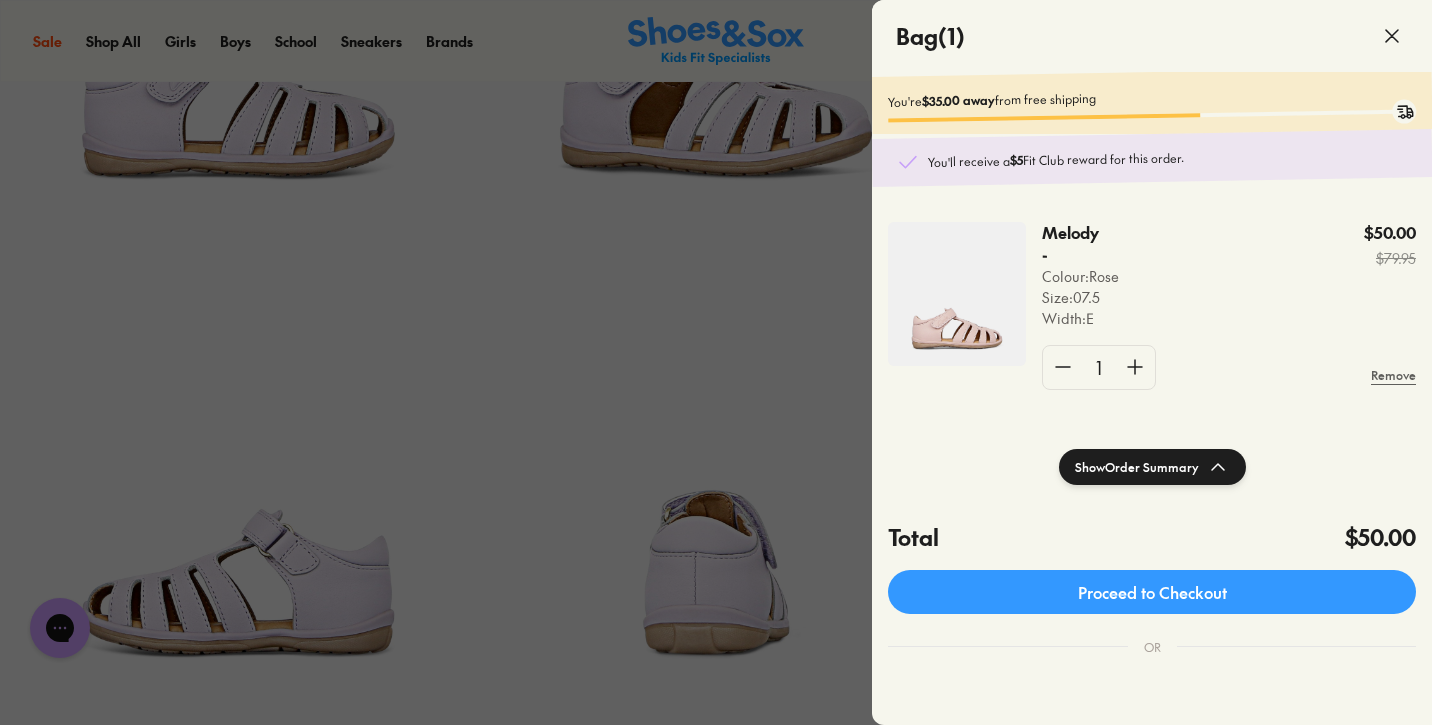 click 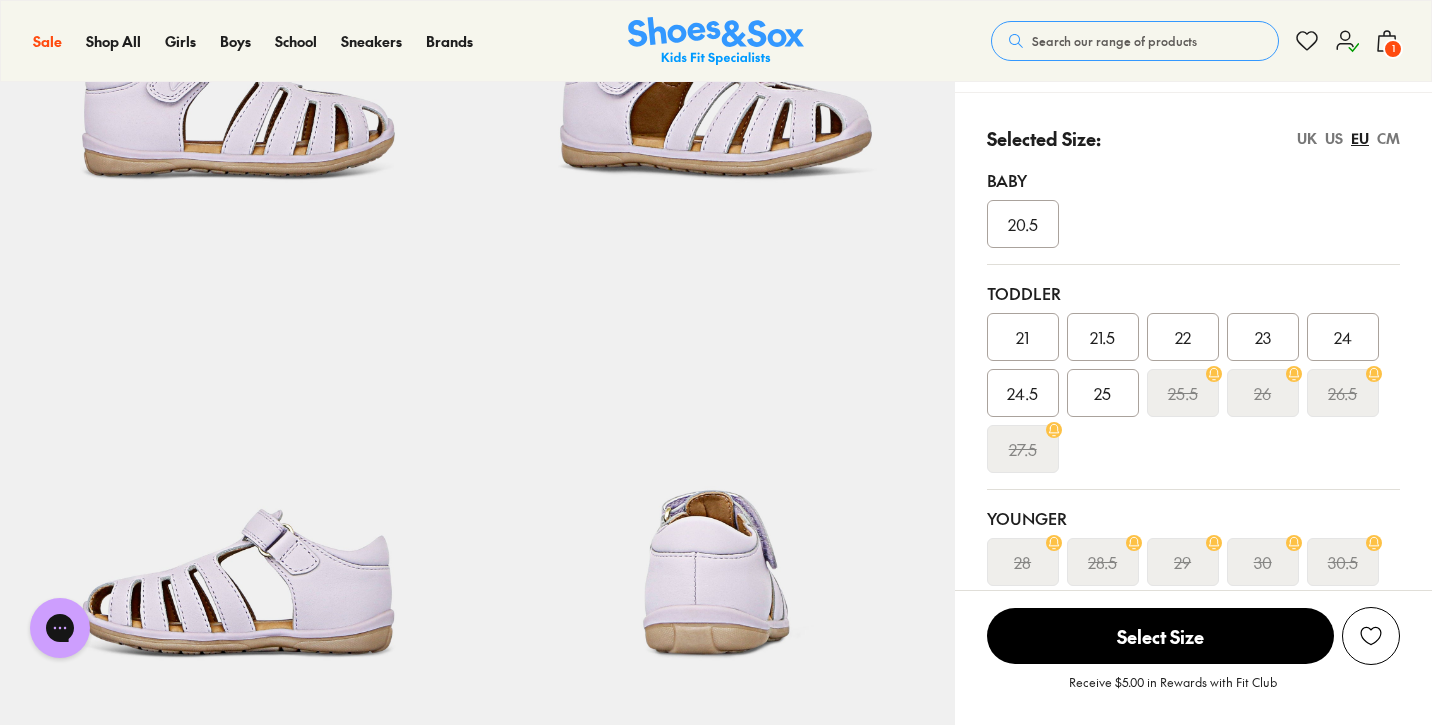 click on "25" at bounding box center (1103, 393) 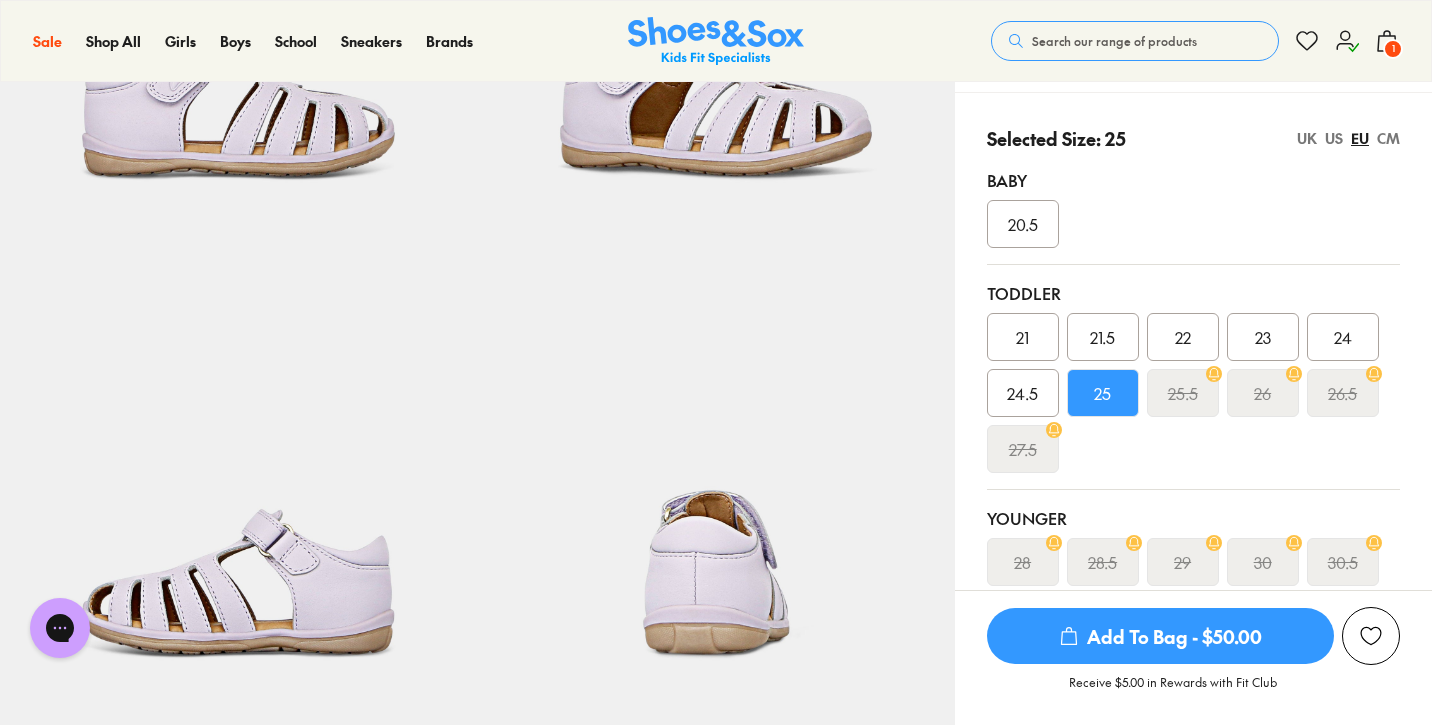 click on "Add To Bag - $50.00" at bounding box center (1160, 636) 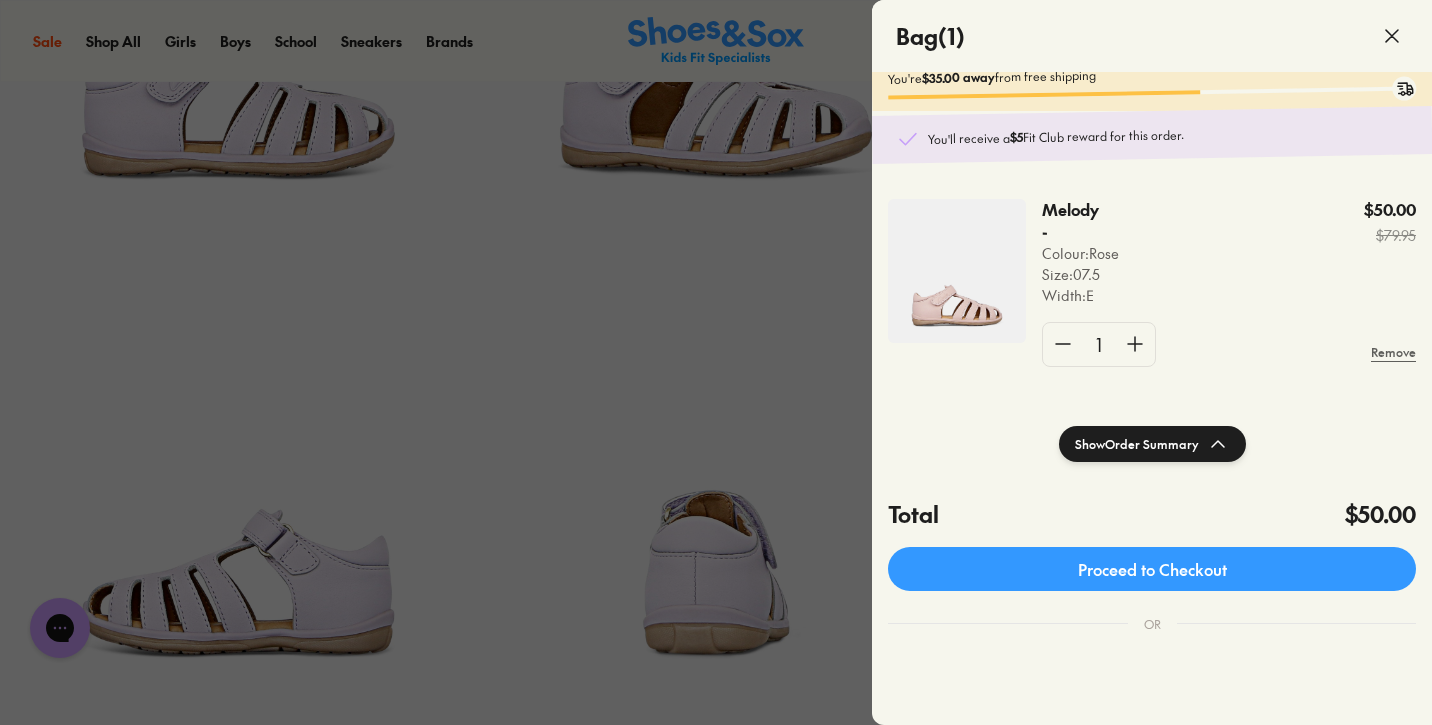 scroll, scrollTop: 30, scrollLeft: 0, axis: vertical 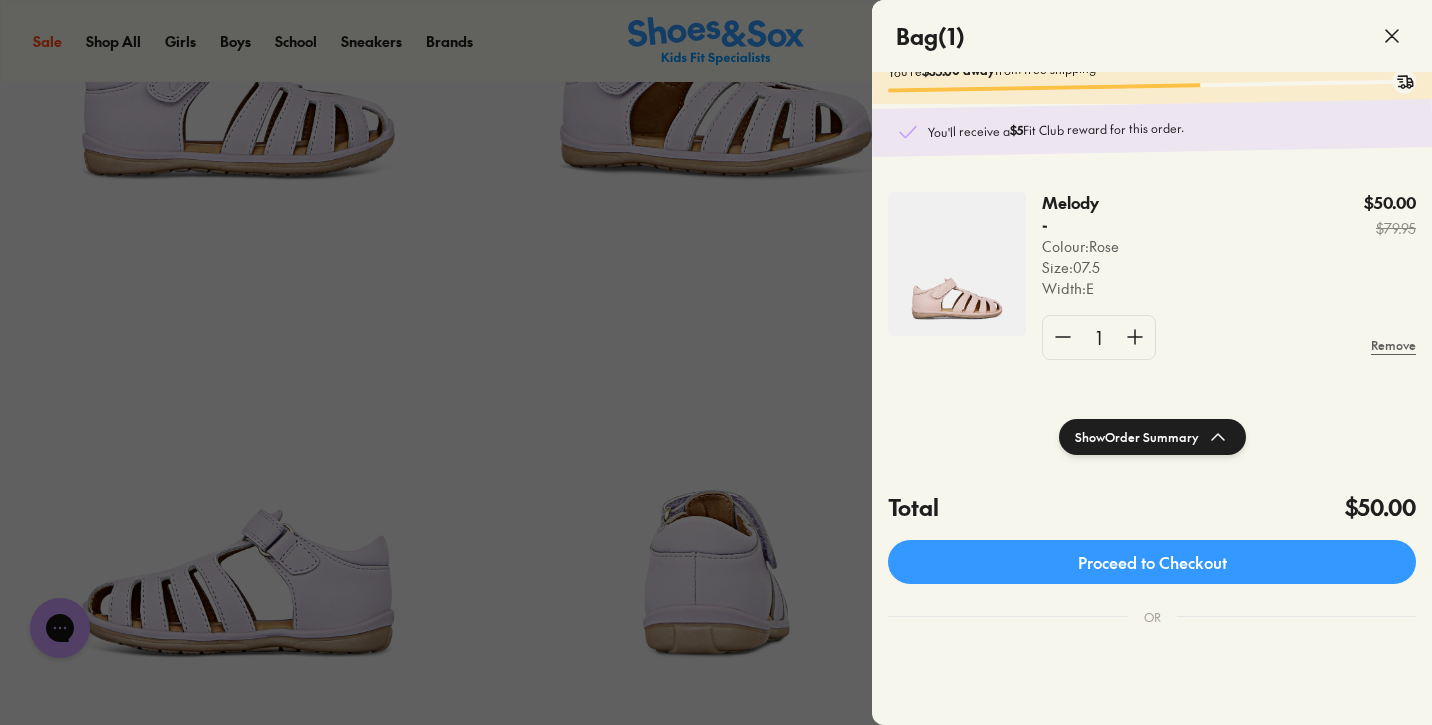 click on "You'll receive a  $5  Fit Club reward for this order." 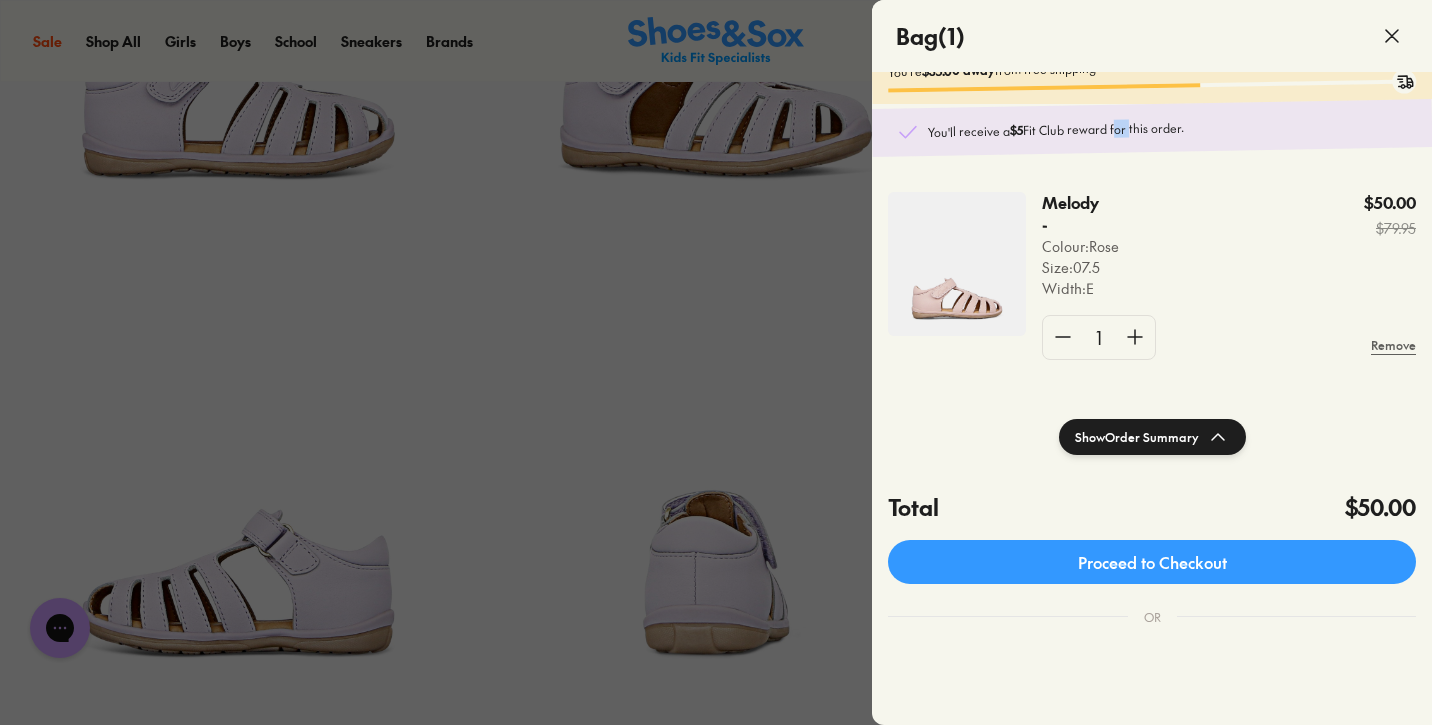 click on "You'll receive a  $5  Fit Club reward for this order." 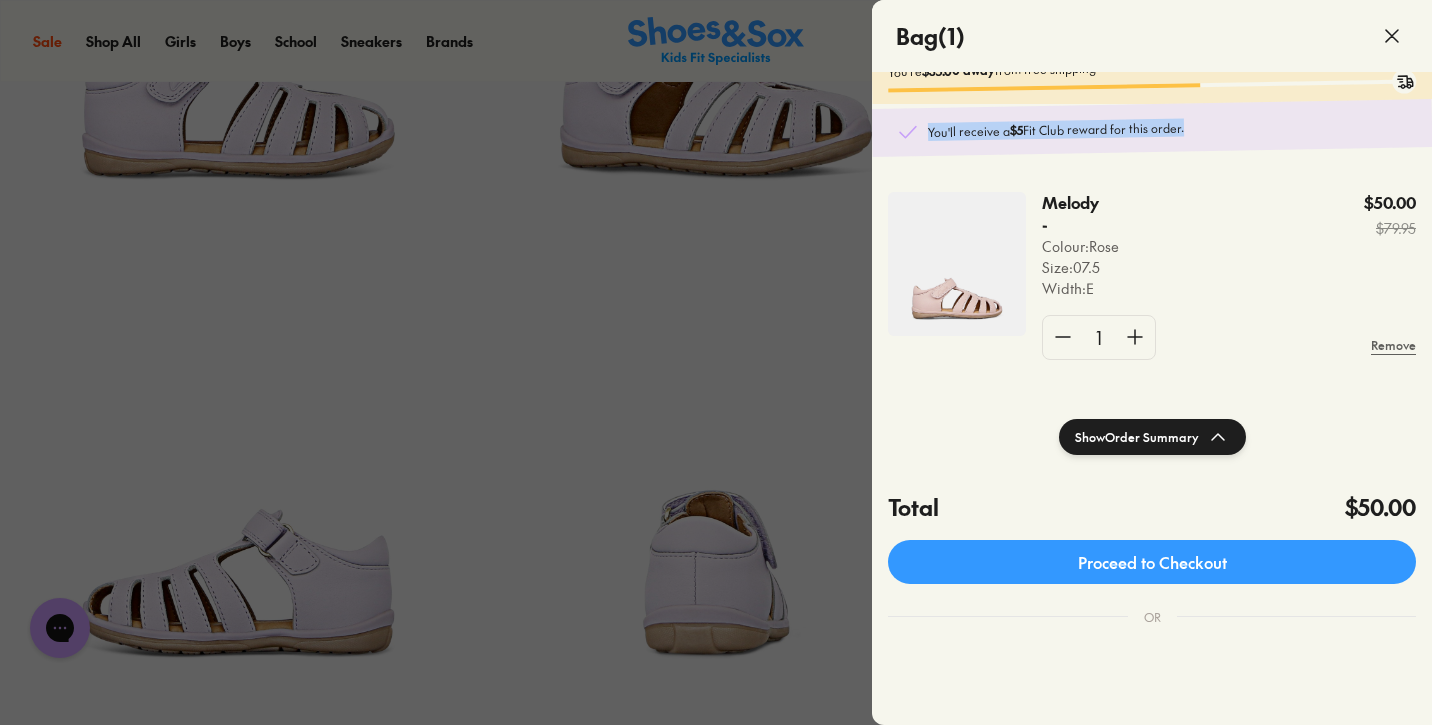 click on "You'll receive a  $5  Fit Club reward for this order." 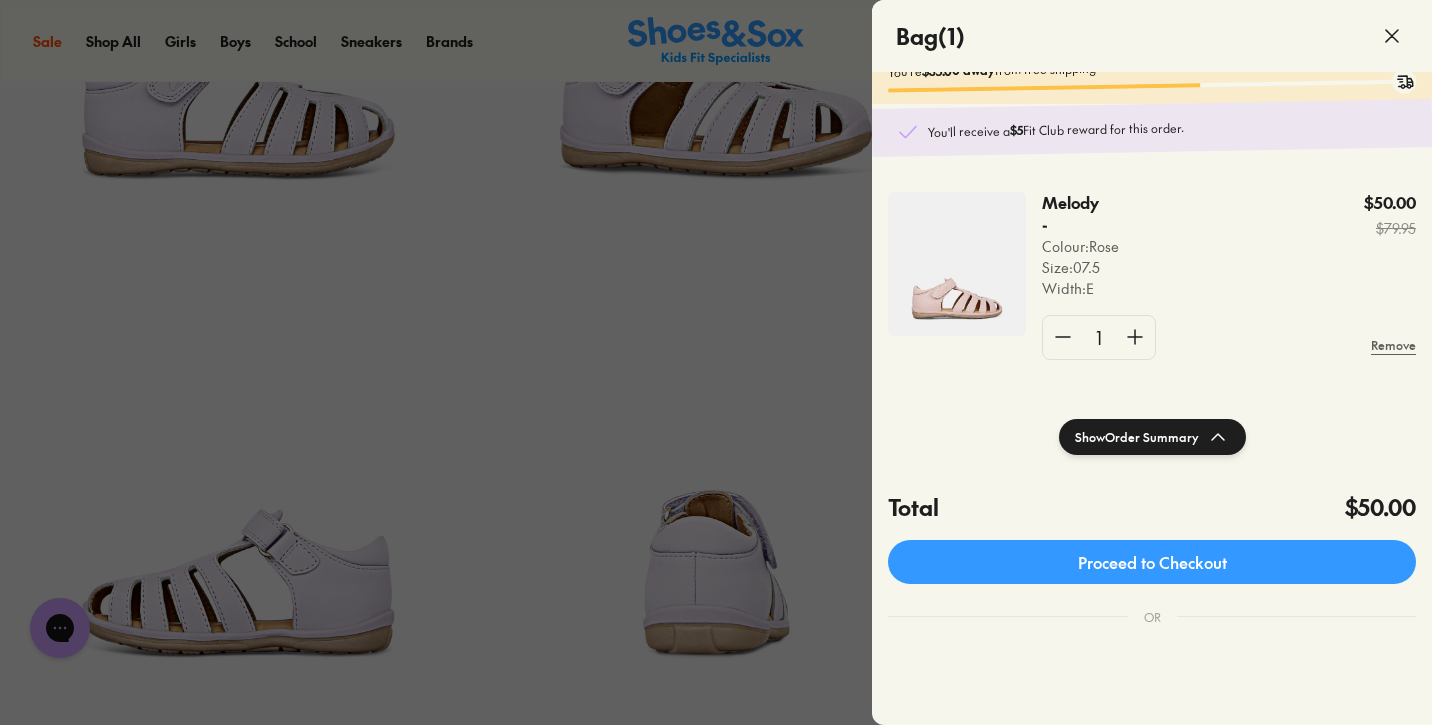 click on "You'll receive a  $5  Fit Club reward for this order." 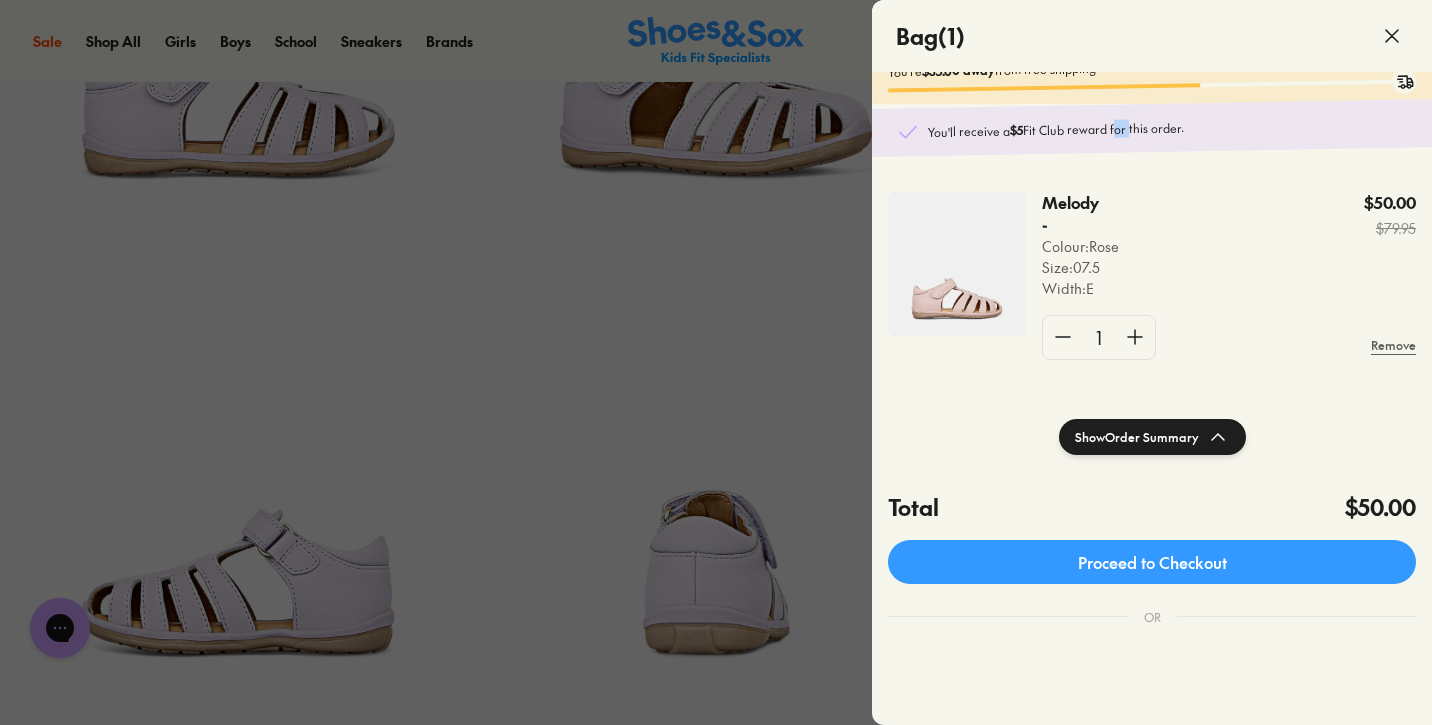 click on "You'll receive a  $5  Fit Club reward for this order." 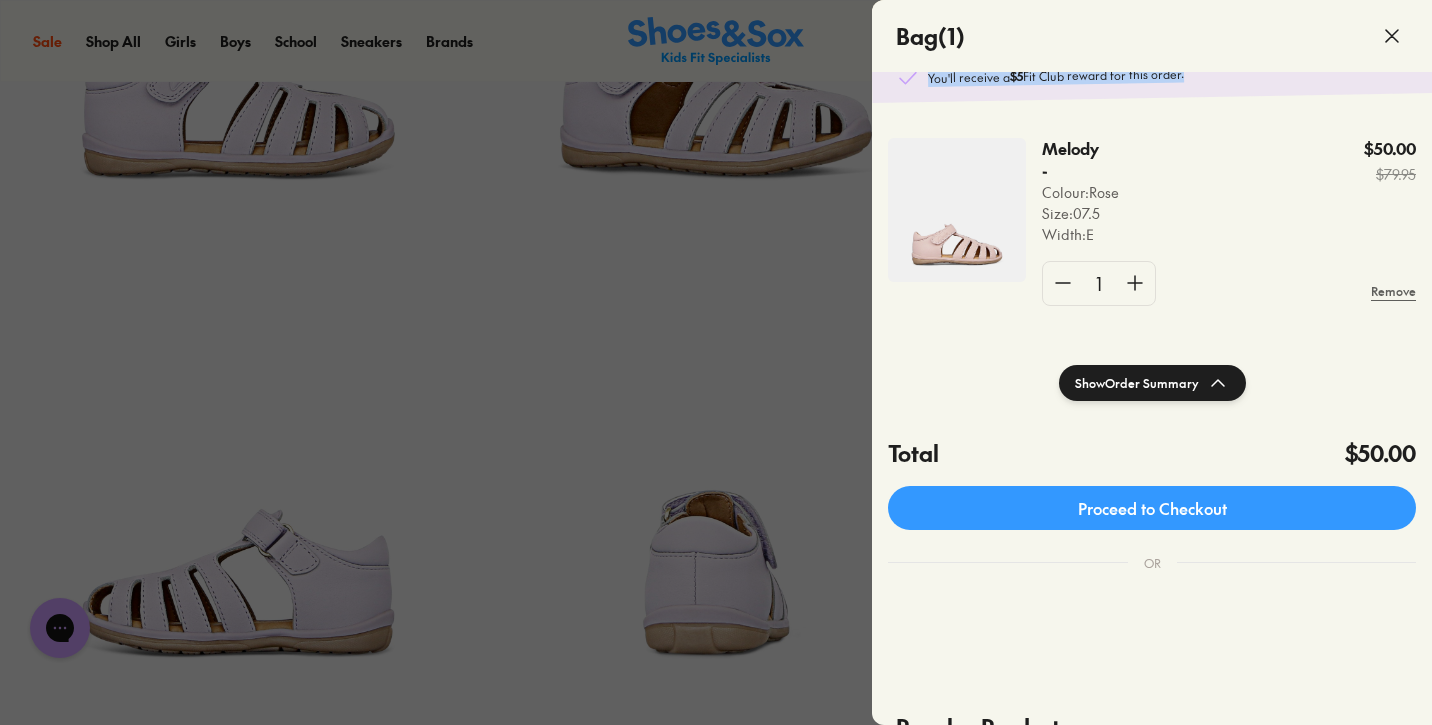scroll, scrollTop: 85, scrollLeft: 0, axis: vertical 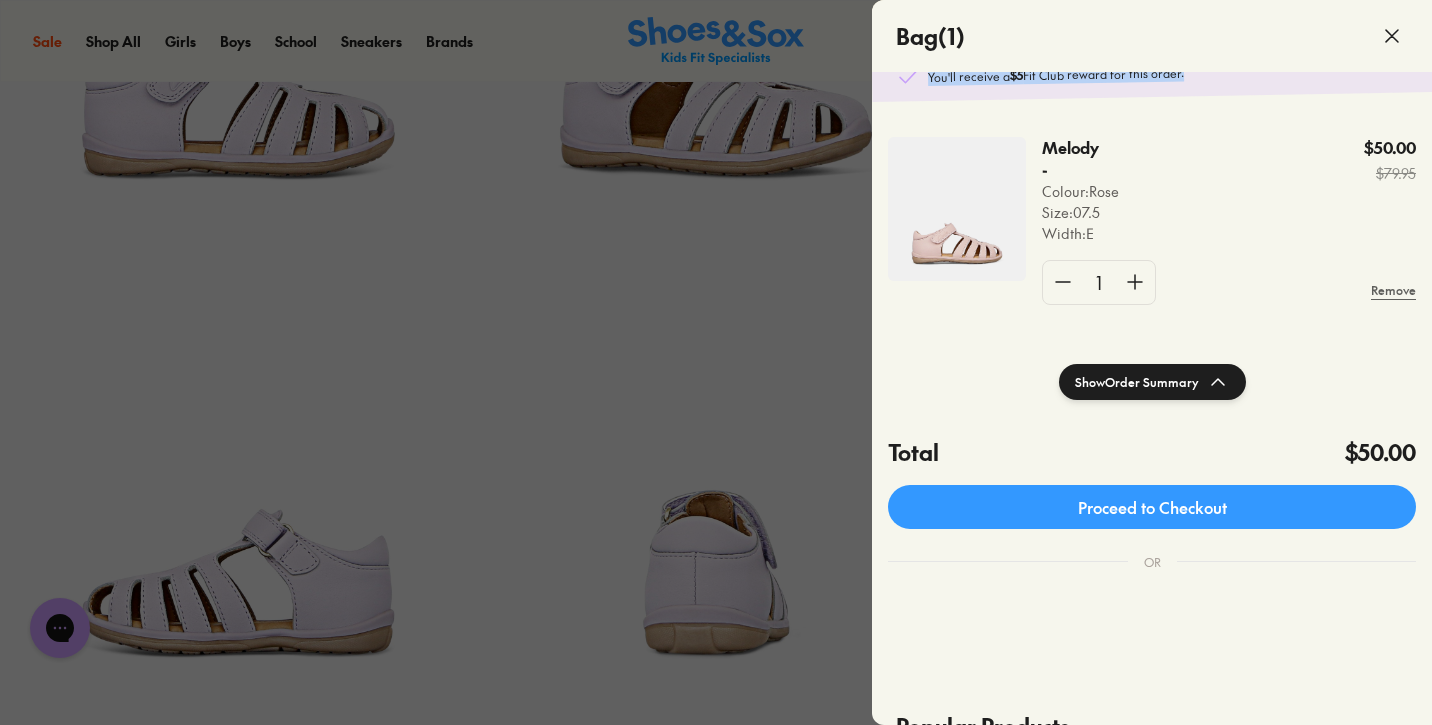 click 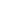 scroll, scrollTop: 0, scrollLeft: 0, axis: both 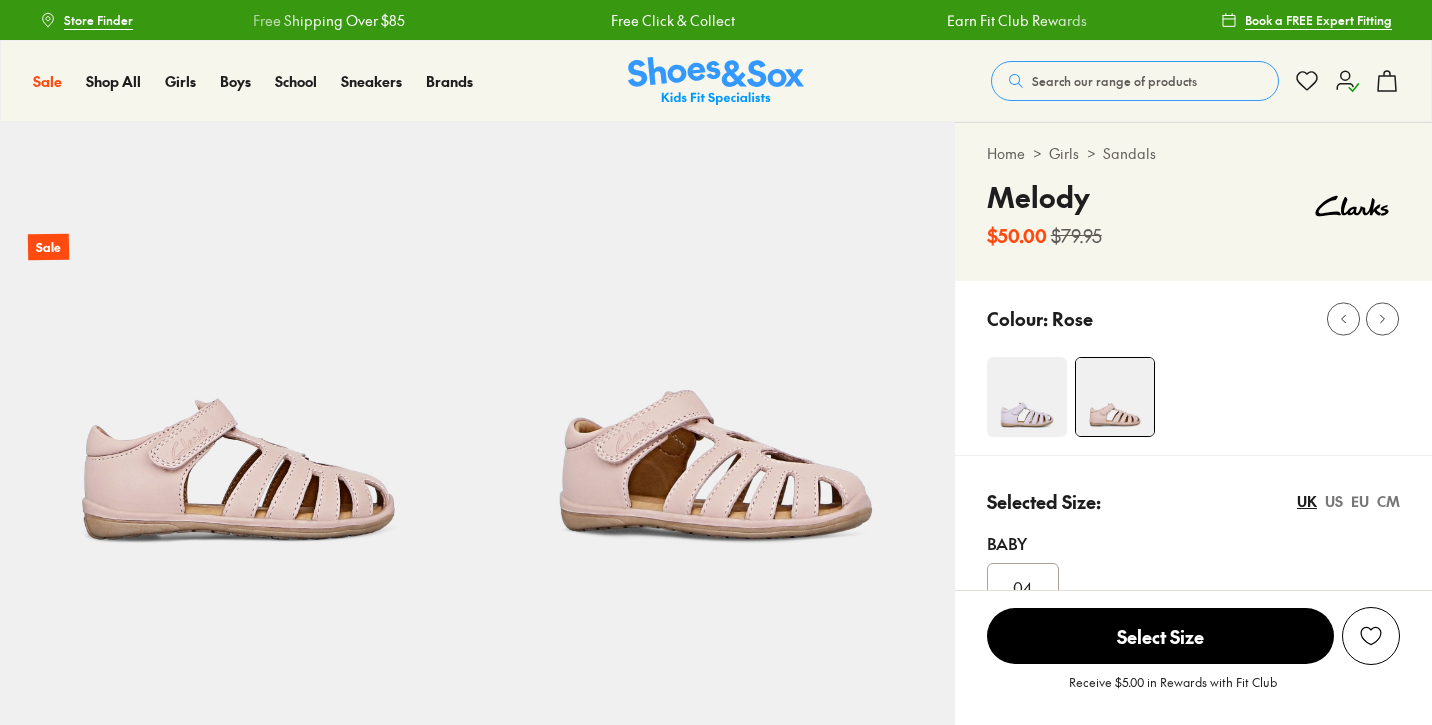 select on "*" 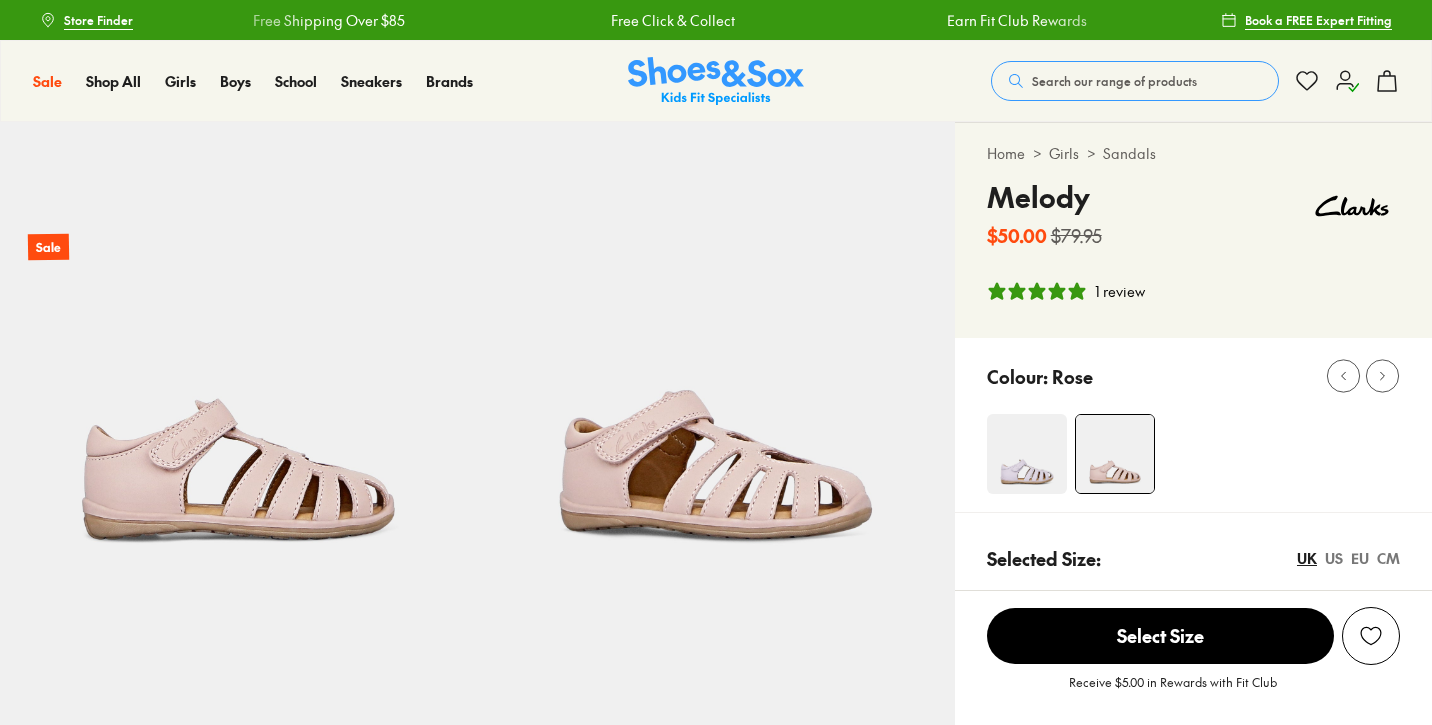 scroll, scrollTop: 0, scrollLeft: 0, axis: both 